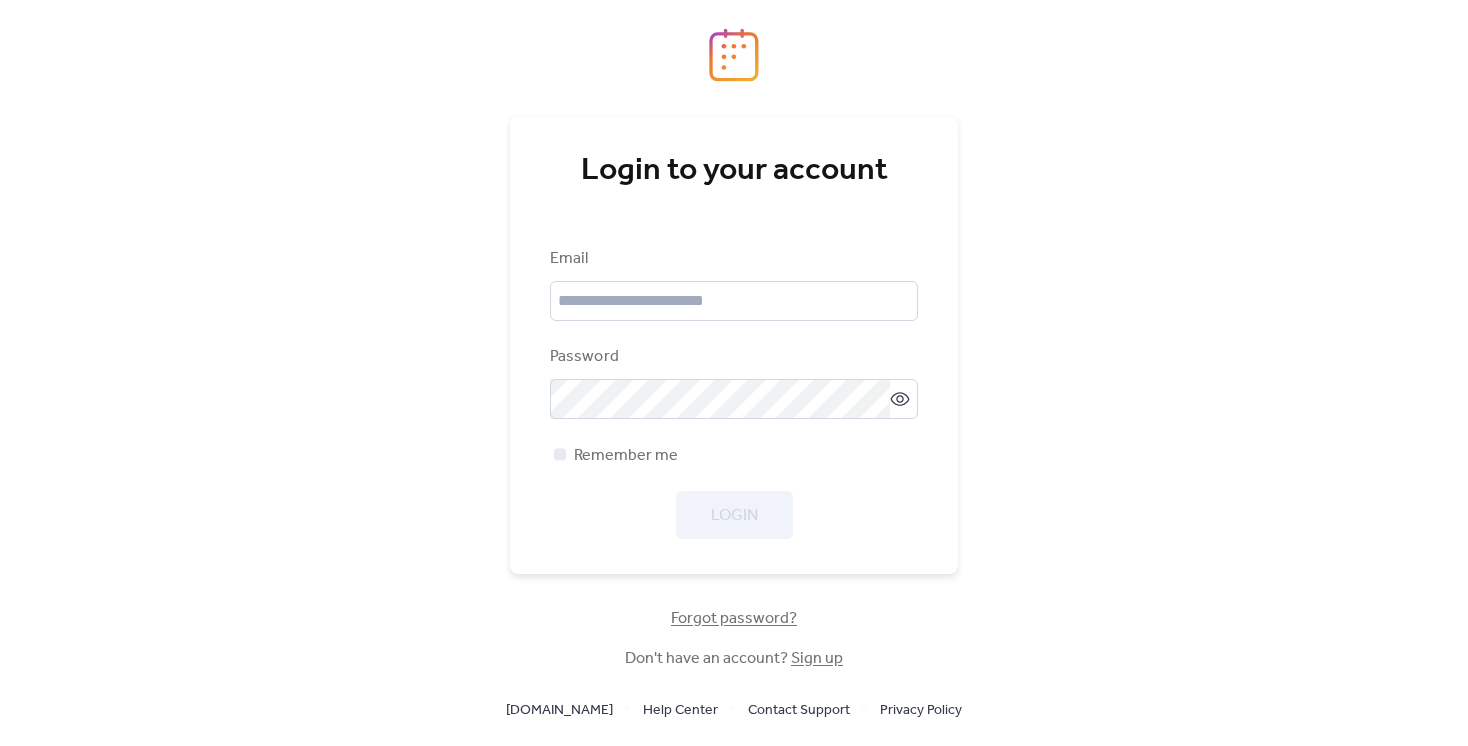 scroll, scrollTop: 0, scrollLeft: 0, axis: both 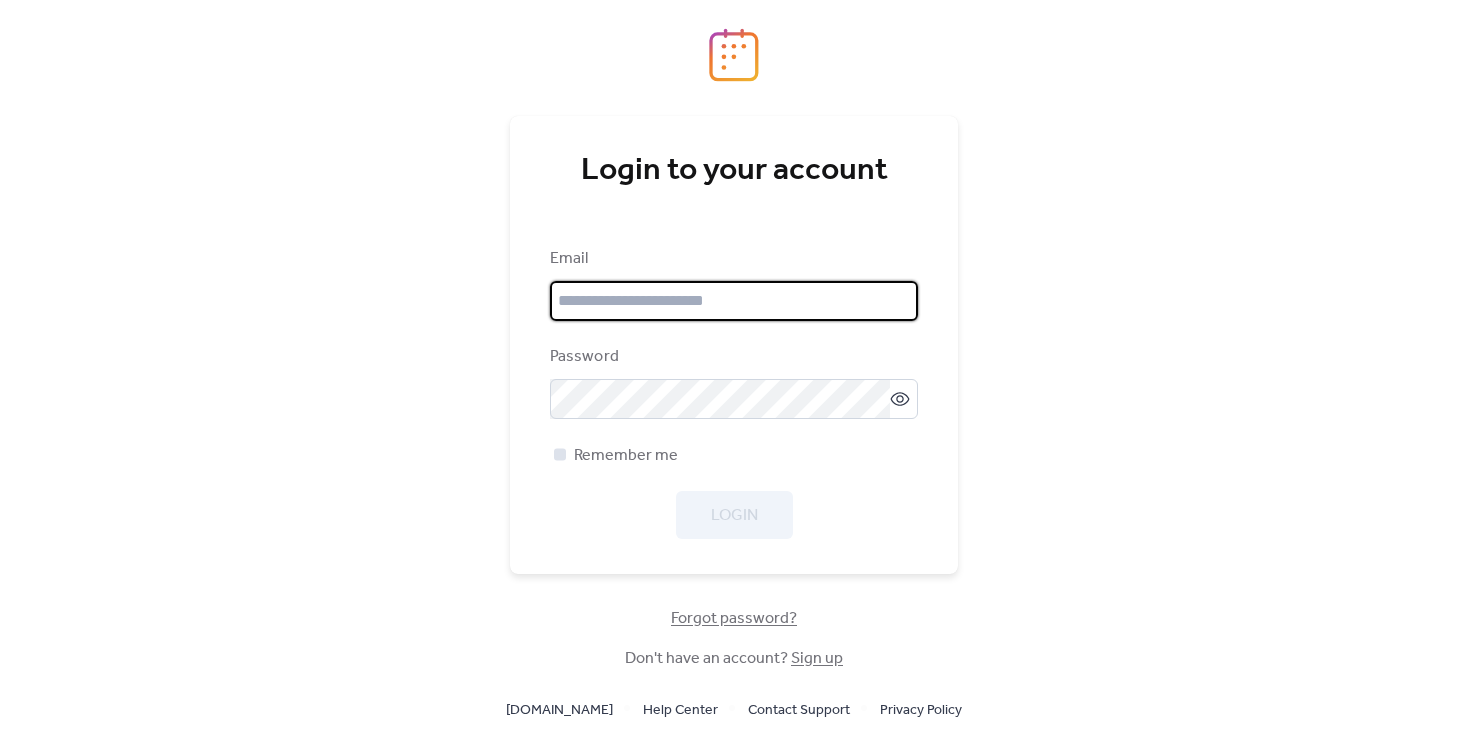 type on "**********" 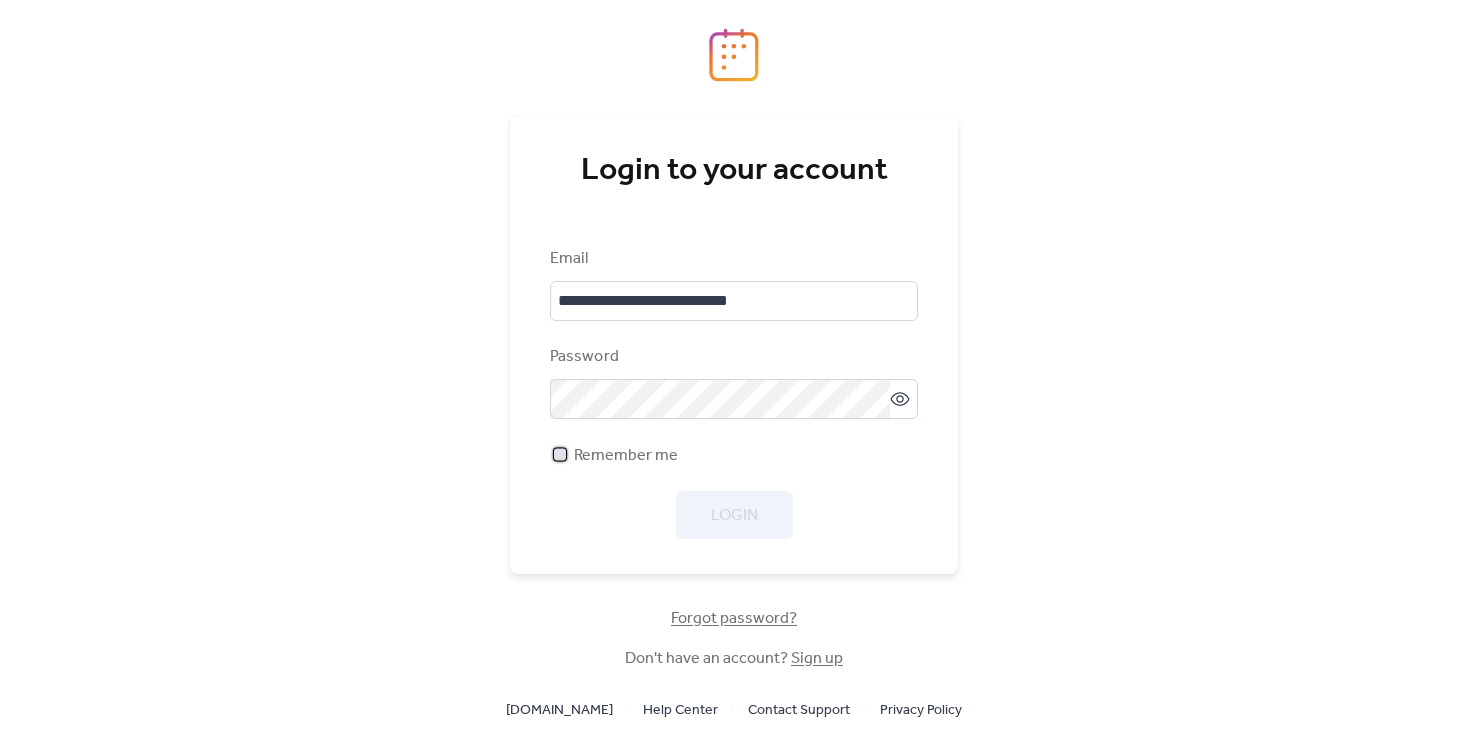 click on "Remember me" at bounding box center (626, 456) 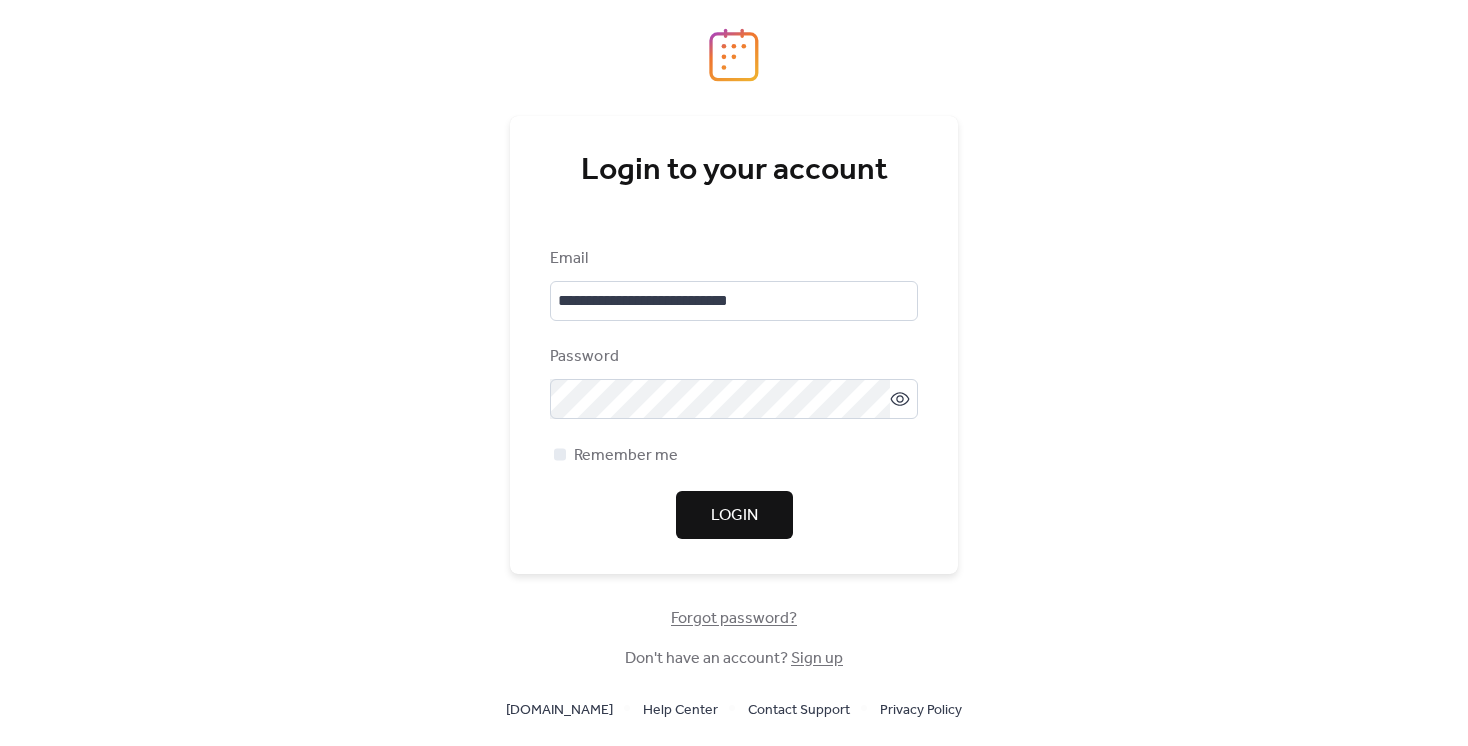 click on "Login" at bounding box center (734, 516) 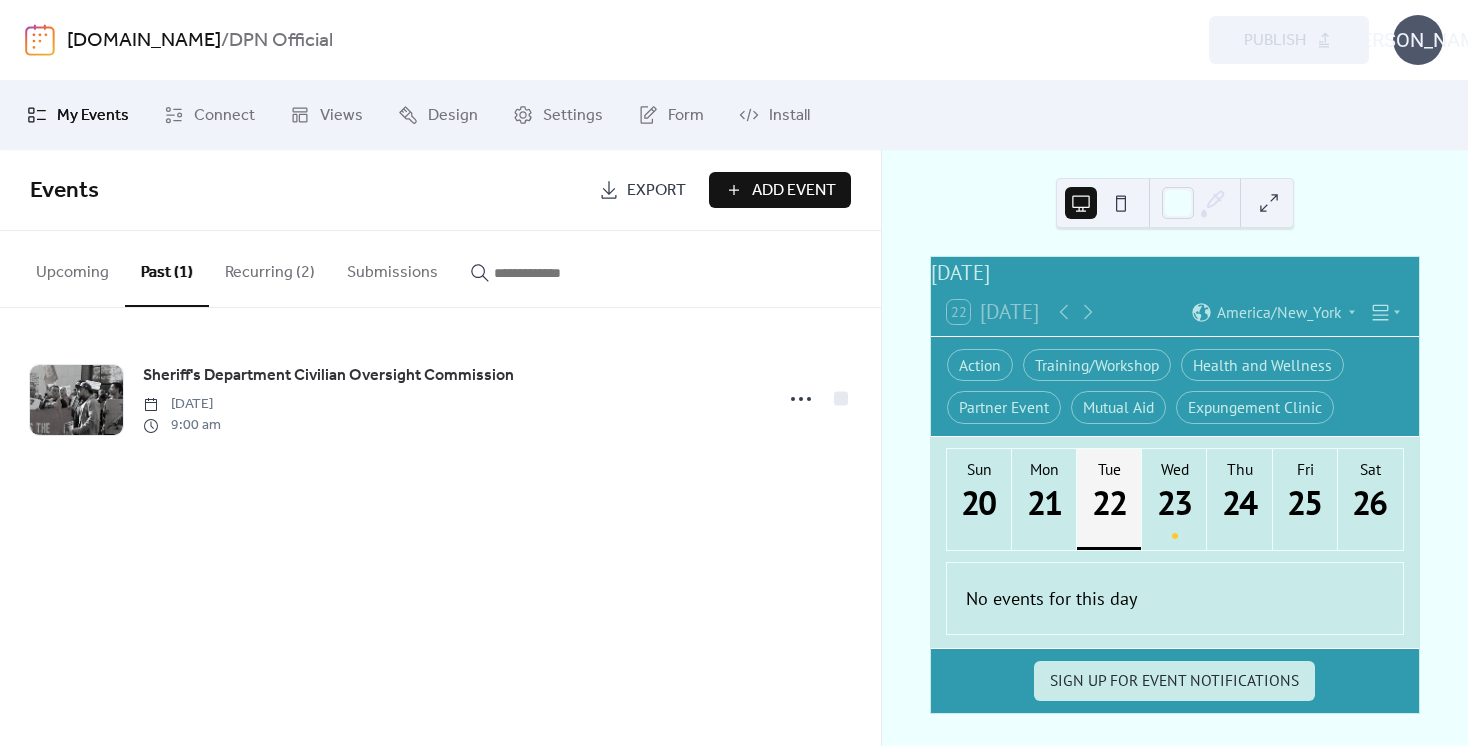 scroll, scrollTop: 0, scrollLeft: 0, axis: both 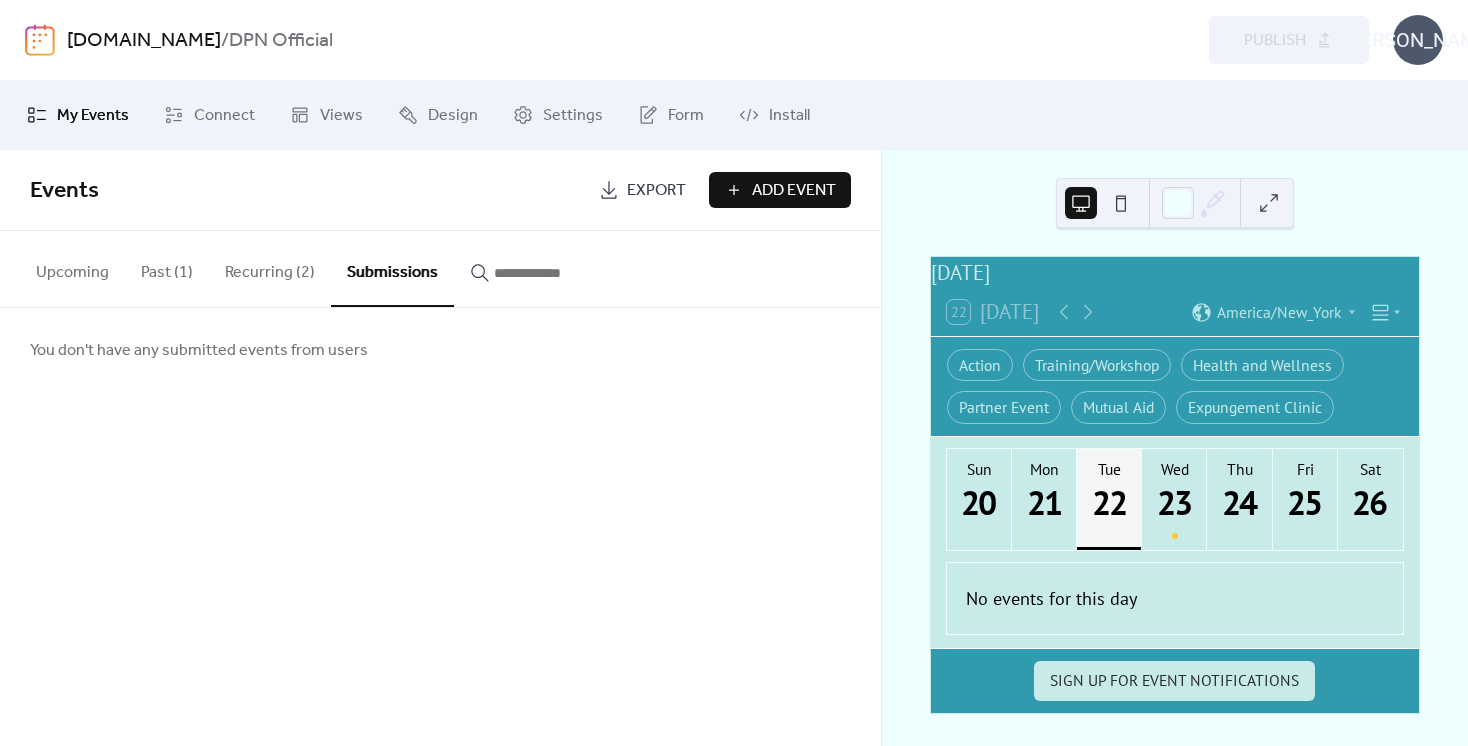 click on "Recurring (2)" at bounding box center [270, 268] 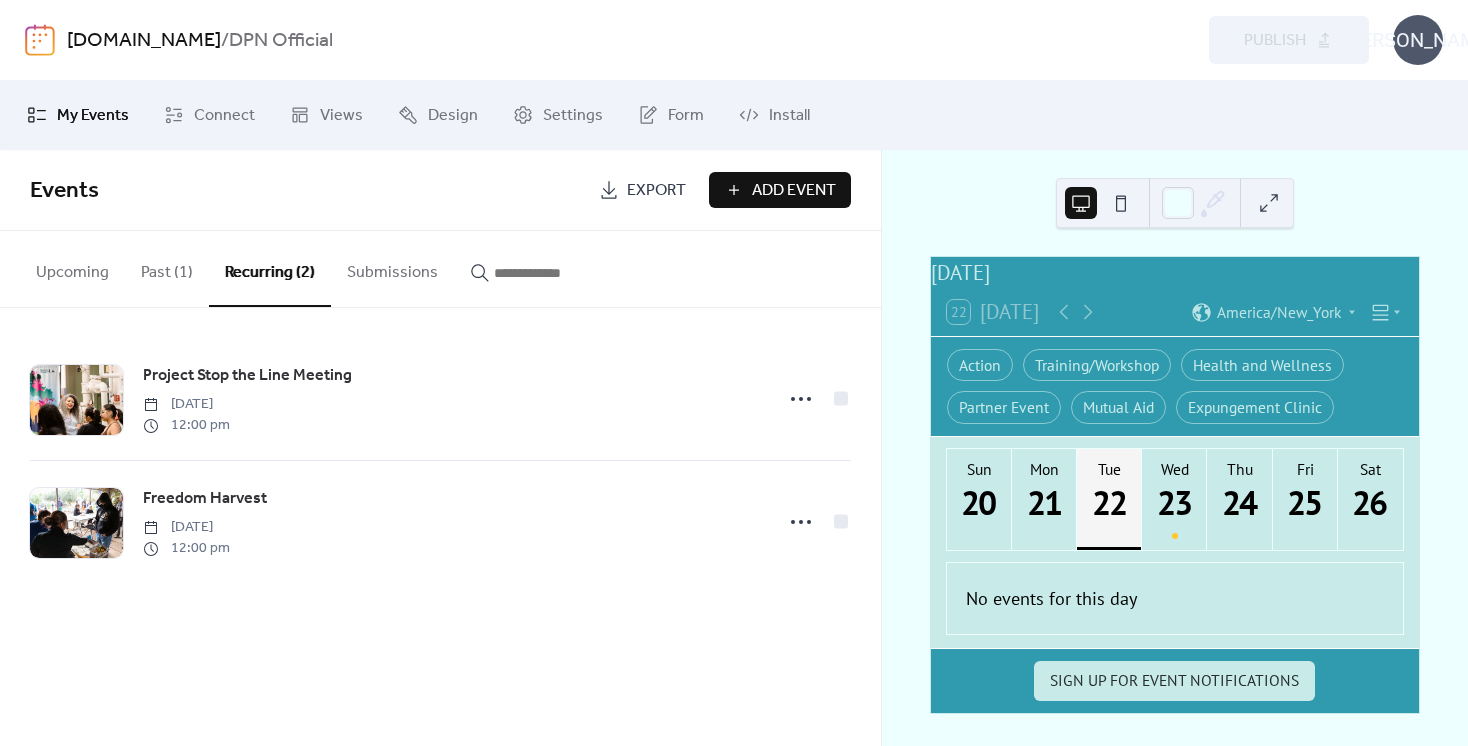 click on "Add Event" at bounding box center [794, 191] 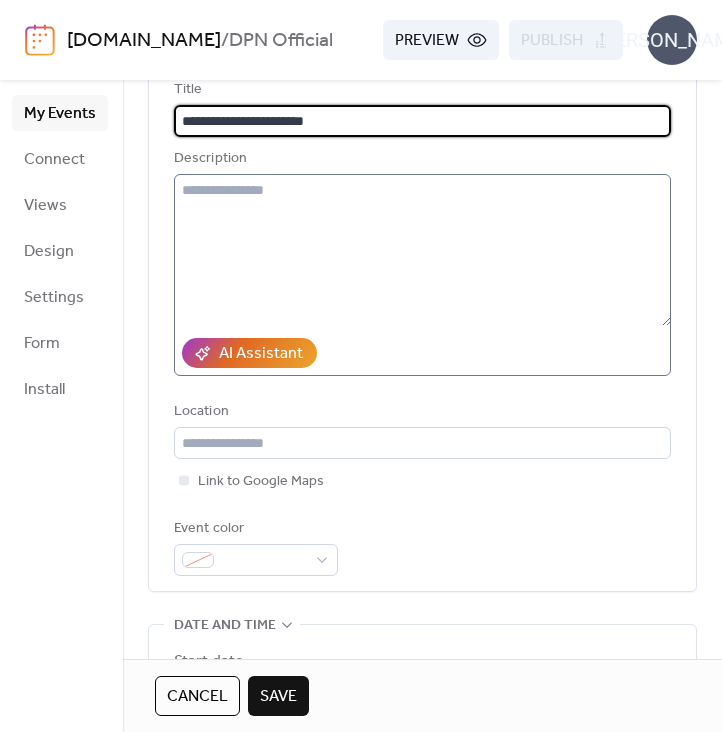 scroll, scrollTop: 148, scrollLeft: 0, axis: vertical 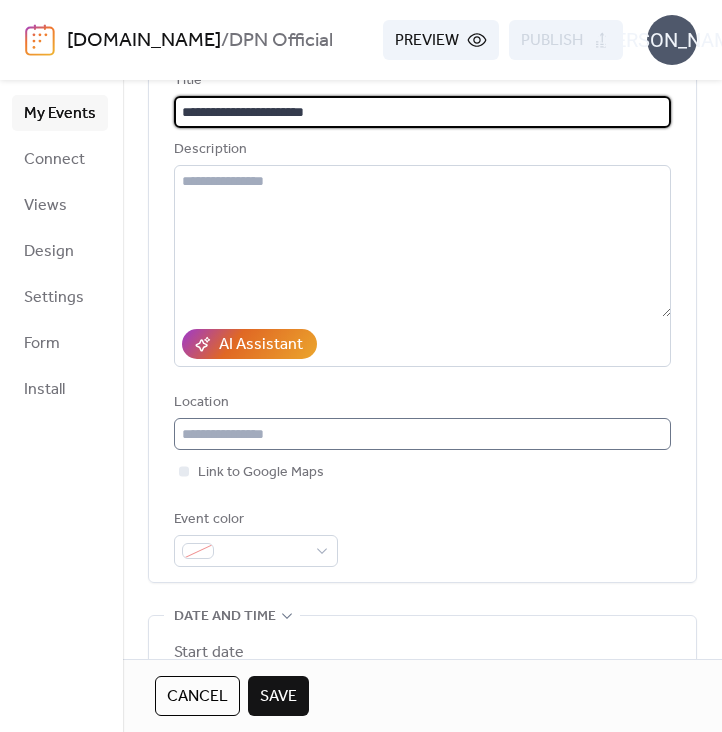type on "**********" 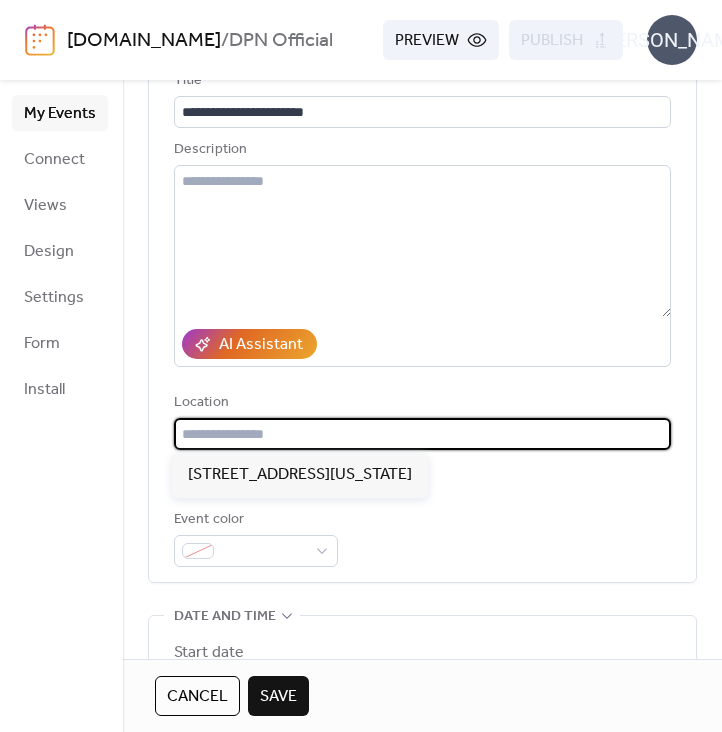 click at bounding box center [422, 434] 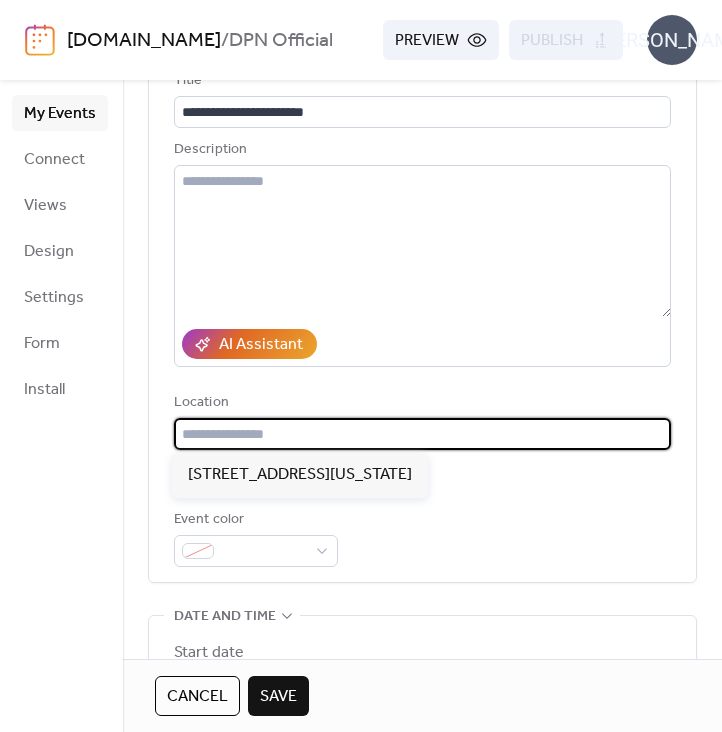 paste on "**********" 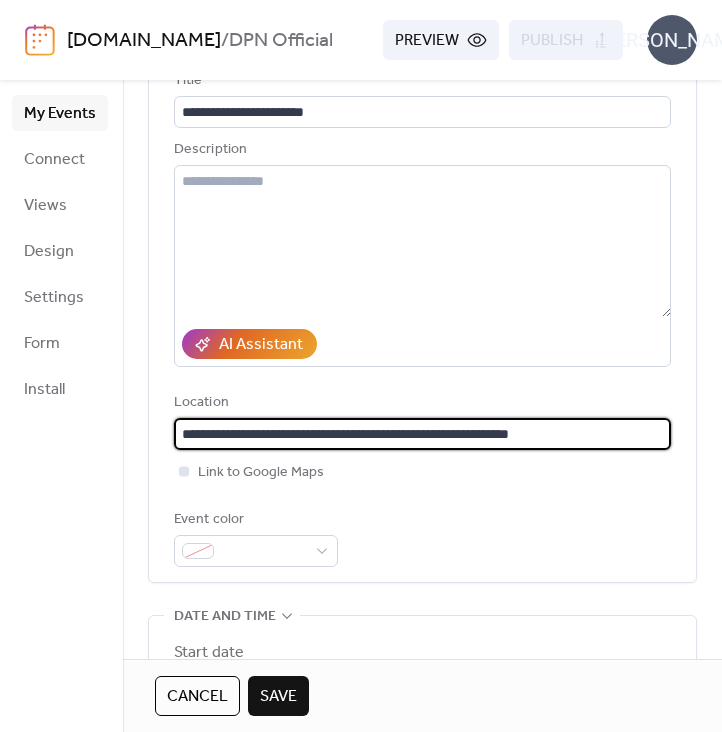 type on "**********" 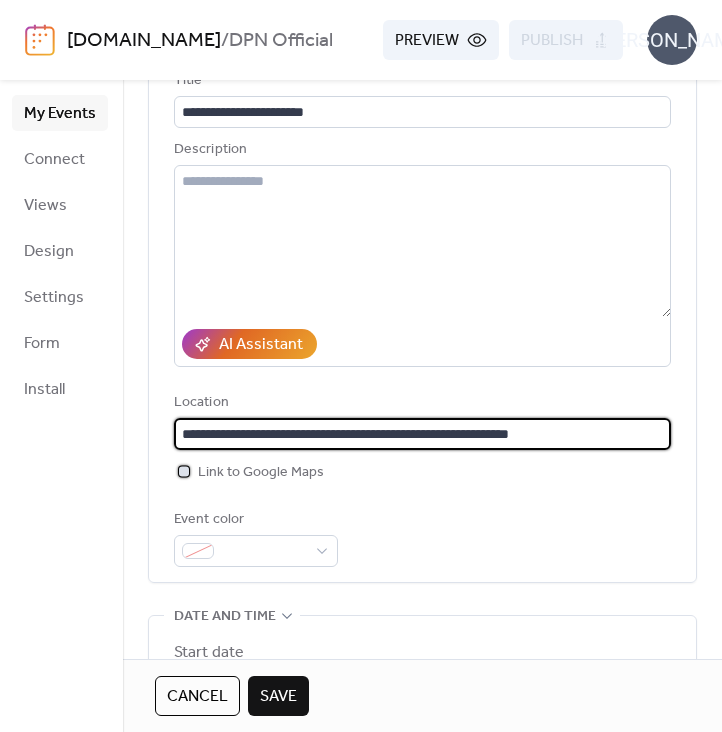click on "Link to Google Maps" at bounding box center (261, 473) 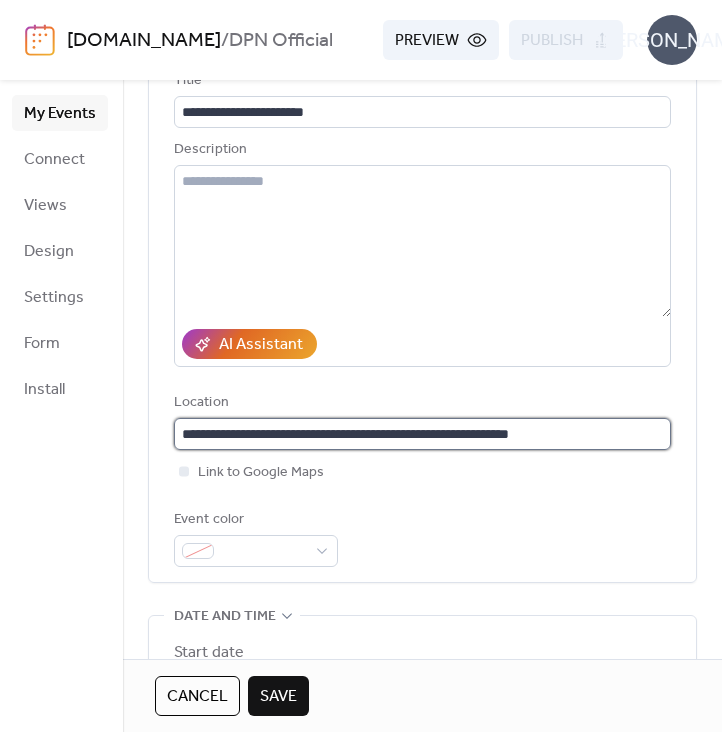 click on "**********" at bounding box center [422, 434] 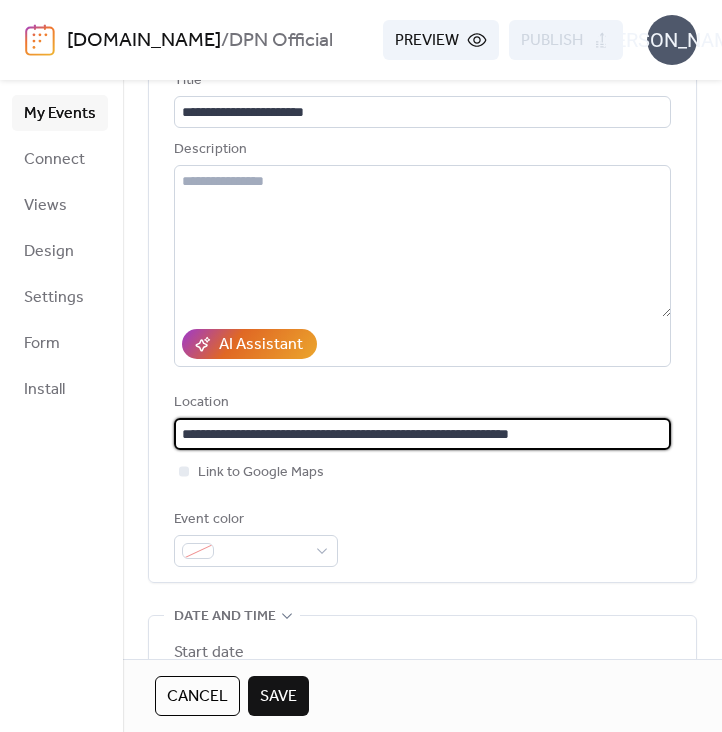 click on "**********" at bounding box center (422, 434) 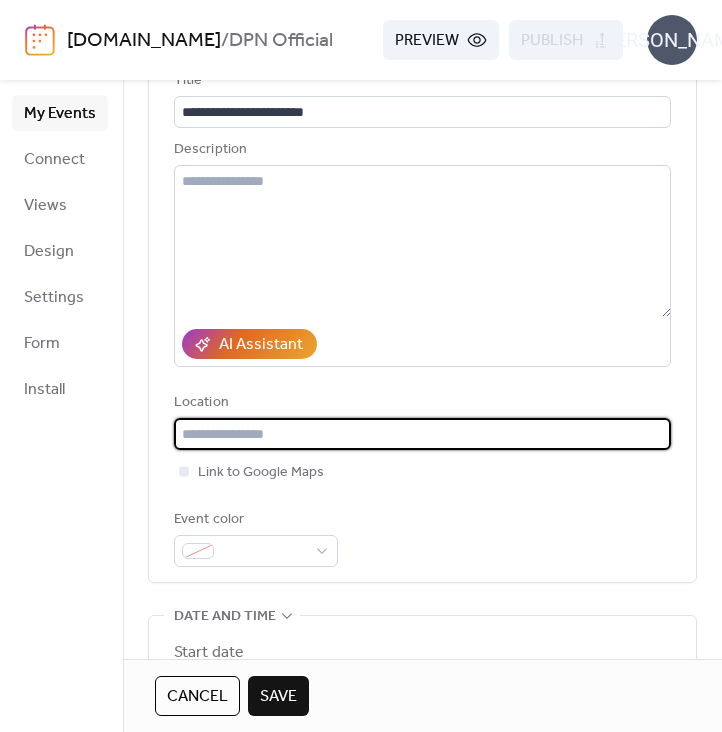 click on "Link to Google Maps" at bounding box center [422, 472] 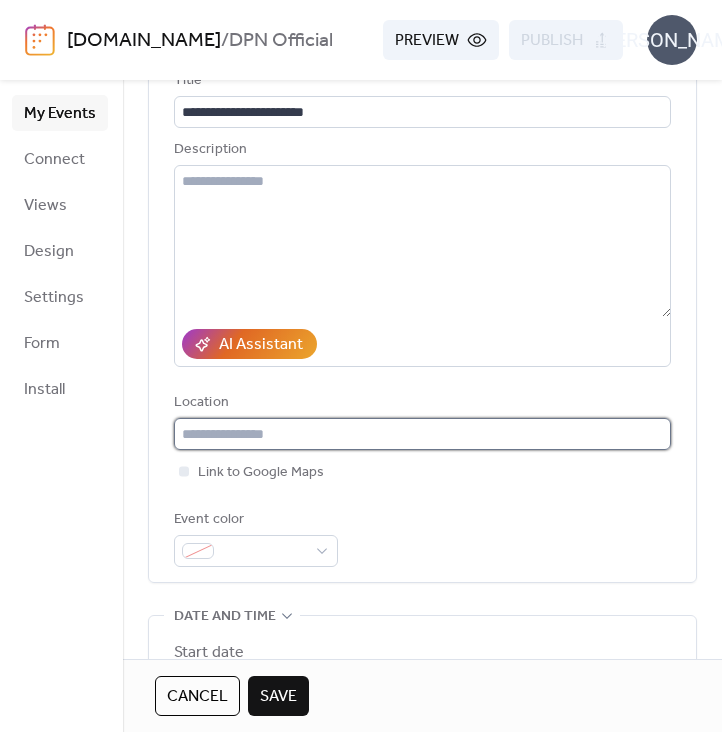 click at bounding box center (422, 434) 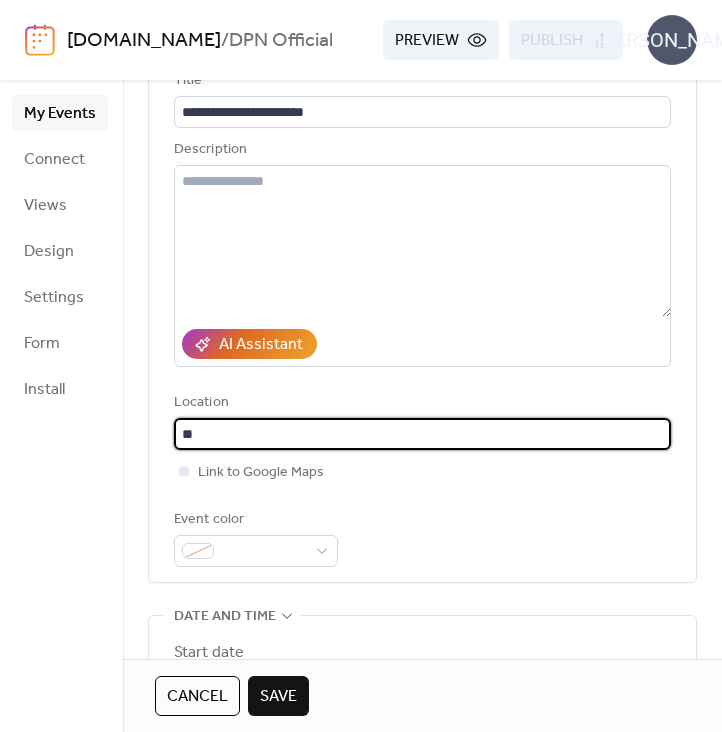 type on "*" 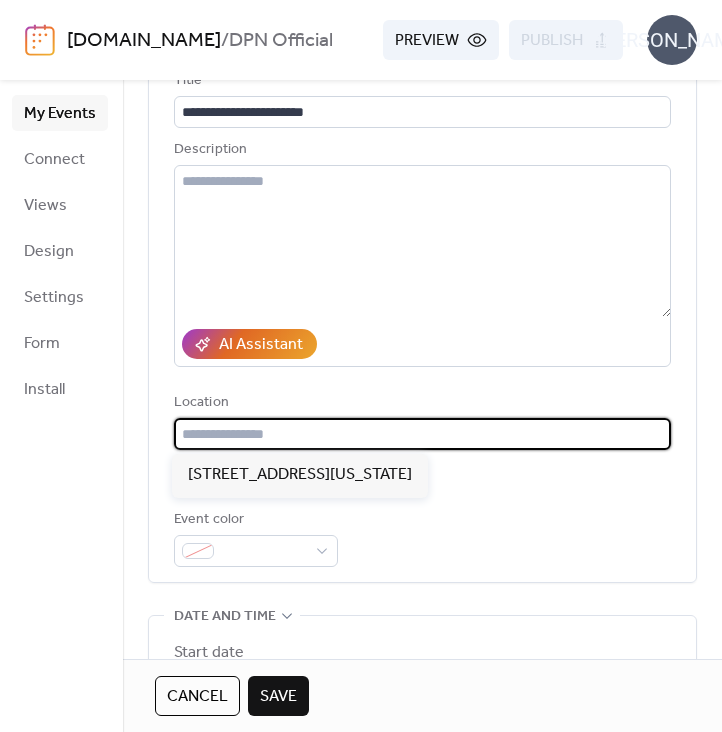 type on "*" 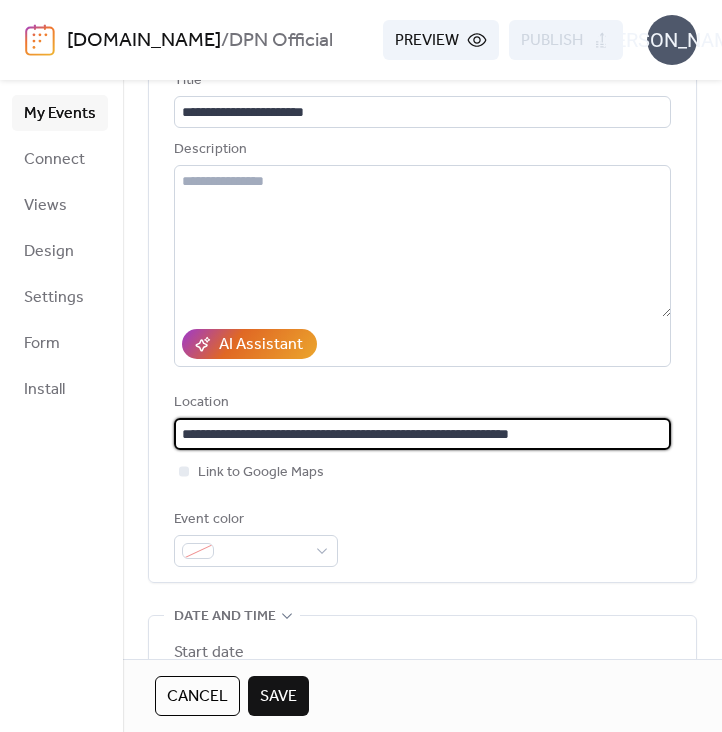 type on "**********" 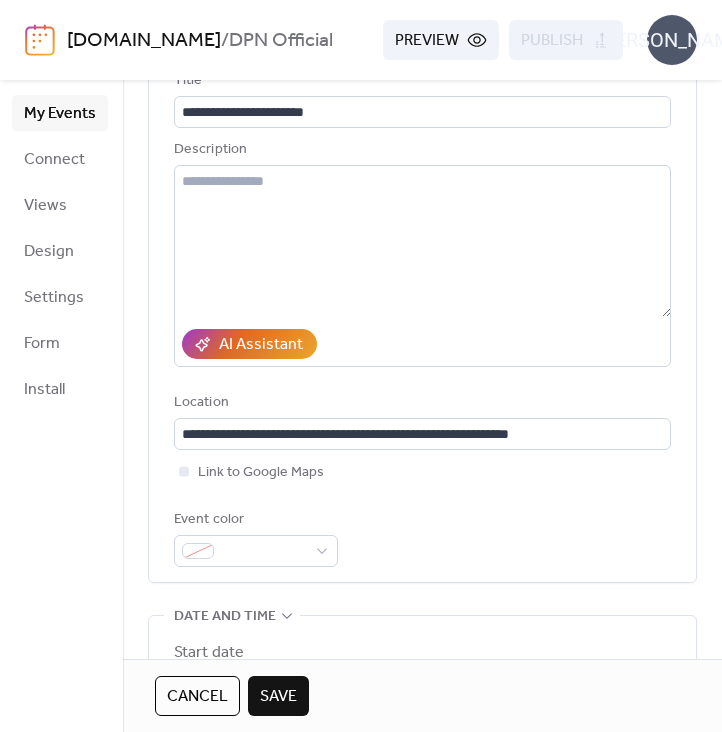 click on "**********" at bounding box center (422, 318) 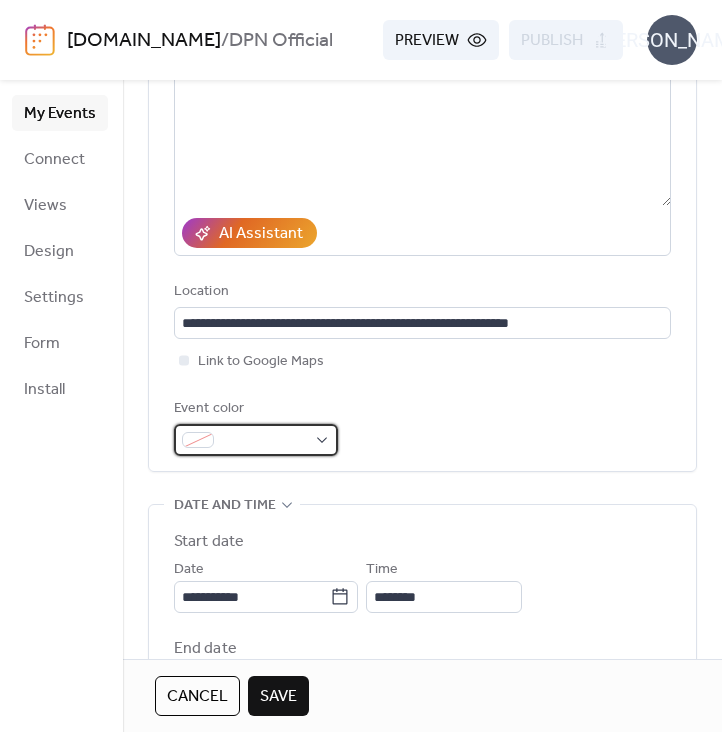 click at bounding box center [256, 440] 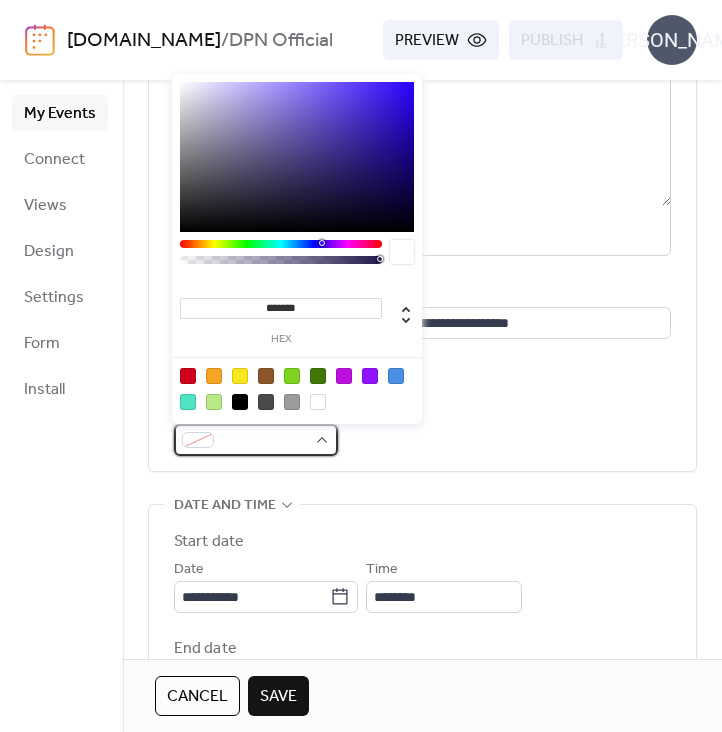 click at bounding box center (256, 440) 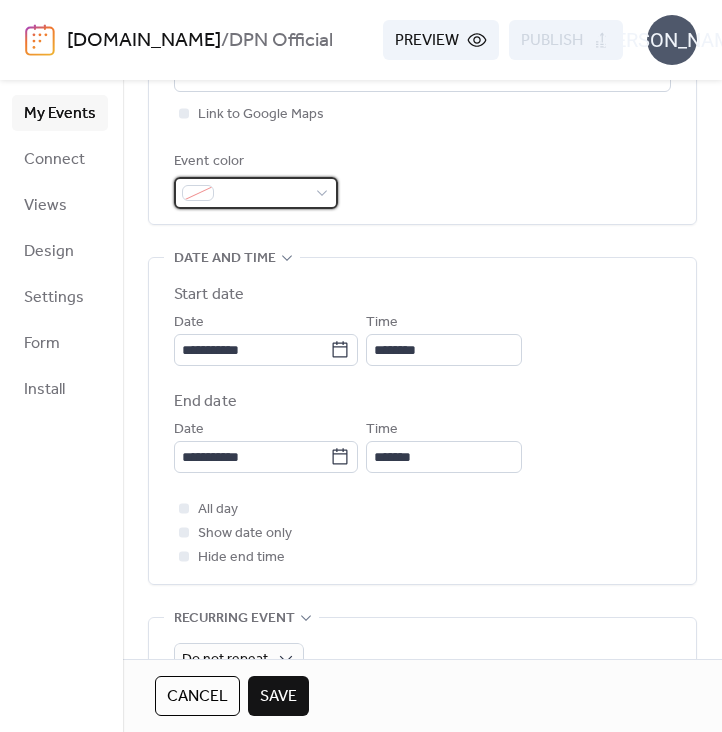 scroll, scrollTop: 507, scrollLeft: 0, axis: vertical 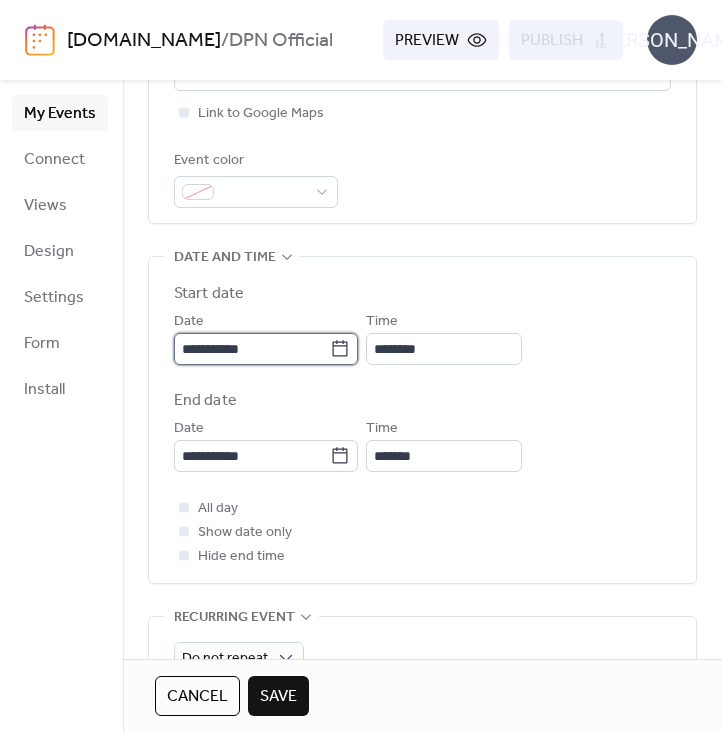 click on "**********" at bounding box center (252, 349) 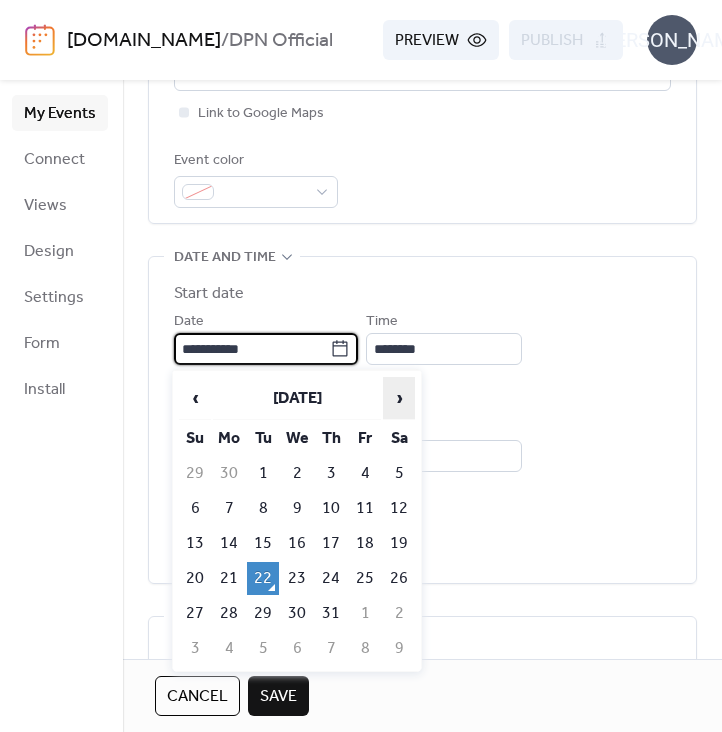 click on "›" at bounding box center (399, 398) 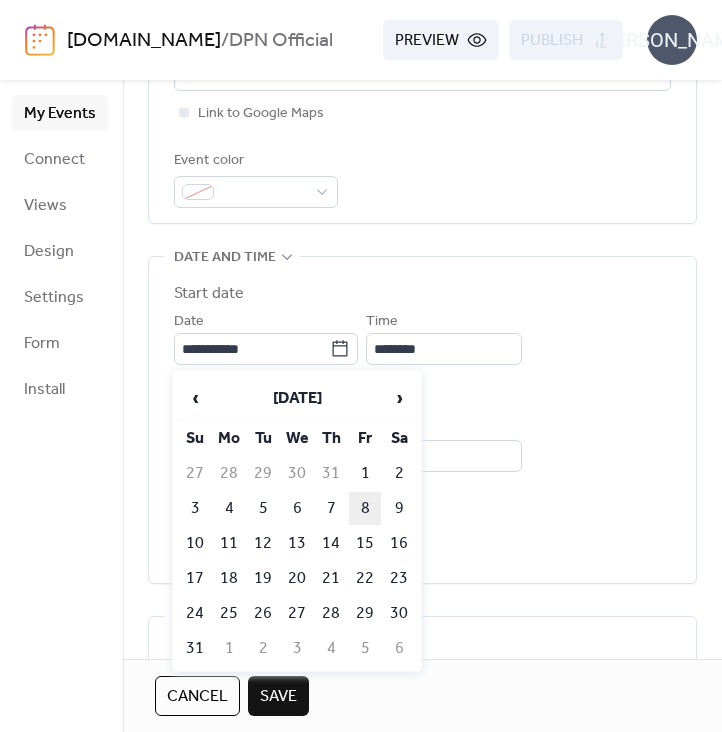 click on "8" at bounding box center [365, 508] 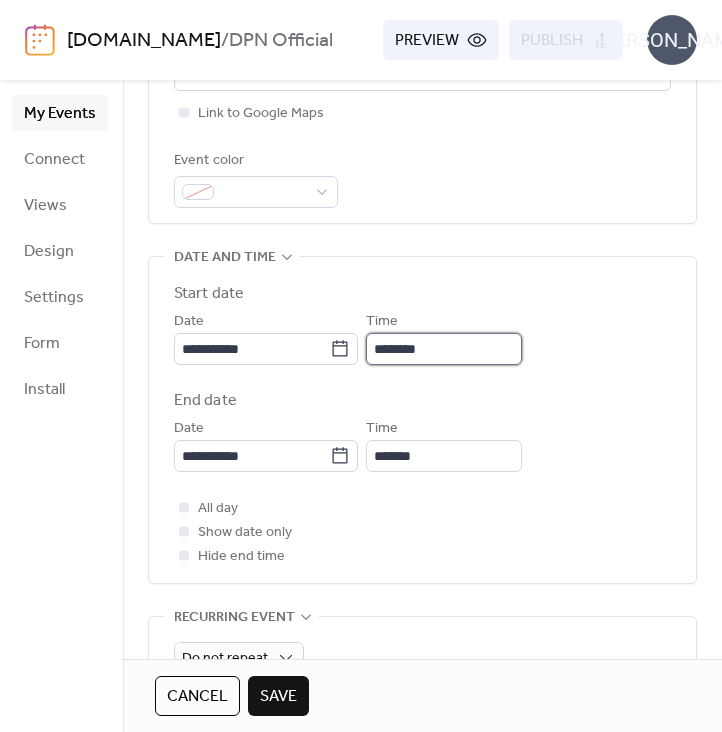 click on "********" at bounding box center [444, 349] 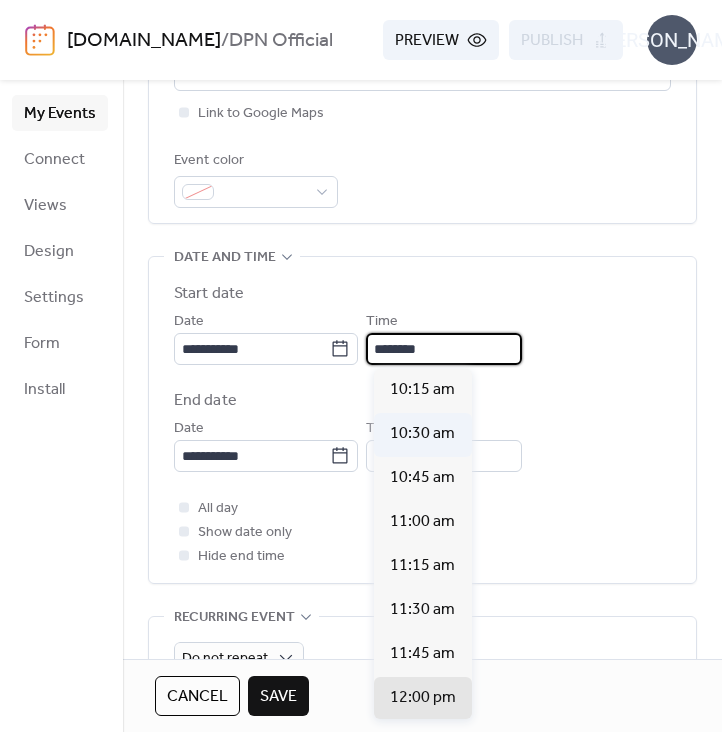 scroll, scrollTop: 1727, scrollLeft: 0, axis: vertical 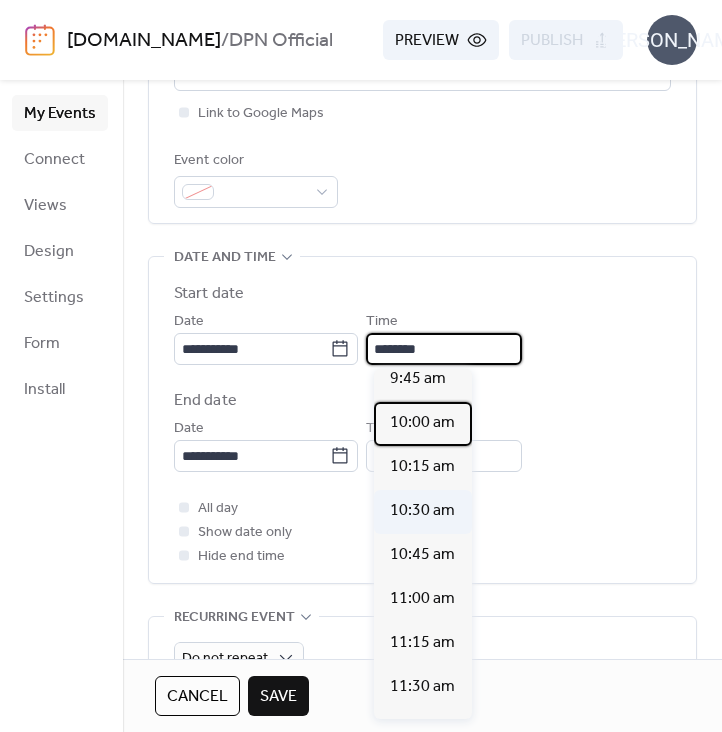 click on "10:00 am" at bounding box center (422, 423) 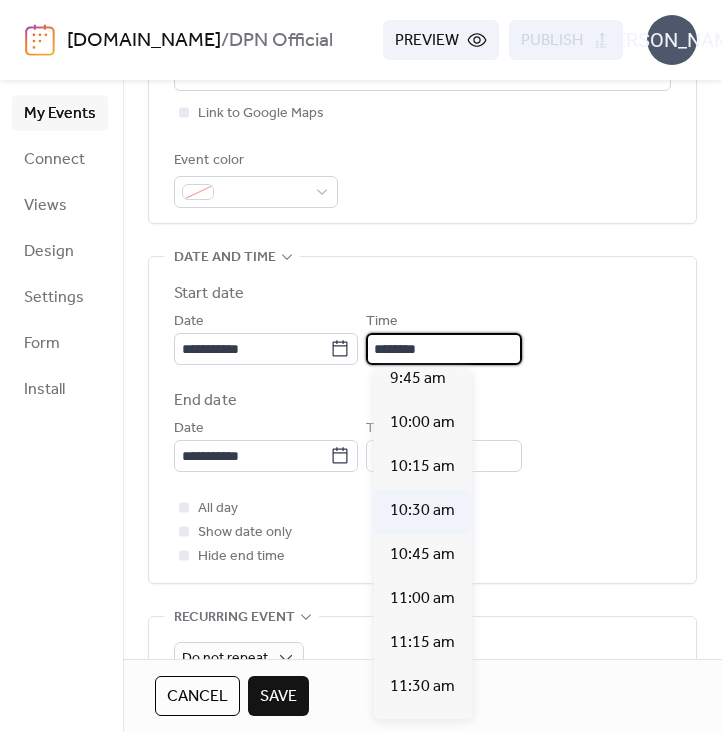 type on "********" 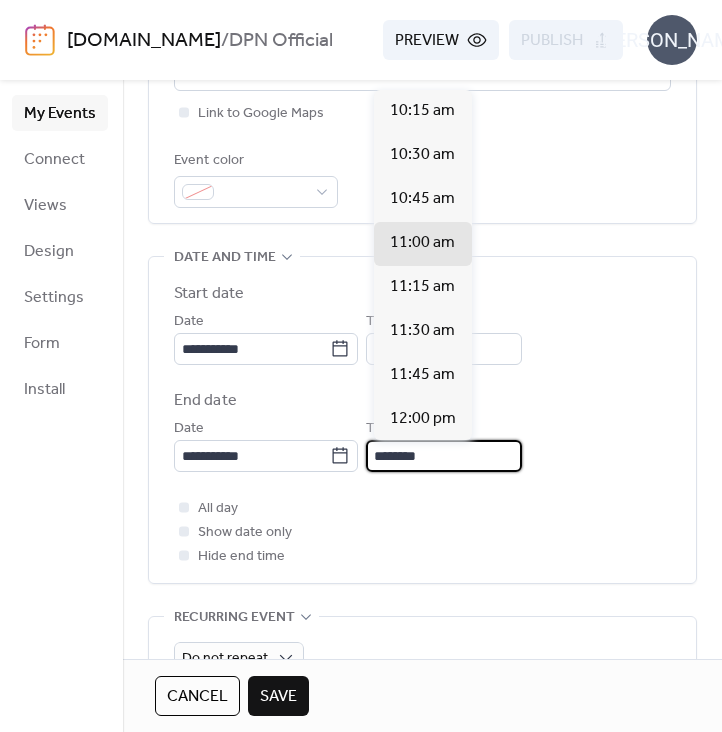click on "********" at bounding box center (444, 456) 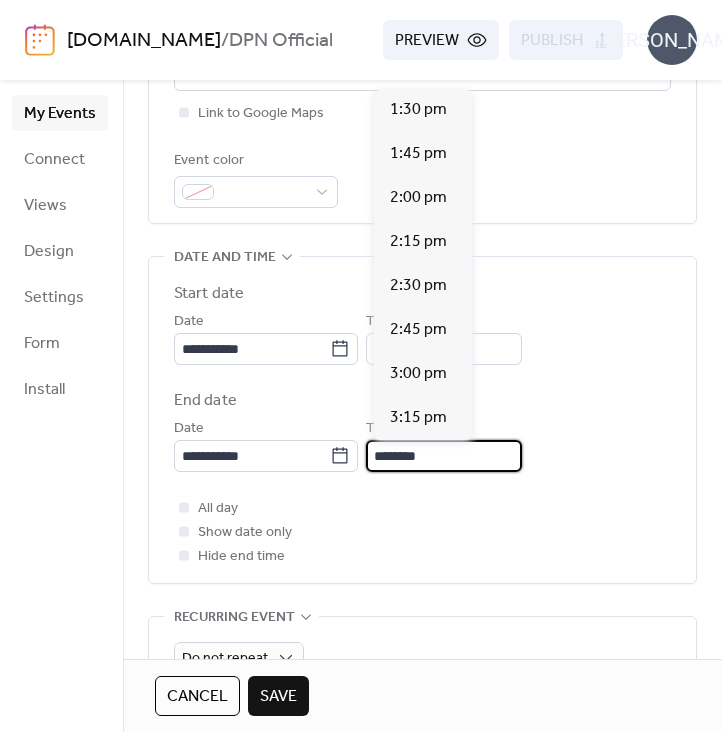 scroll, scrollTop: 575, scrollLeft: 0, axis: vertical 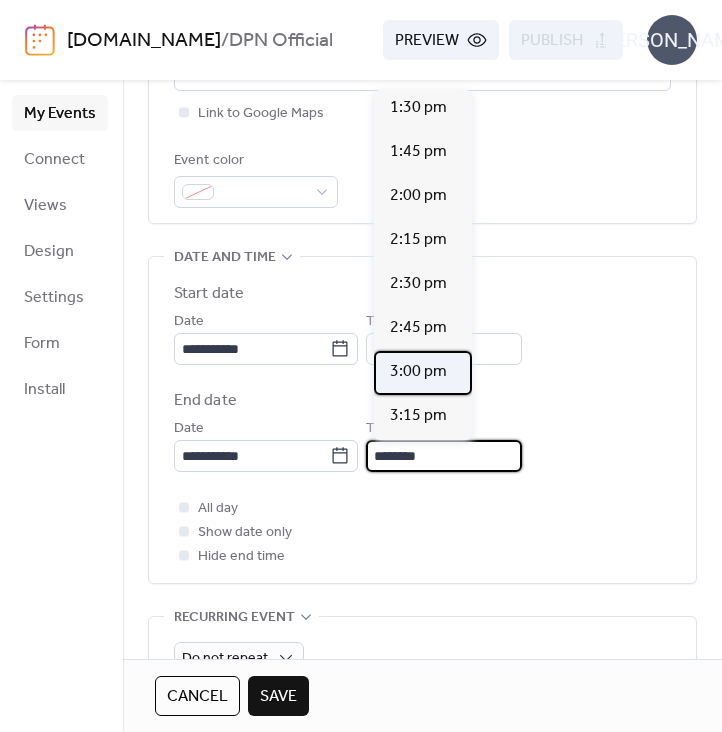 click on "3:00 pm" at bounding box center (418, 372) 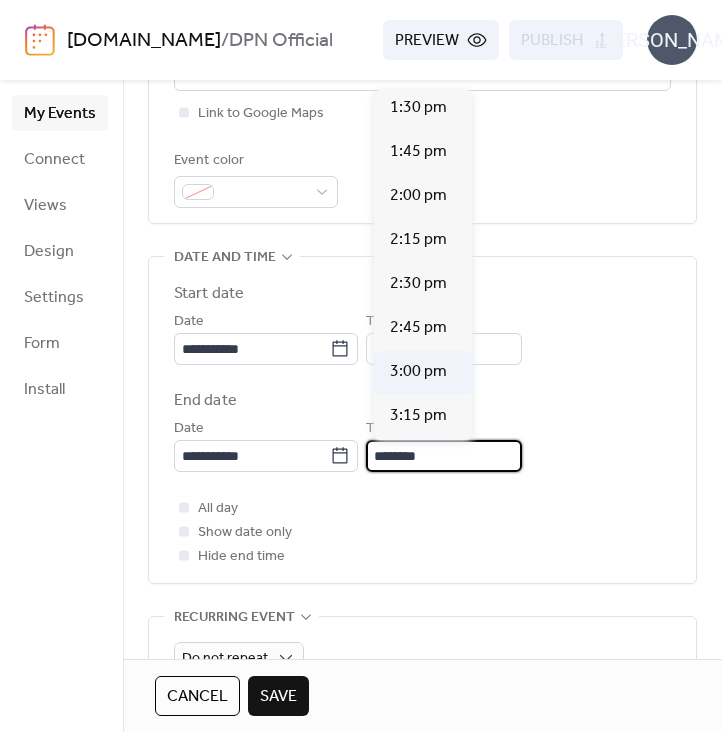 type on "*******" 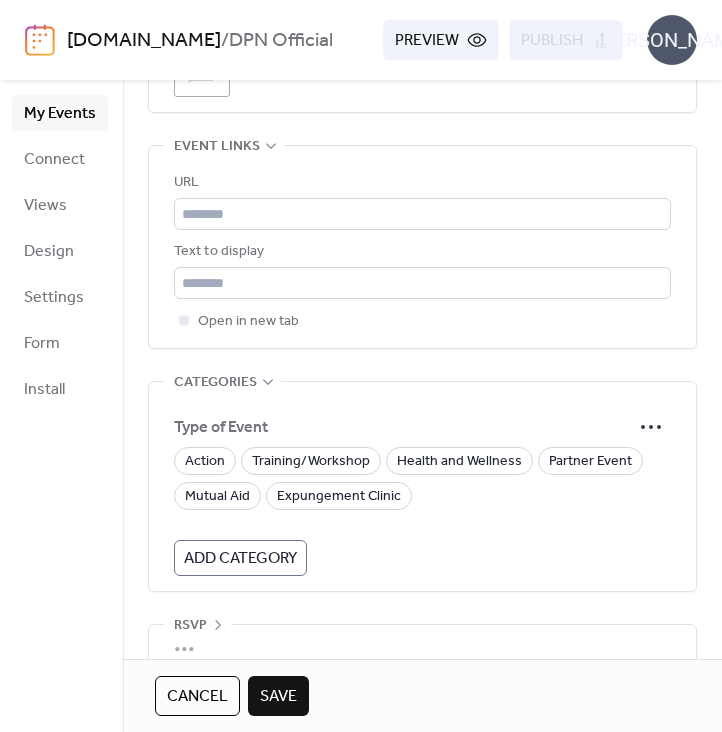 scroll, scrollTop: 1245, scrollLeft: 0, axis: vertical 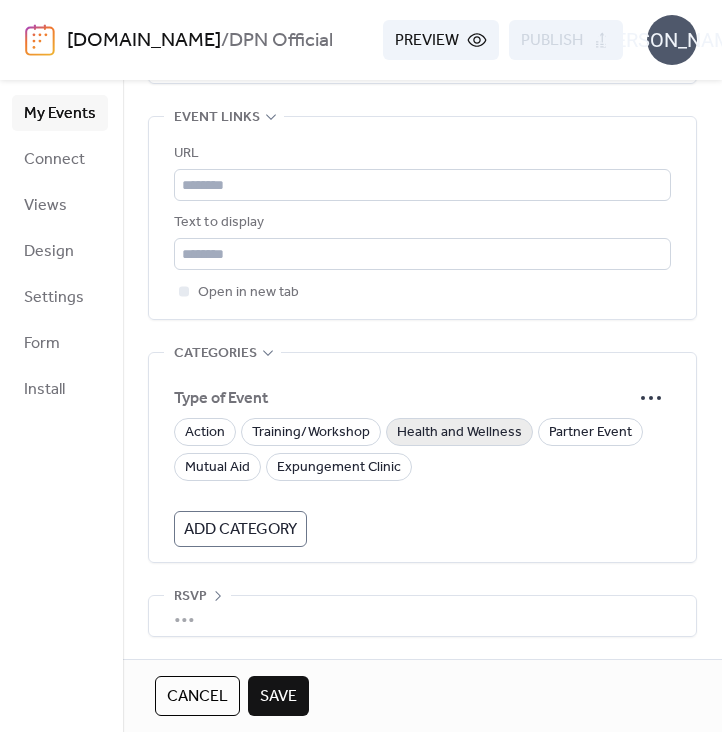 click on "Health and Wellness" at bounding box center (459, 433) 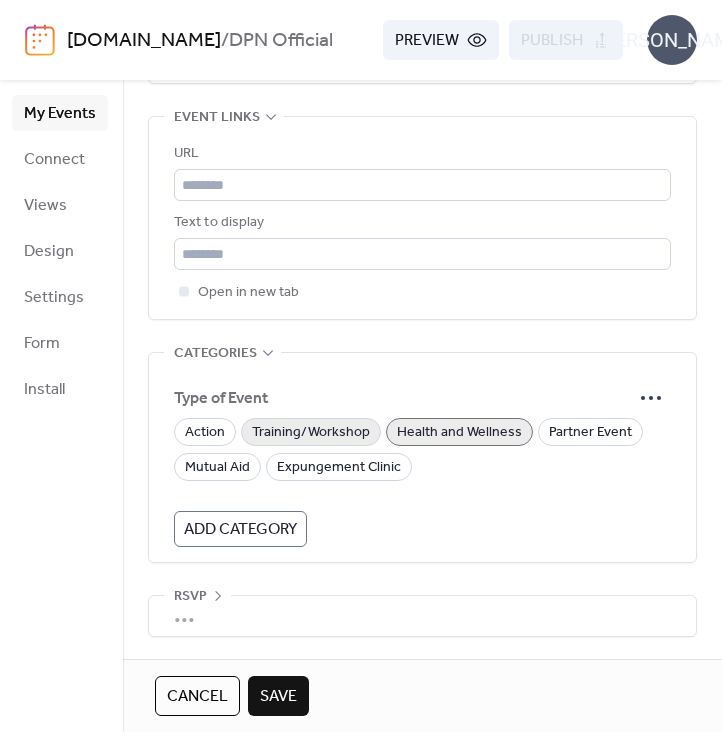 click on "Training/Workshop" at bounding box center [311, 433] 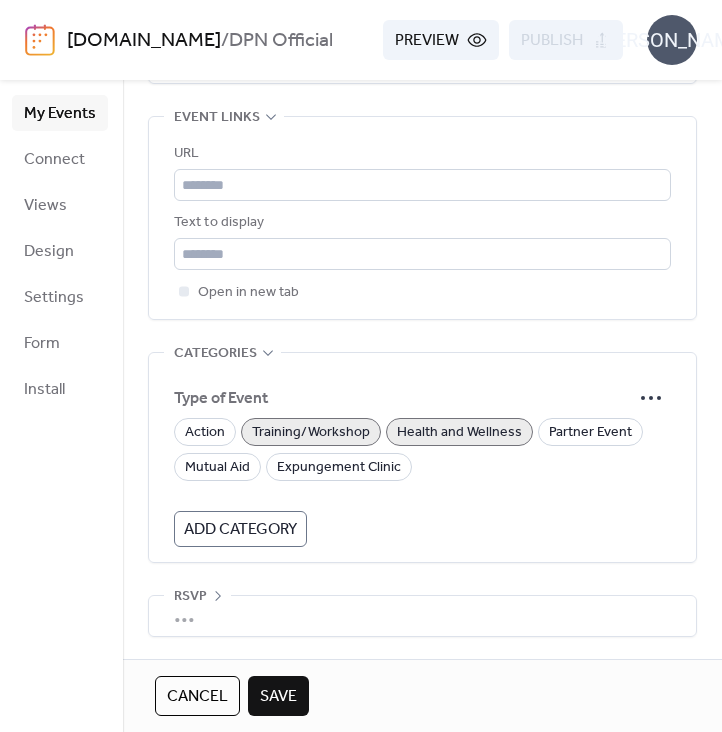 click on "Save" at bounding box center (278, 697) 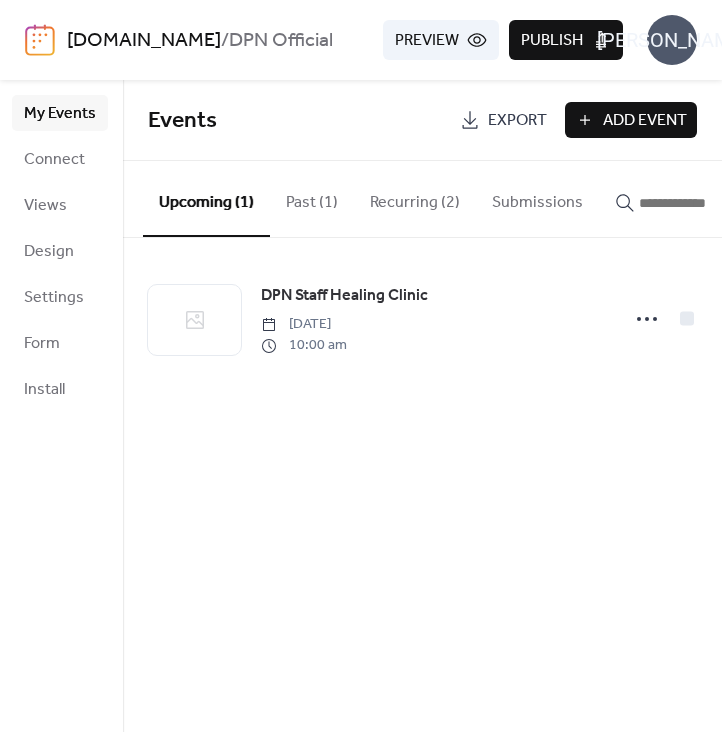 click on "Add Event" at bounding box center [645, 121] 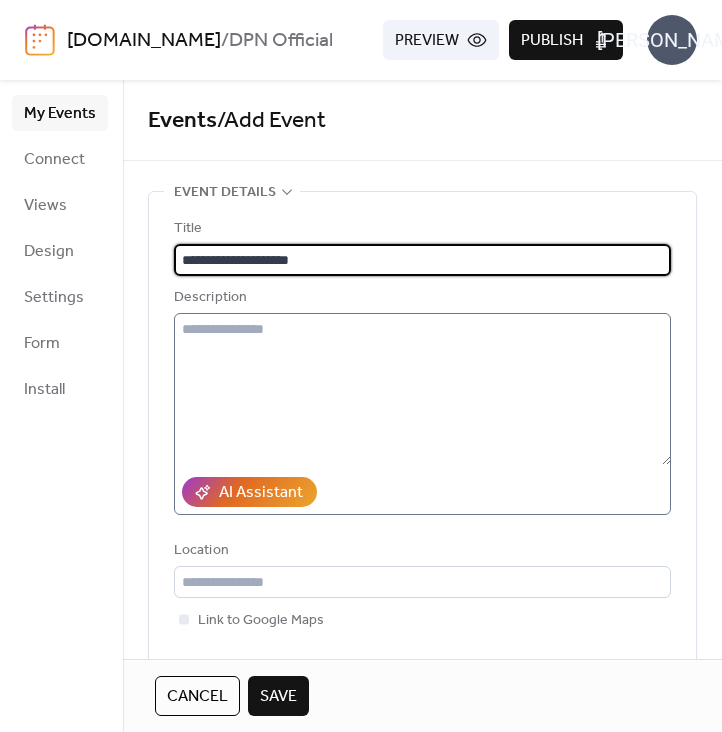 type on "**********" 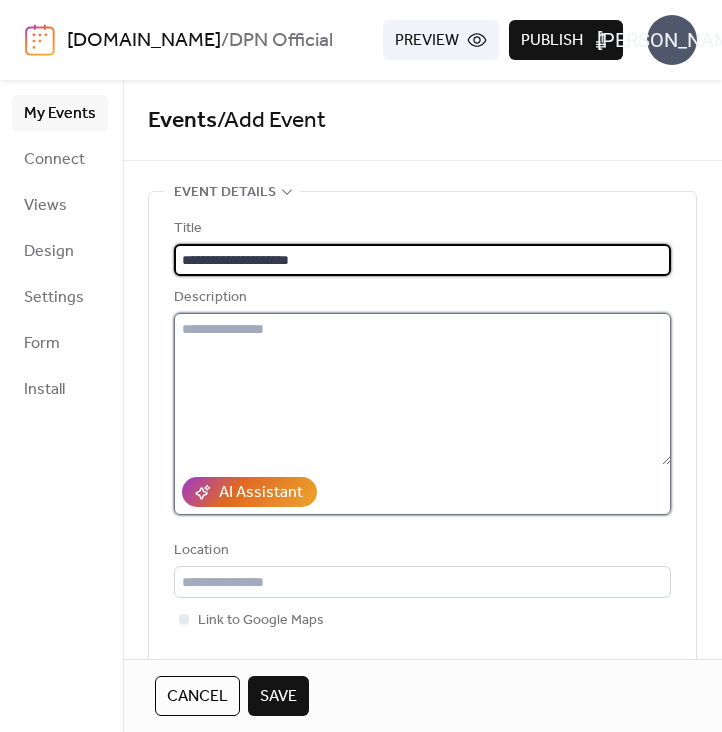 click at bounding box center [422, 389] 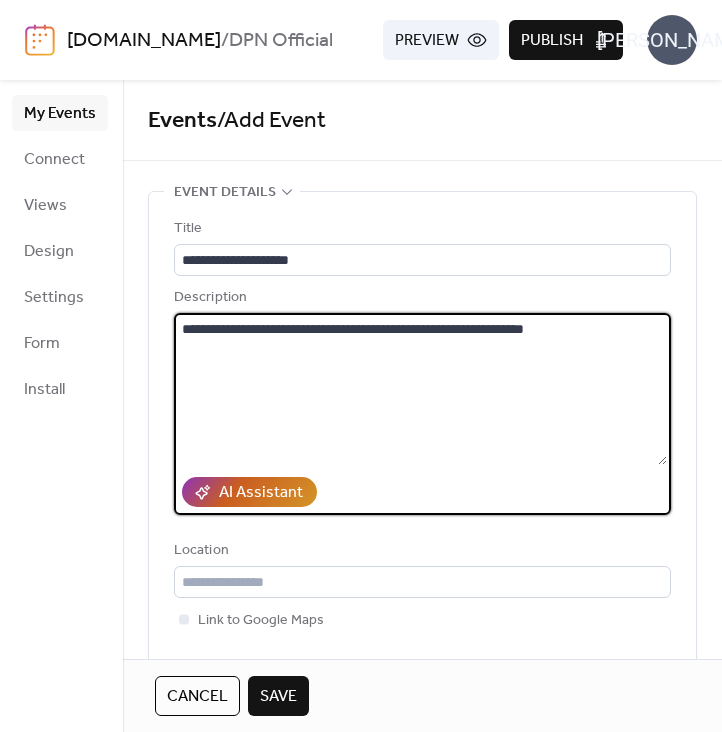 paste on "**********" 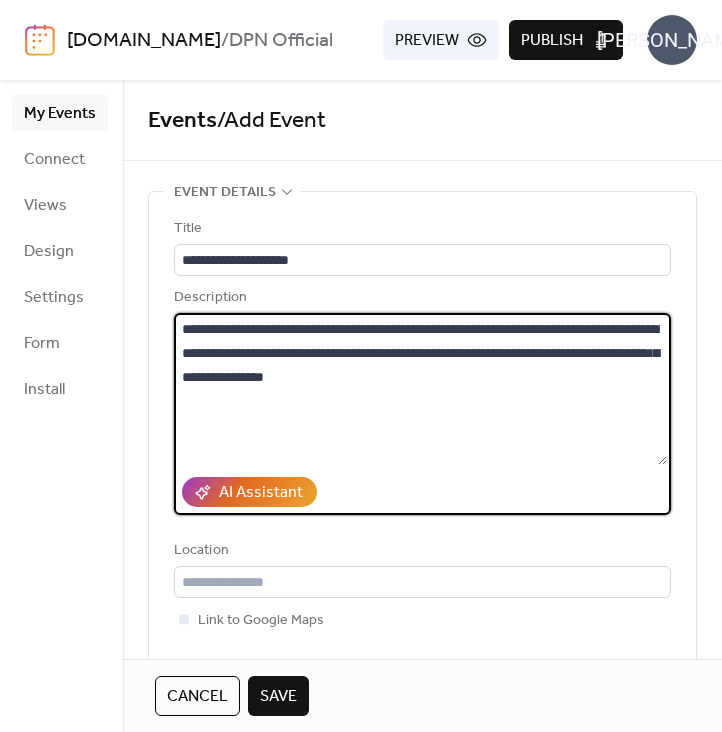 click on "**********" at bounding box center (420, 389) 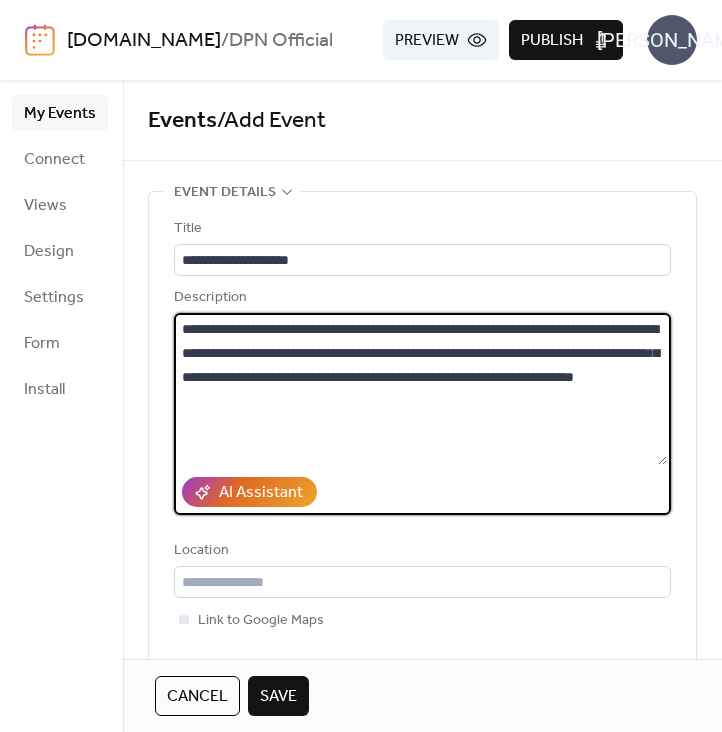 click on "**********" at bounding box center [420, 389] 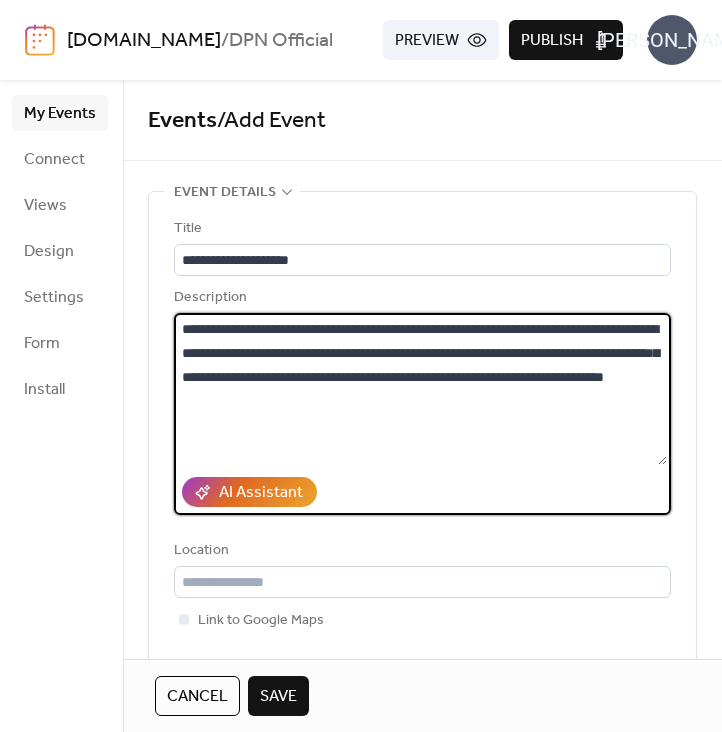 click on "**********" at bounding box center (420, 389) 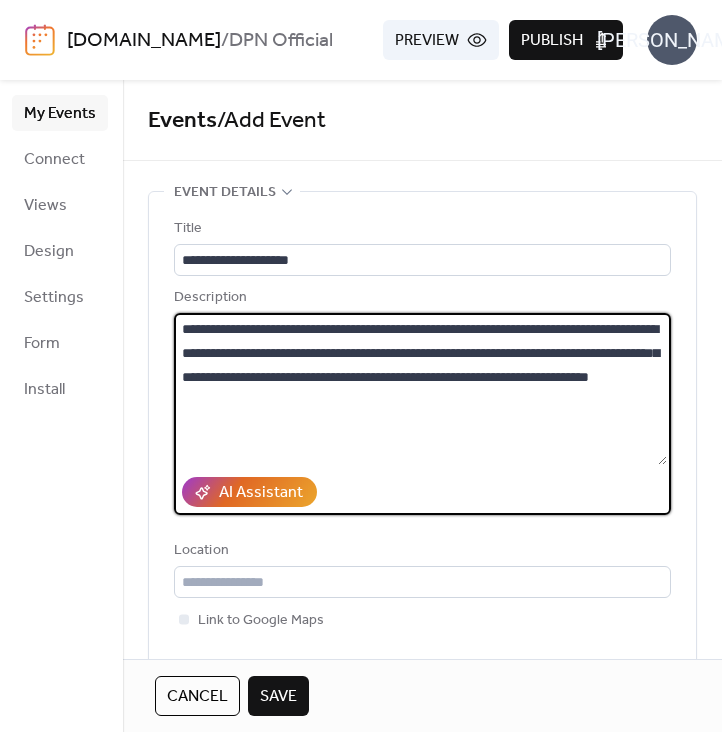 click on "**********" at bounding box center [420, 389] 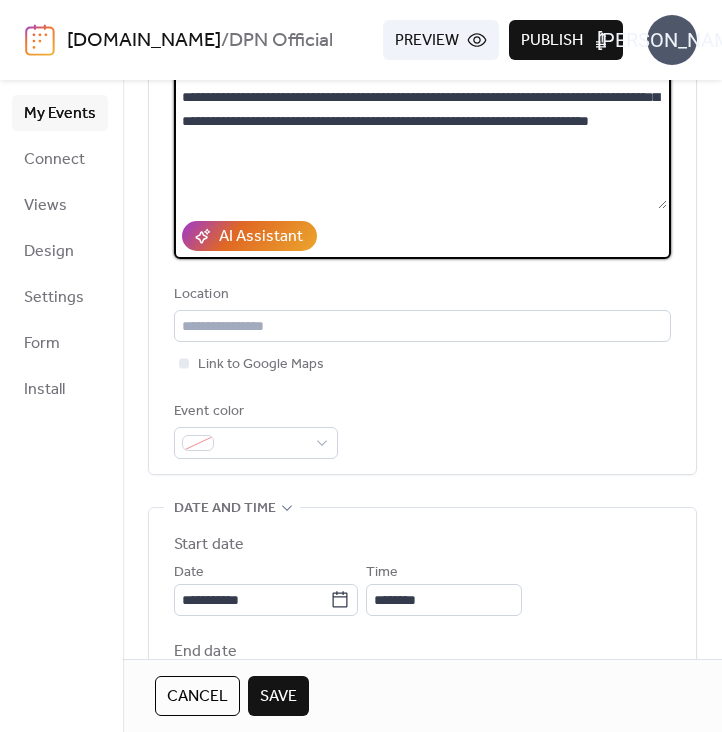 scroll, scrollTop: 258, scrollLeft: 0, axis: vertical 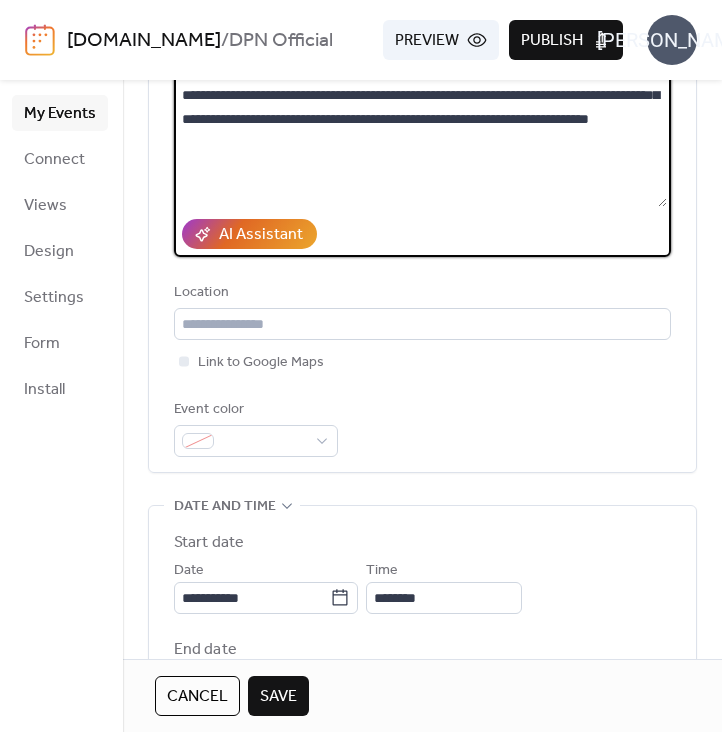 type on "**********" 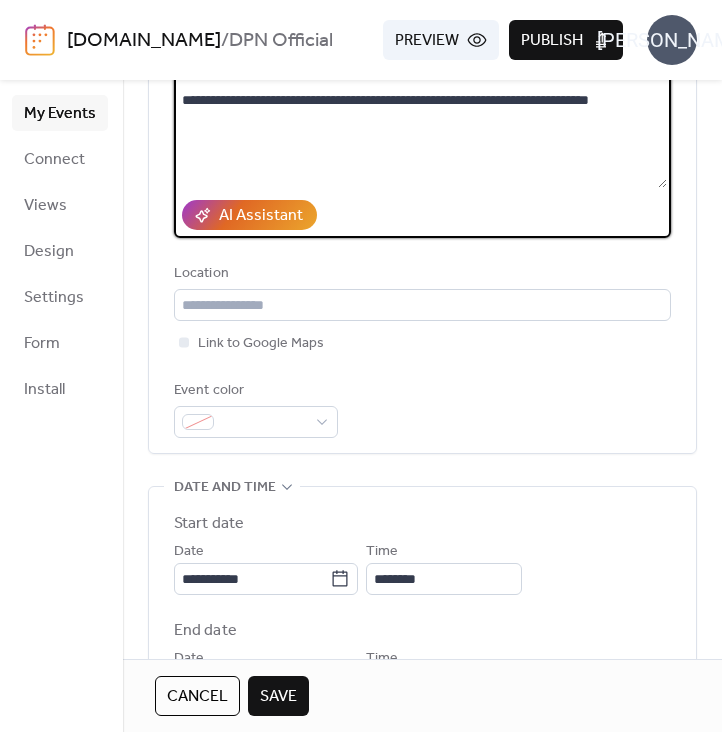 scroll, scrollTop: 409, scrollLeft: 0, axis: vertical 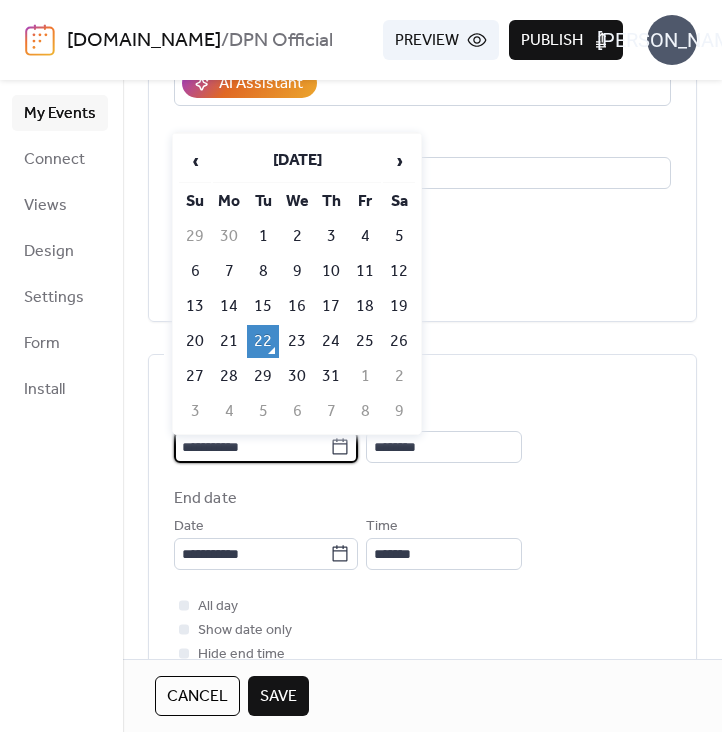 click on "**********" at bounding box center [361, 366] 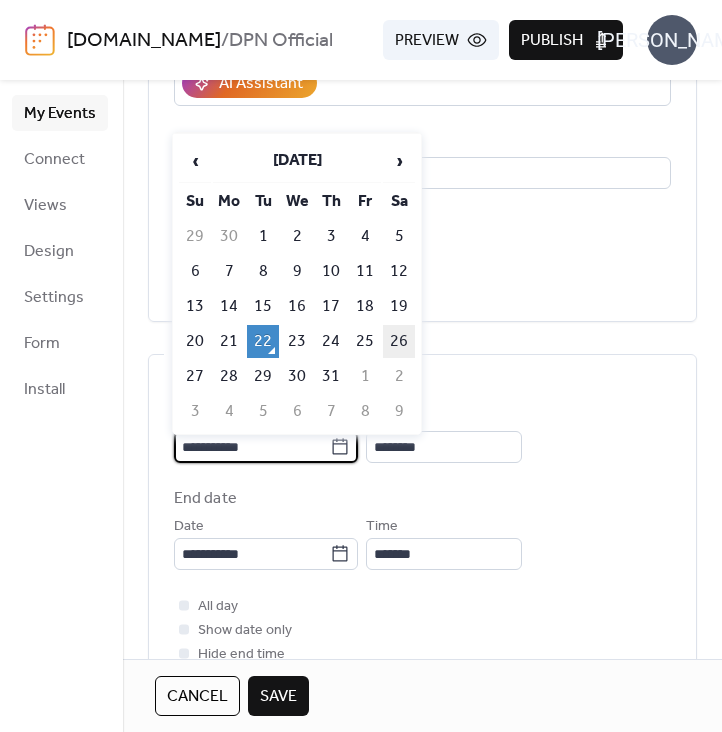 click on "26" at bounding box center [399, 341] 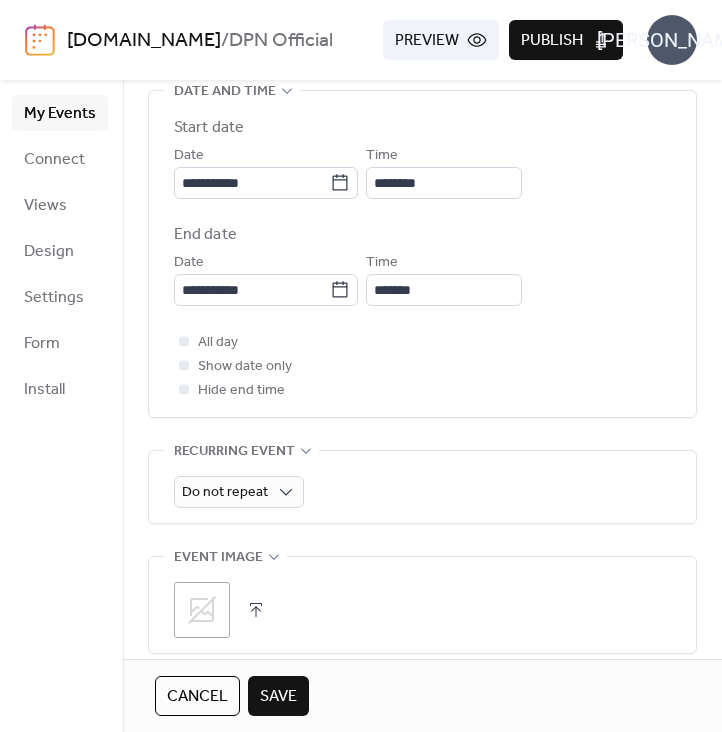 scroll, scrollTop: 675, scrollLeft: 0, axis: vertical 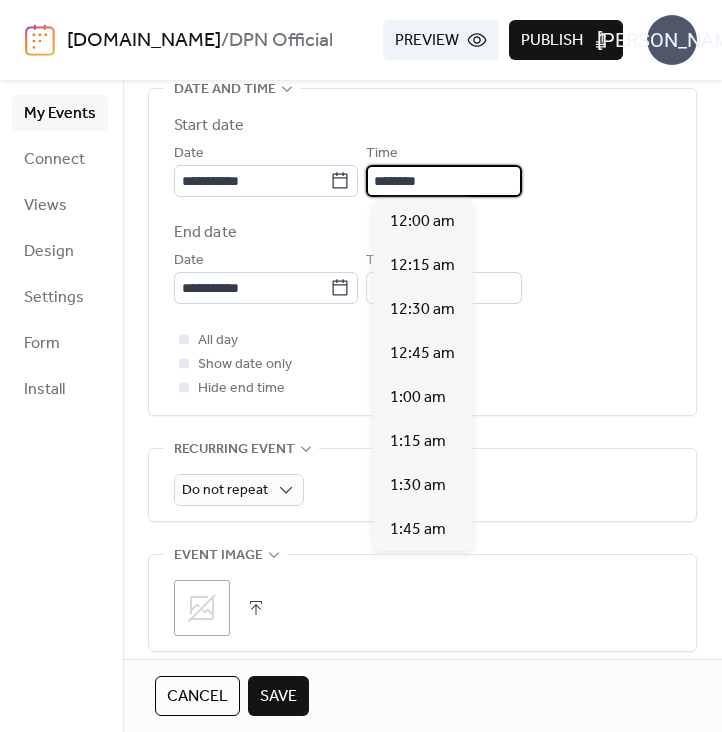 click on "********" at bounding box center [444, 181] 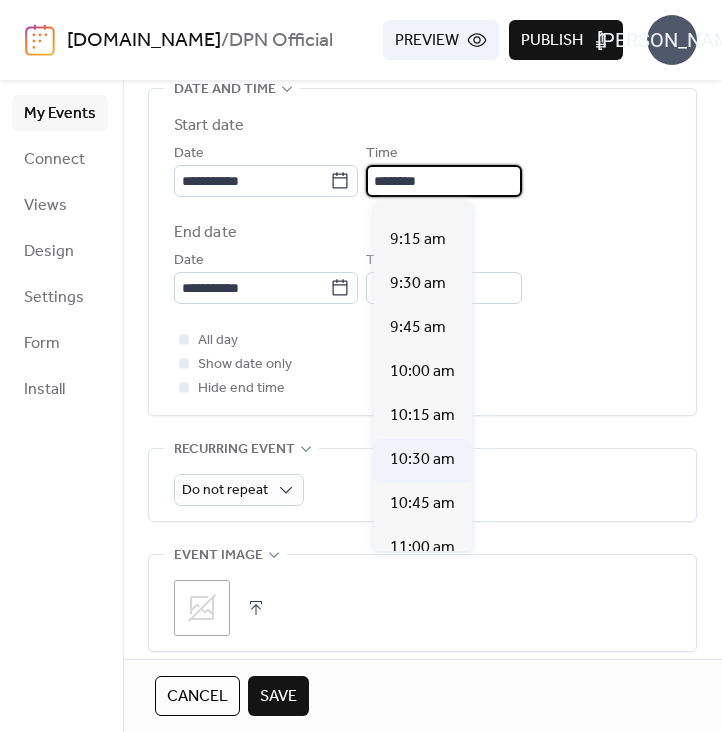 scroll, scrollTop: 1547, scrollLeft: 0, axis: vertical 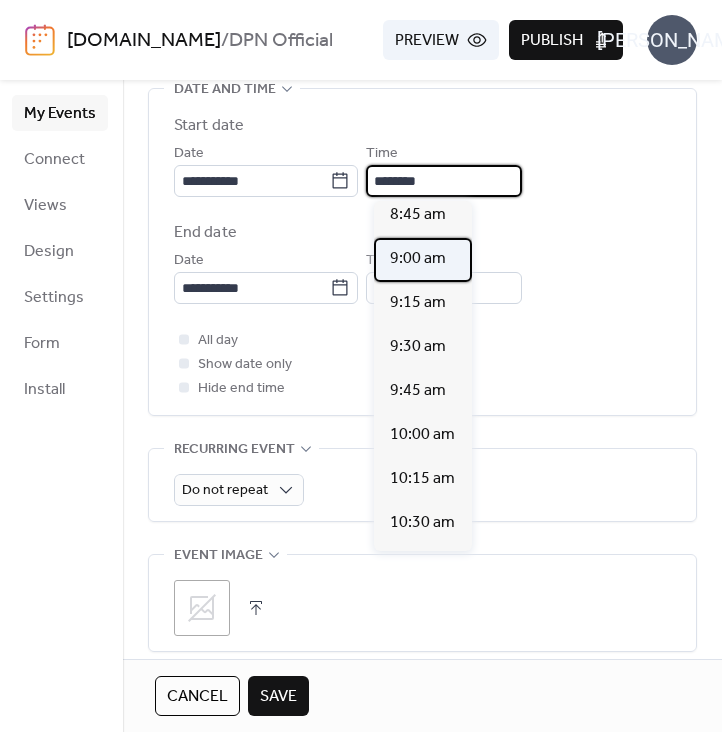 click on "9:00 am" at bounding box center [418, 259] 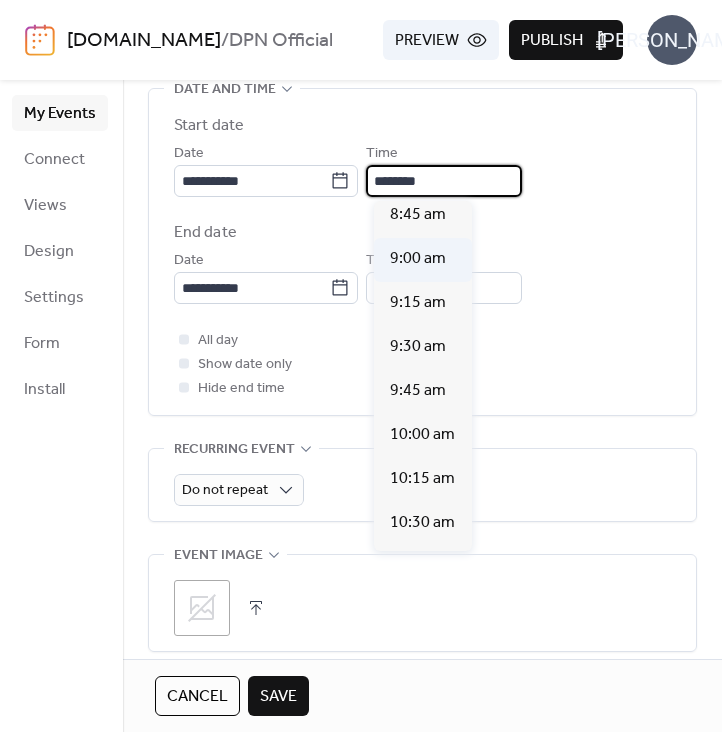 type on "*******" 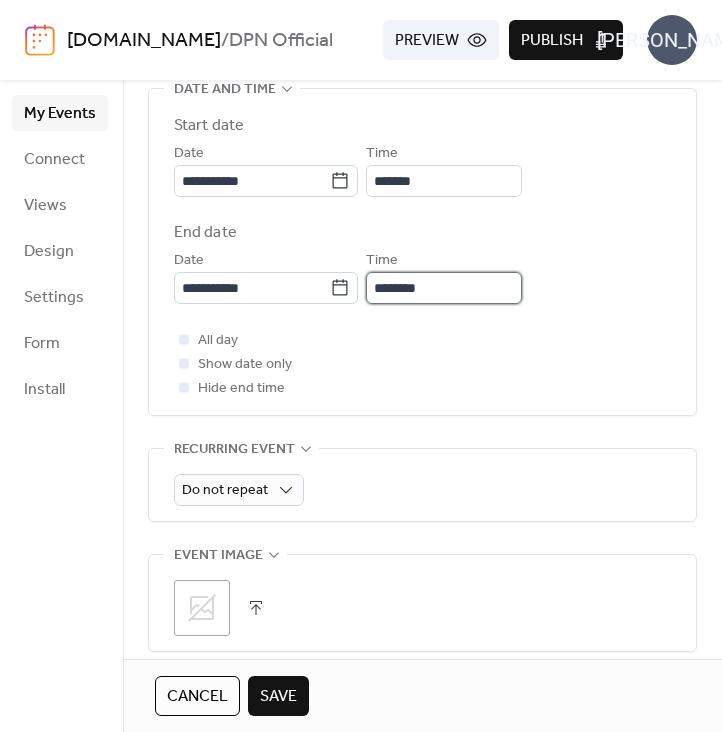click on "********" at bounding box center [444, 288] 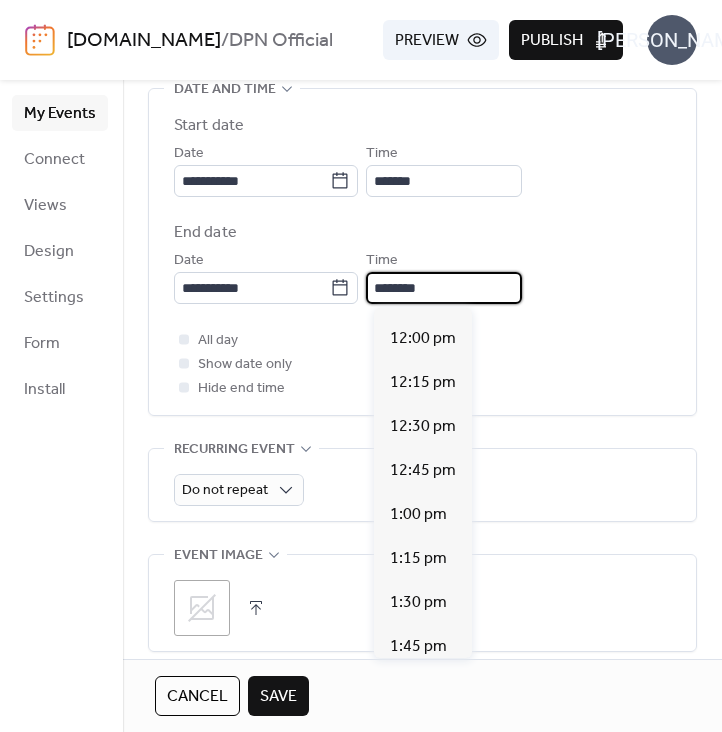 scroll, scrollTop: 520, scrollLeft: 0, axis: vertical 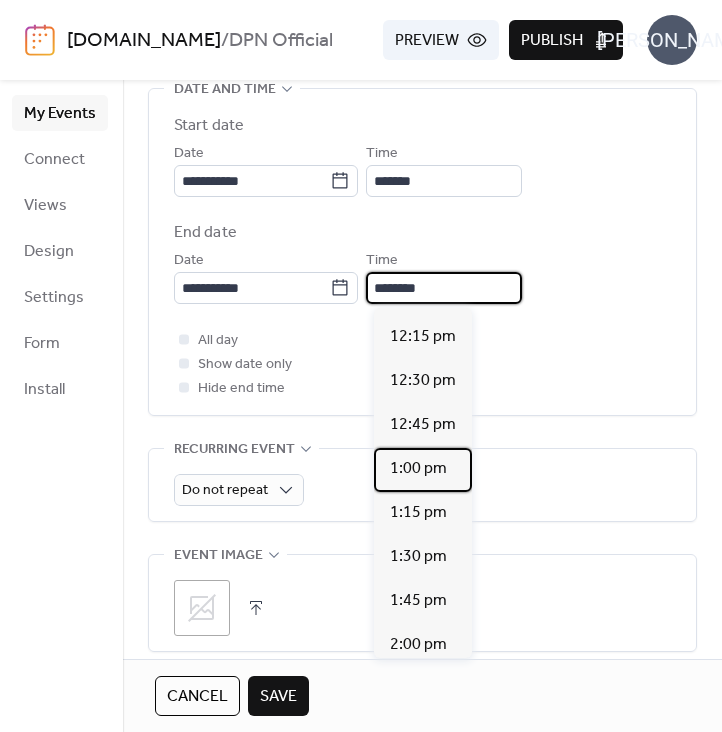 click on "1:00 pm" at bounding box center [418, 469] 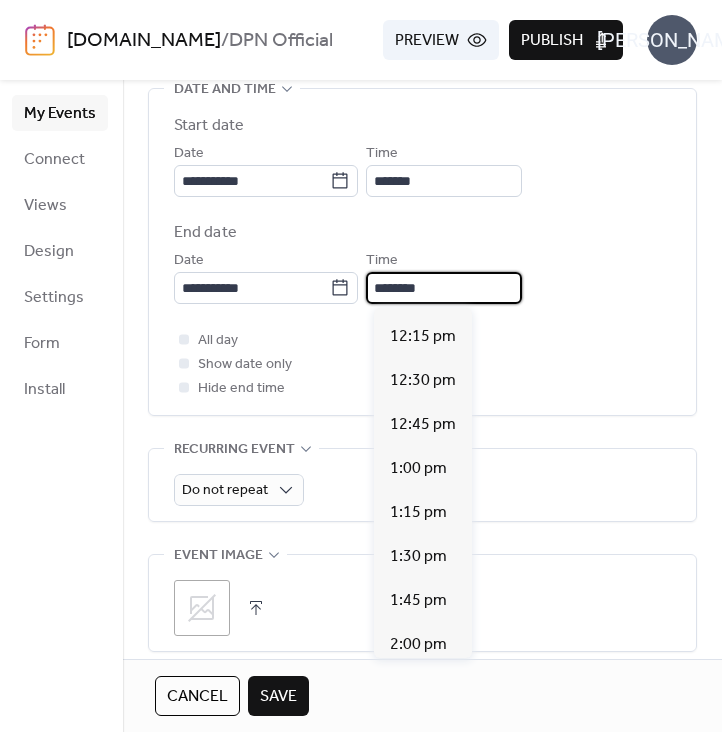 type on "*******" 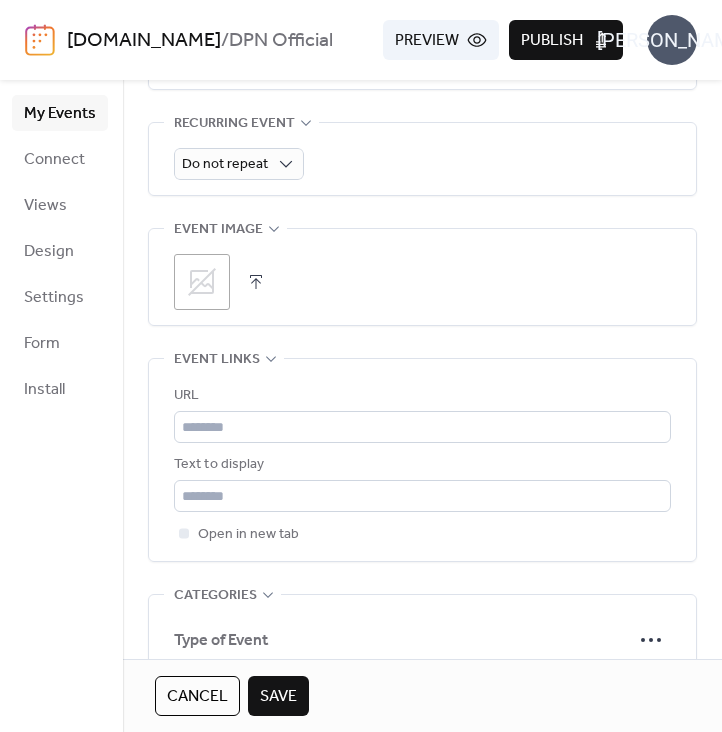 scroll, scrollTop: 1002, scrollLeft: 0, axis: vertical 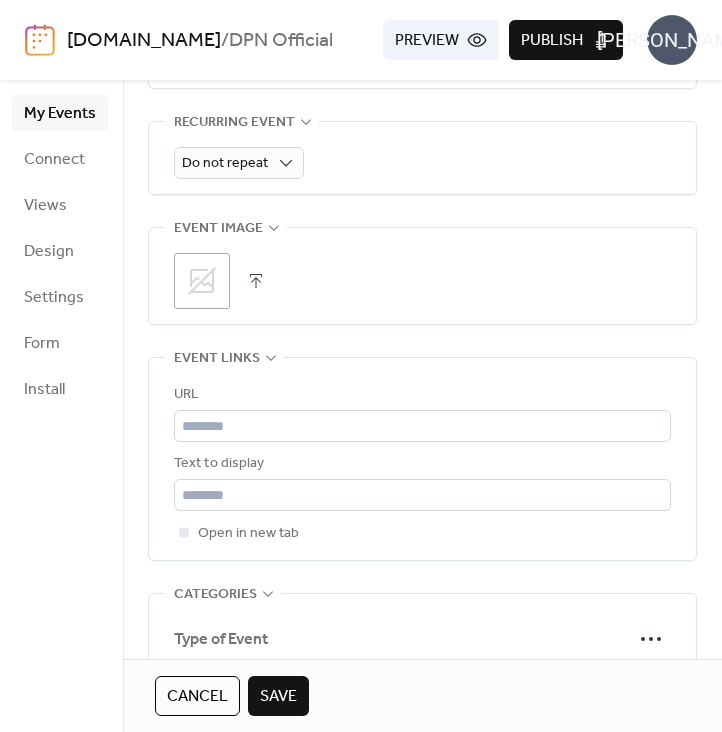 click at bounding box center [256, 281] 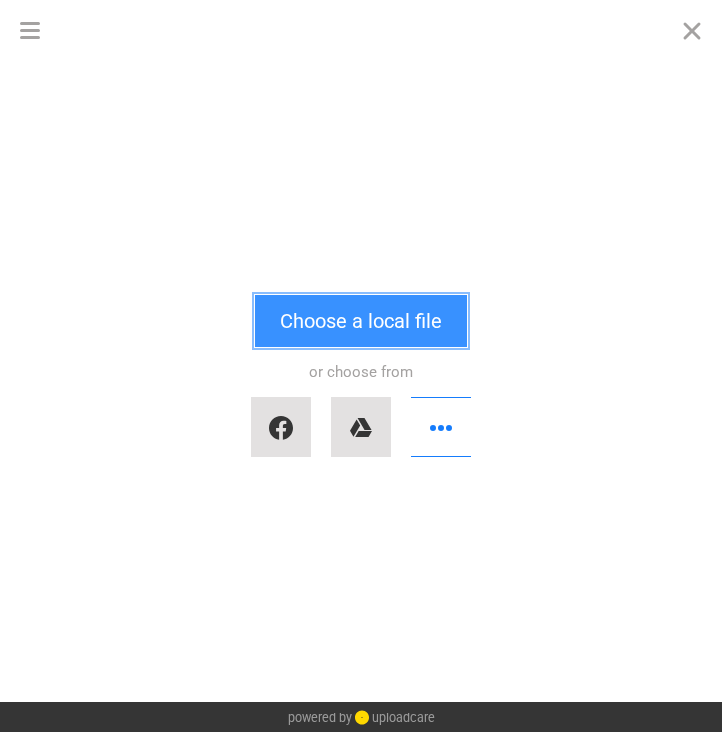 click on "Choose a local file" at bounding box center (361, 321) 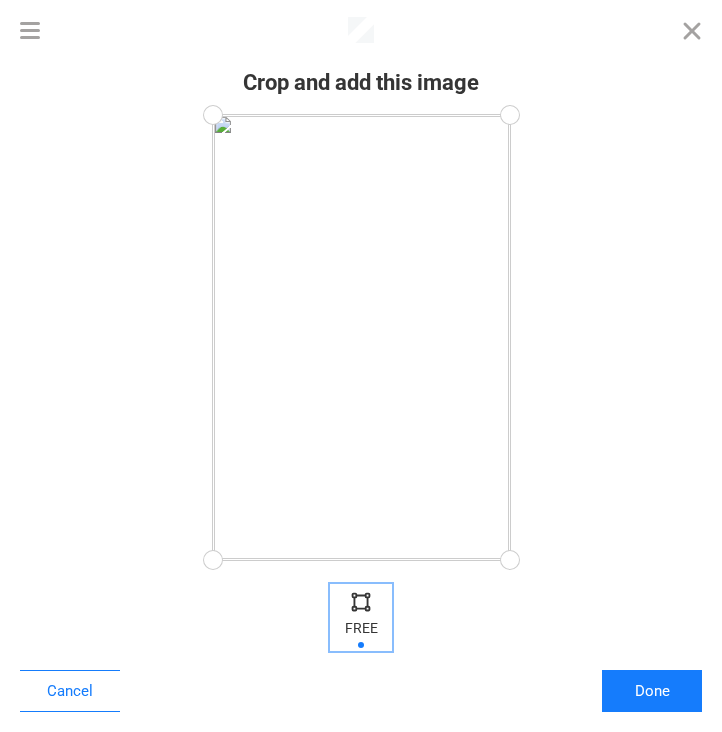 click at bounding box center (361, 601) 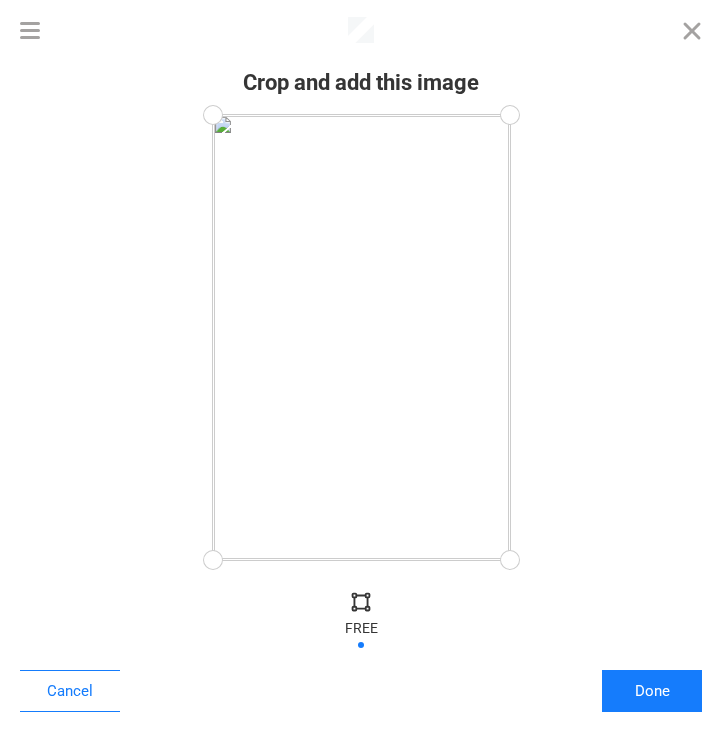 click at bounding box center (361, 601) 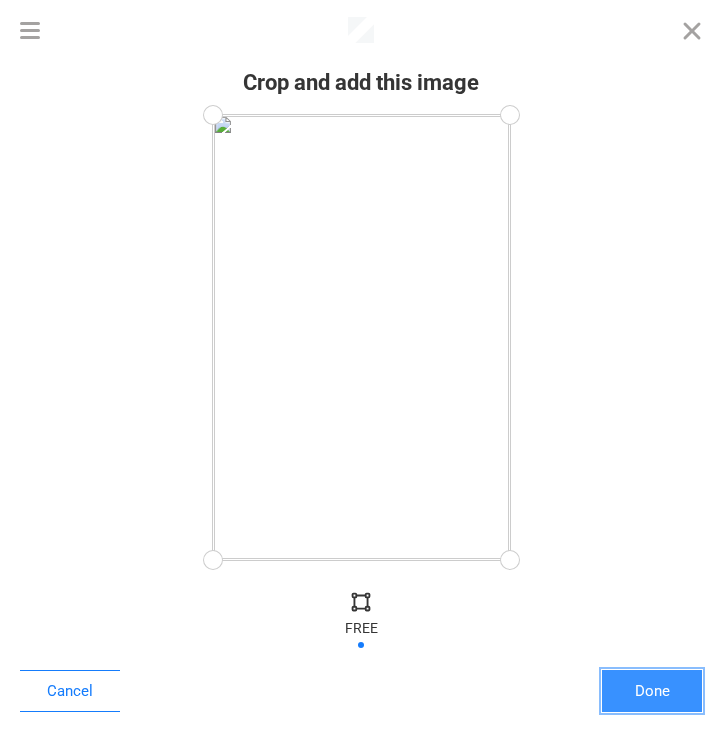 drag, startPoint x: 659, startPoint y: 698, endPoint x: 654, endPoint y: 686, distance: 13 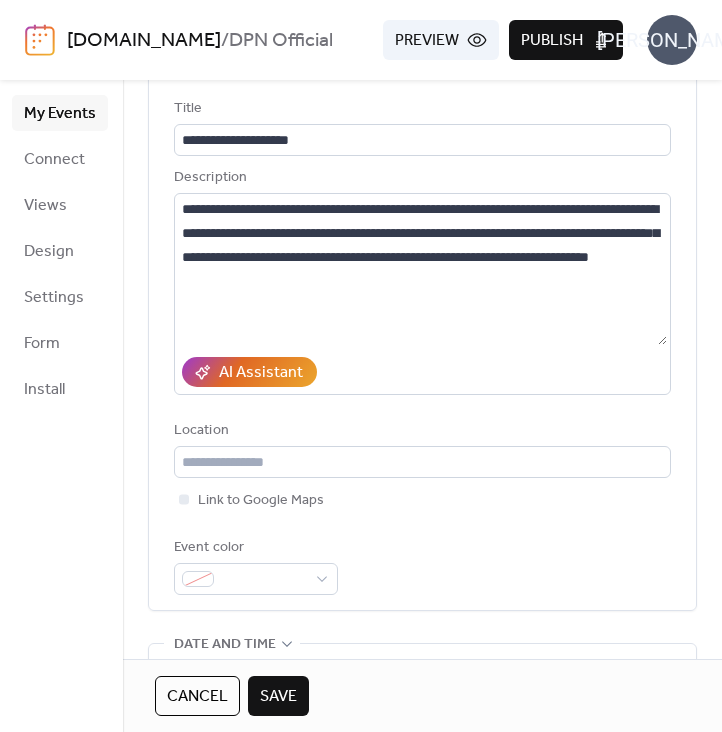 scroll, scrollTop: 119, scrollLeft: 0, axis: vertical 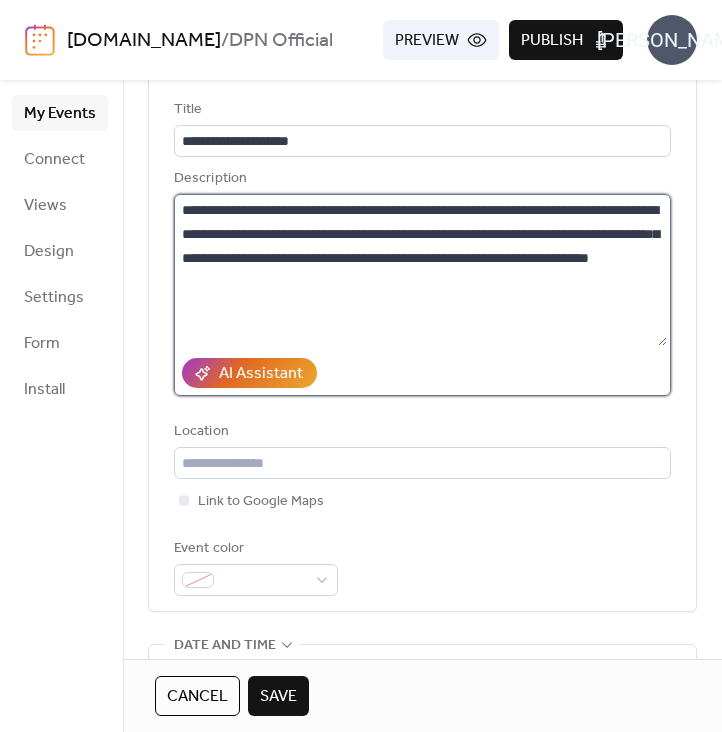 click on "**********" at bounding box center (420, 270) 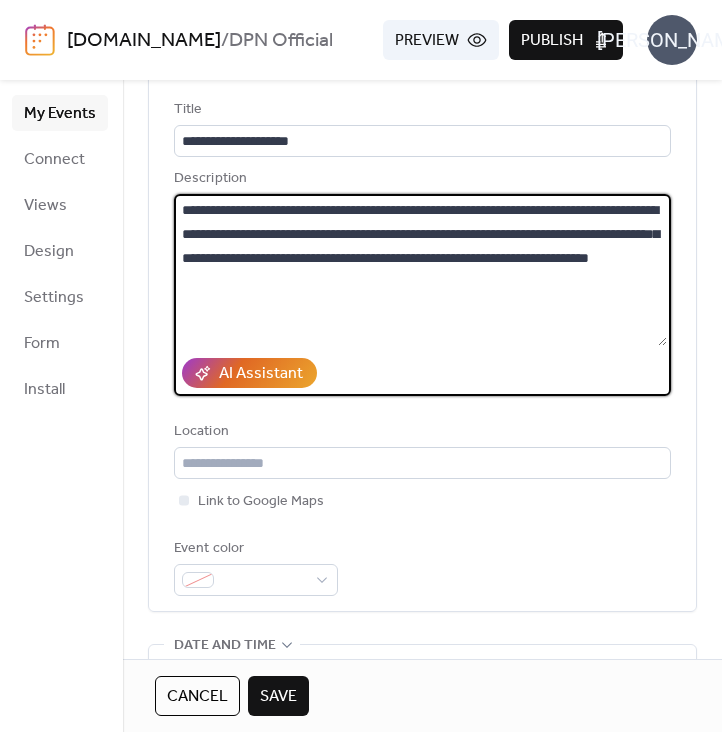 click on "**********" at bounding box center (420, 270) 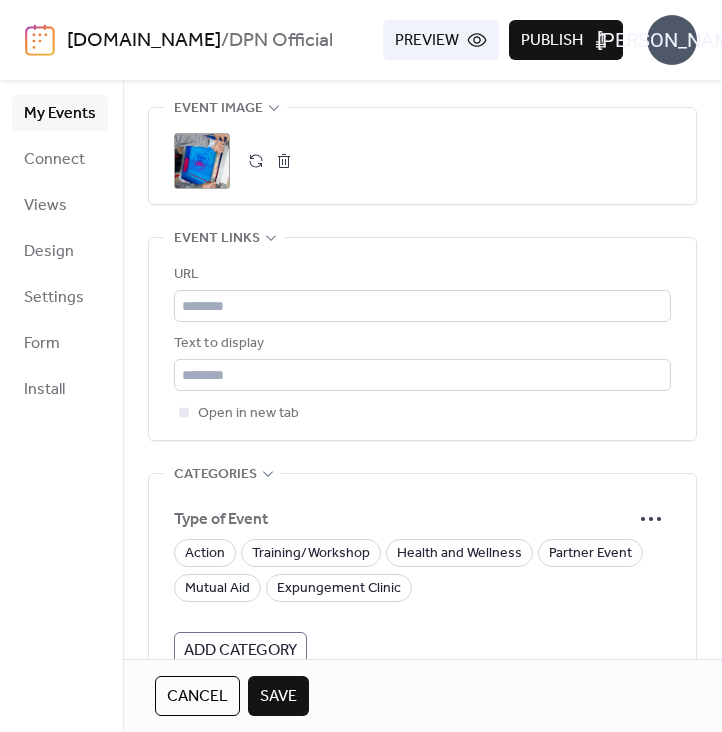 scroll, scrollTop: 1234, scrollLeft: 0, axis: vertical 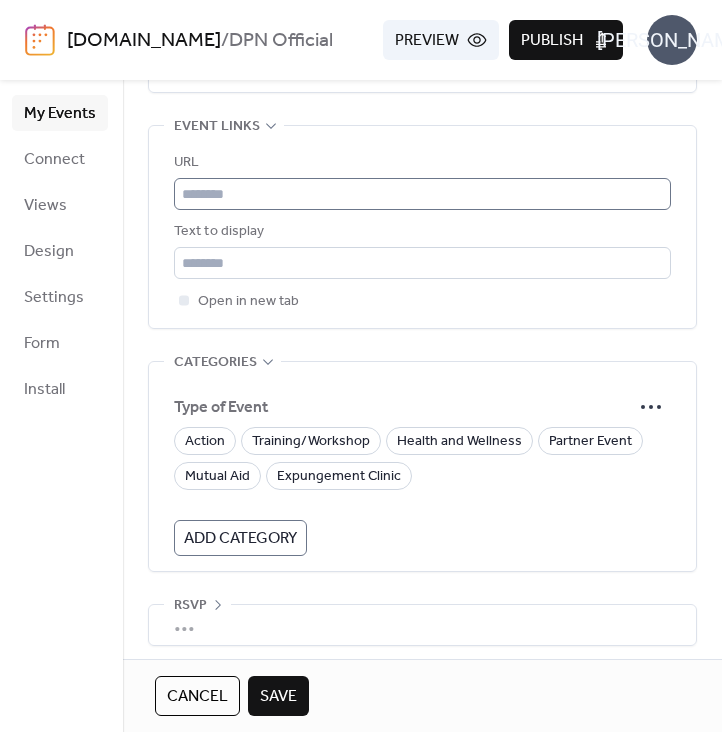 type on "**********" 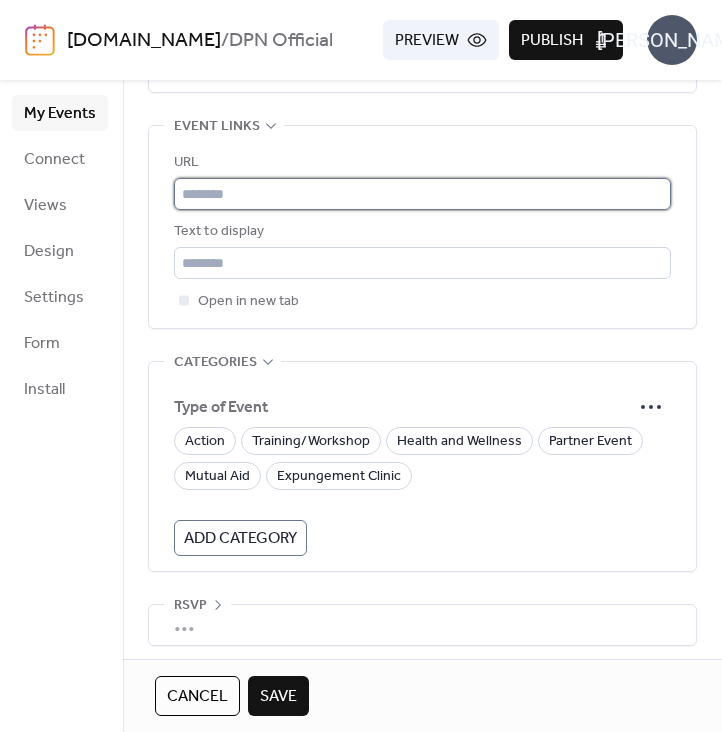 click at bounding box center [422, 194] 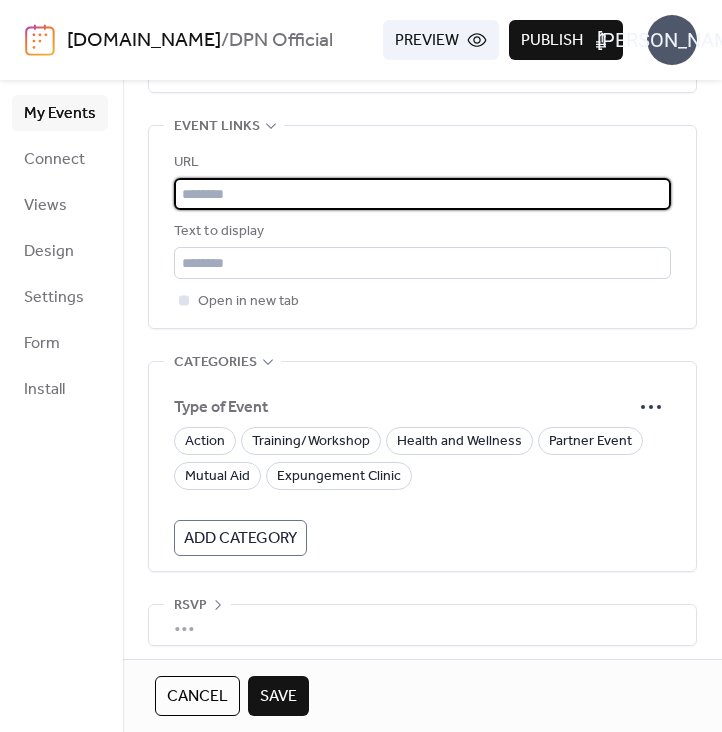 scroll, scrollTop: 1245, scrollLeft: 0, axis: vertical 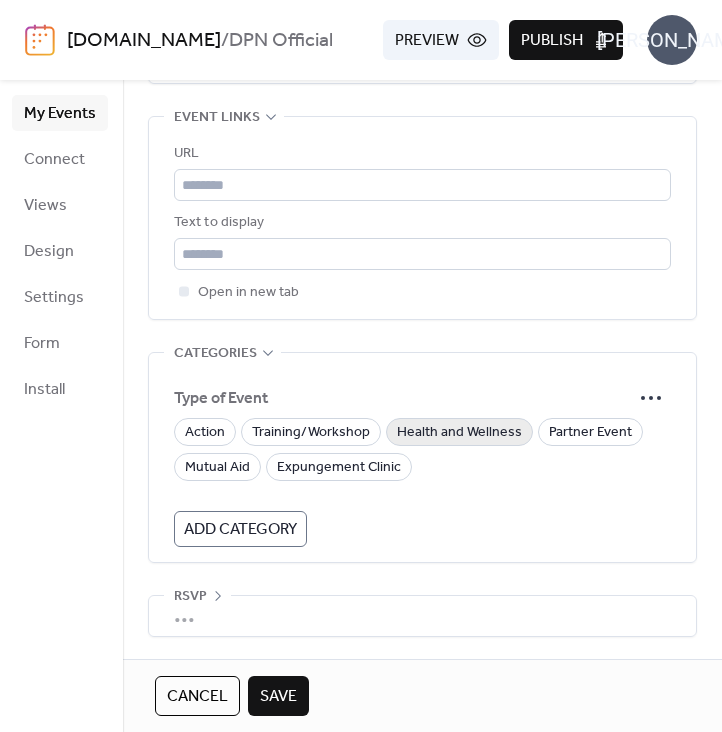 click on "Health and Wellness" at bounding box center (459, 433) 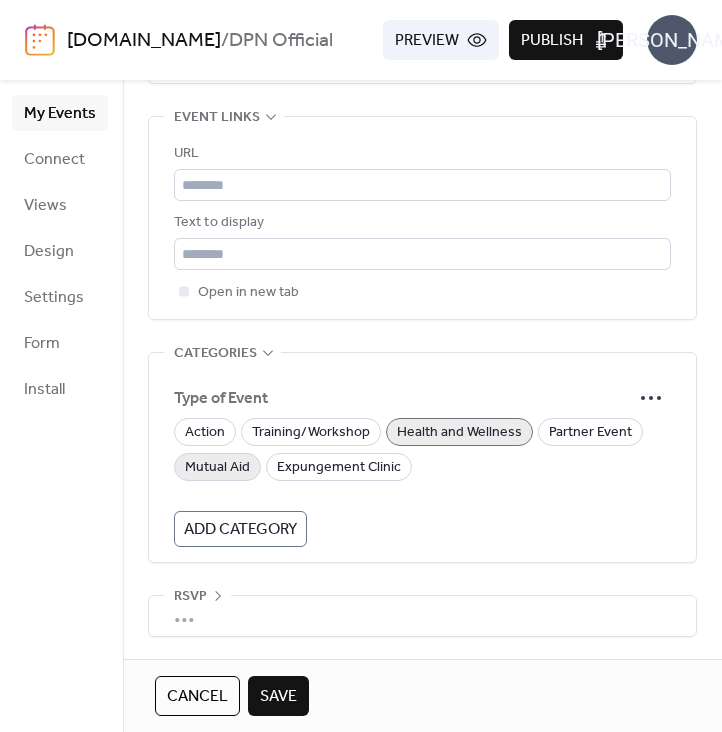 click on "Mutual Aid" at bounding box center [217, 468] 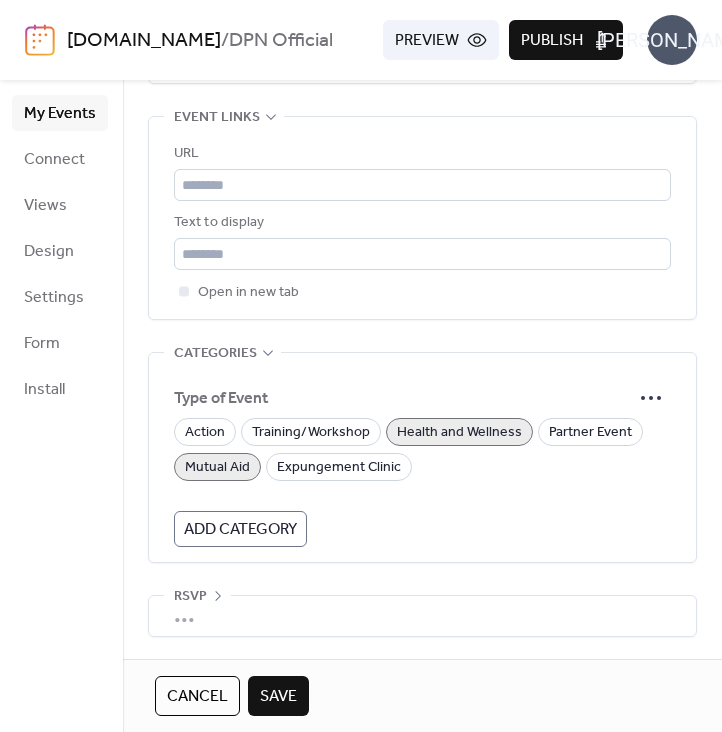 click on "Type of Event Action Training/Workshop Health and Wellness Partner Event Mutual Aid Expungement Clinic Add Category" at bounding box center [422, 462] 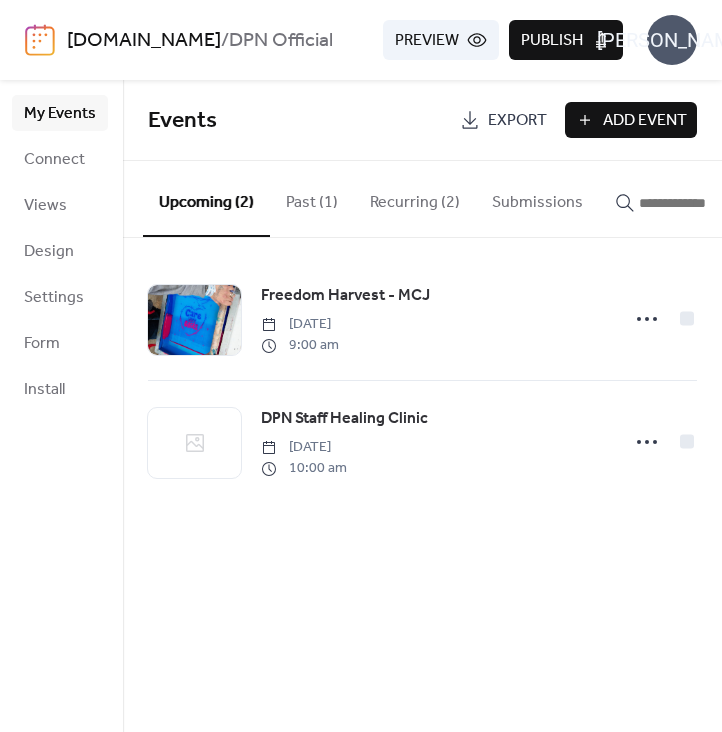 click on "Recurring (2)" at bounding box center (415, 198) 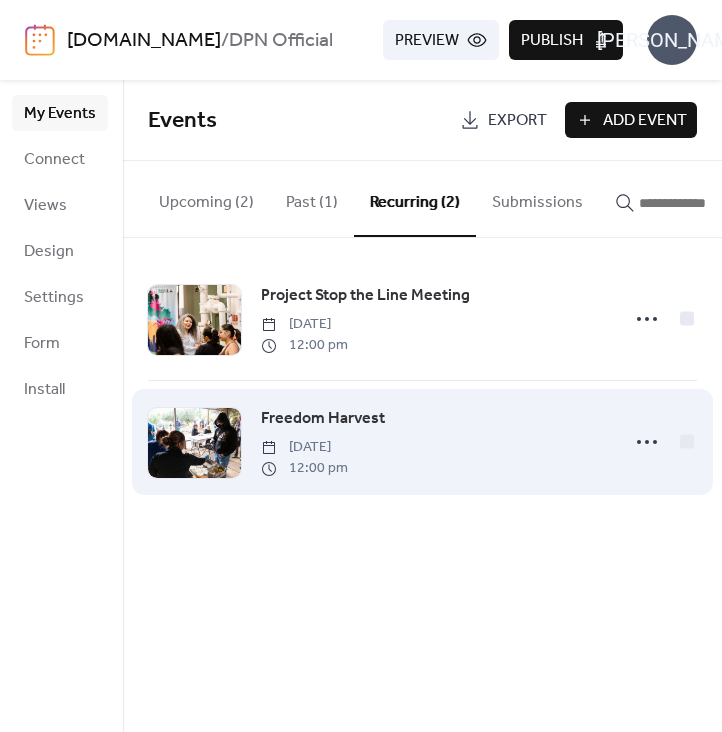 click at bounding box center [194, 443] 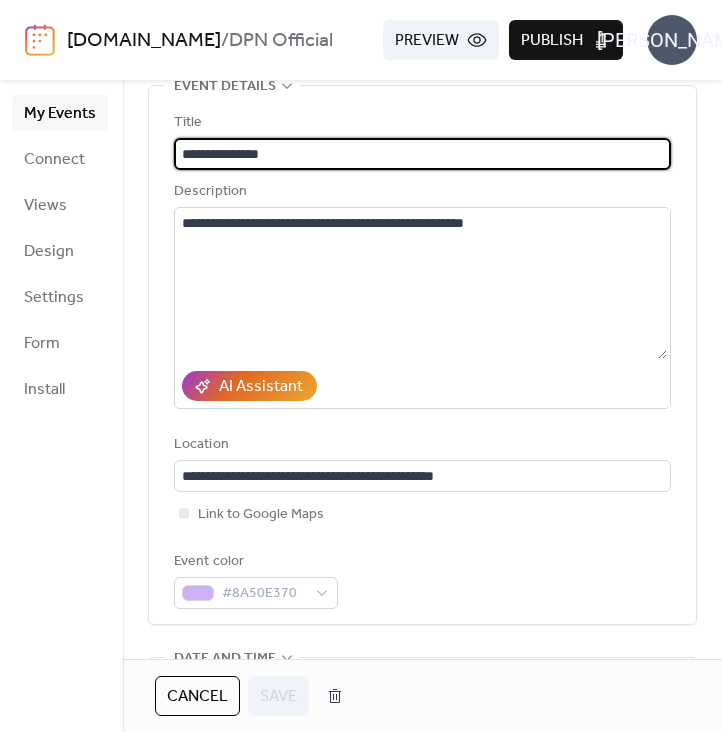 scroll, scrollTop: 109, scrollLeft: 0, axis: vertical 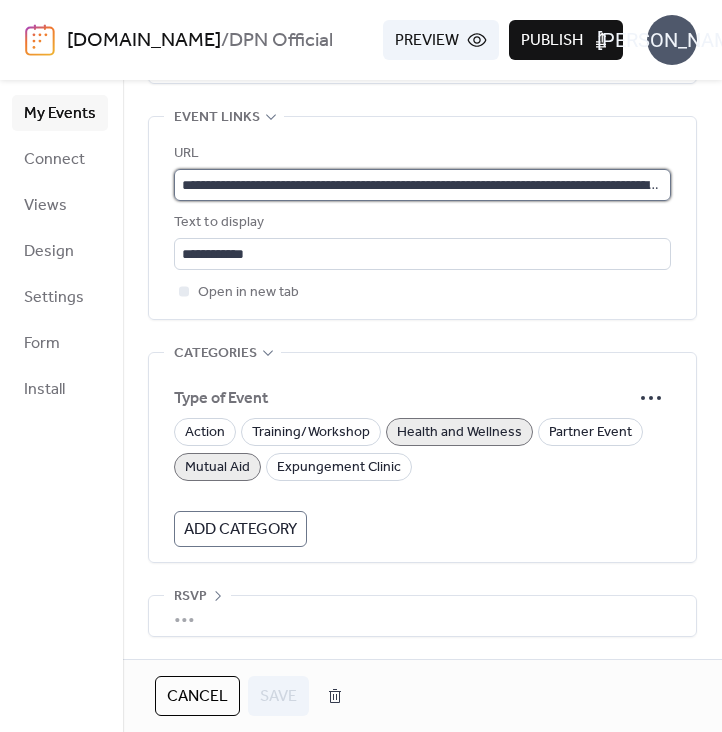 click on "**********" at bounding box center [422, 185] 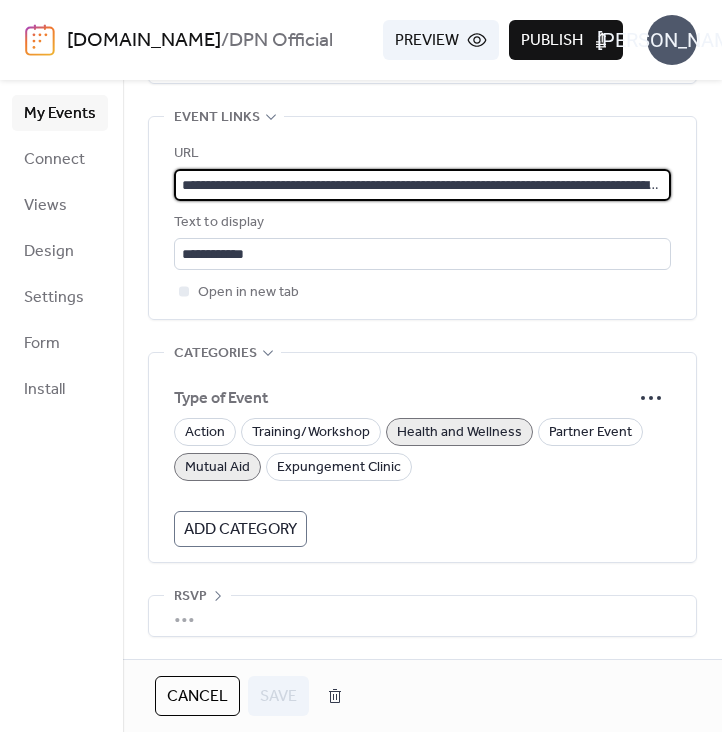 click on "**********" at bounding box center (422, 185) 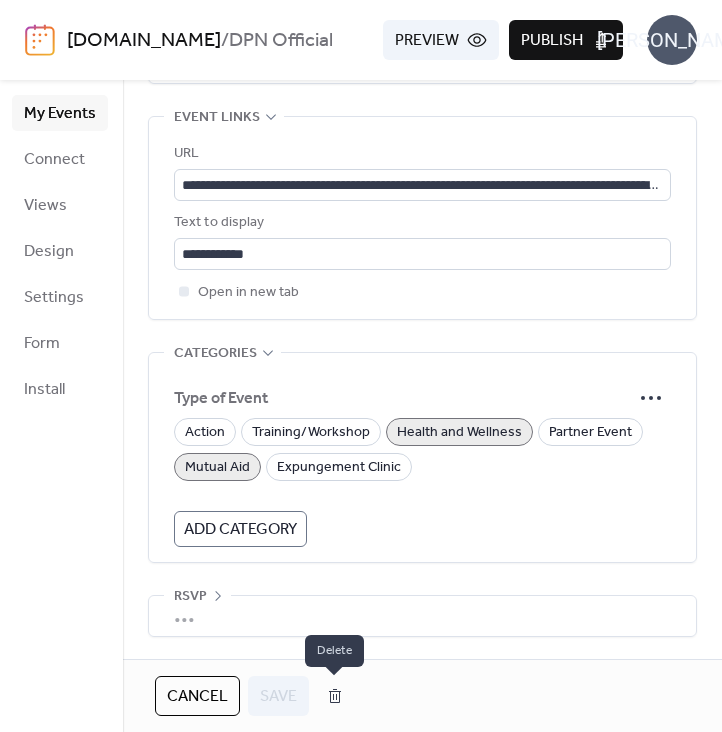 click at bounding box center [335, 696] 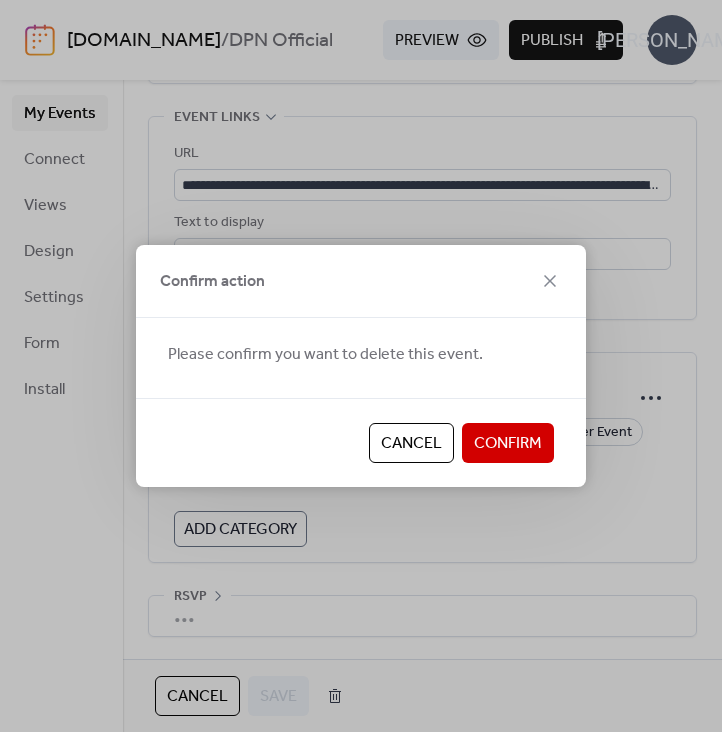 click on "Confirm" at bounding box center [508, 444] 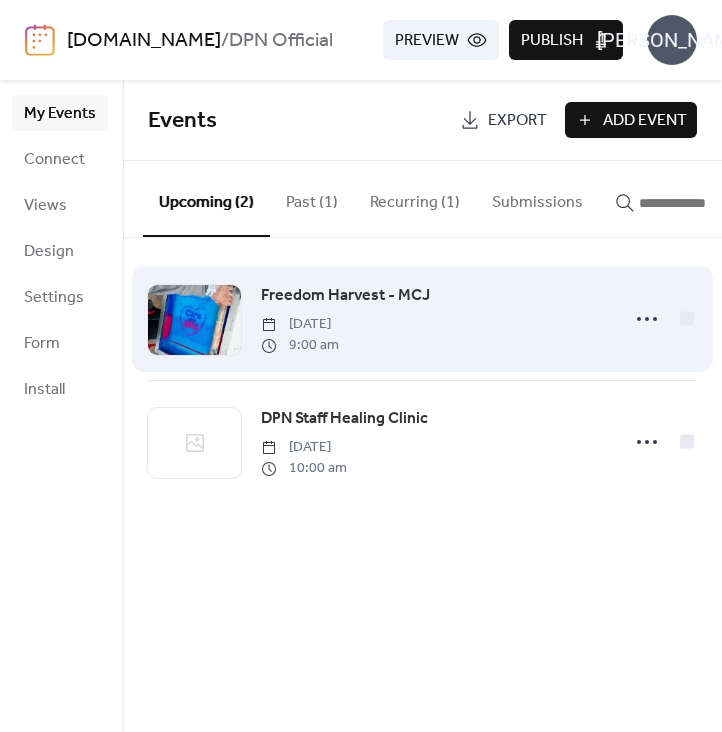 click on "Freedom Harvest - MCJ" at bounding box center (345, 296) 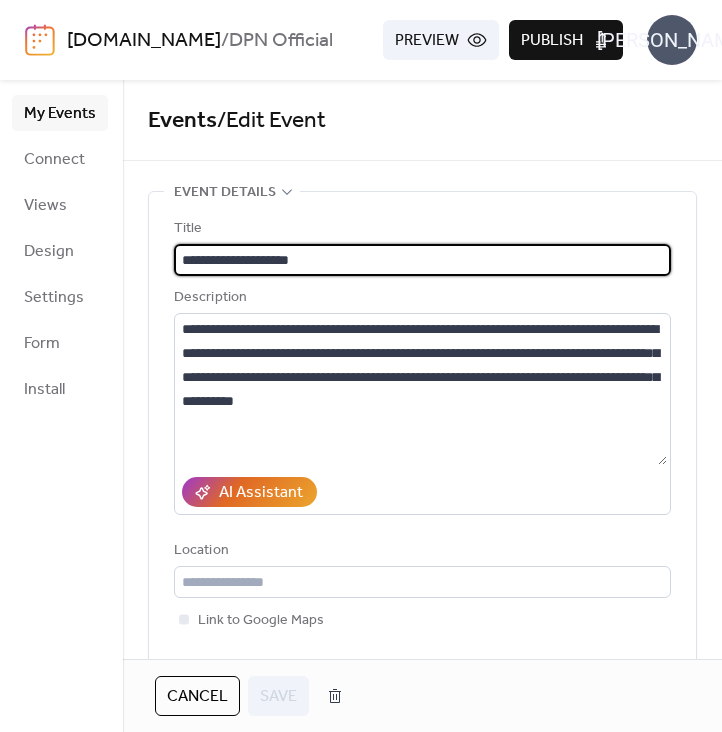 scroll, scrollTop: 1245, scrollLeft: 0, axis: vertical 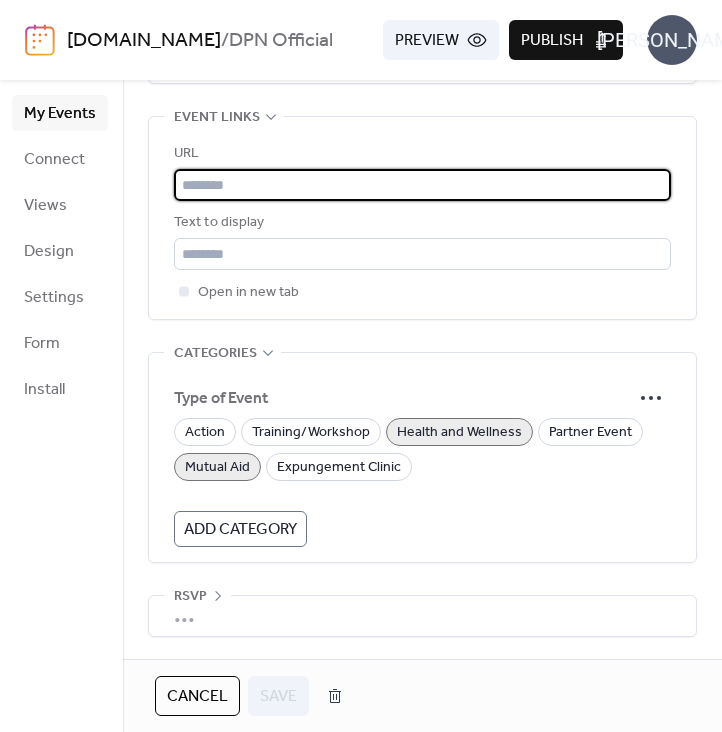 click at bounding box center [422, 185] 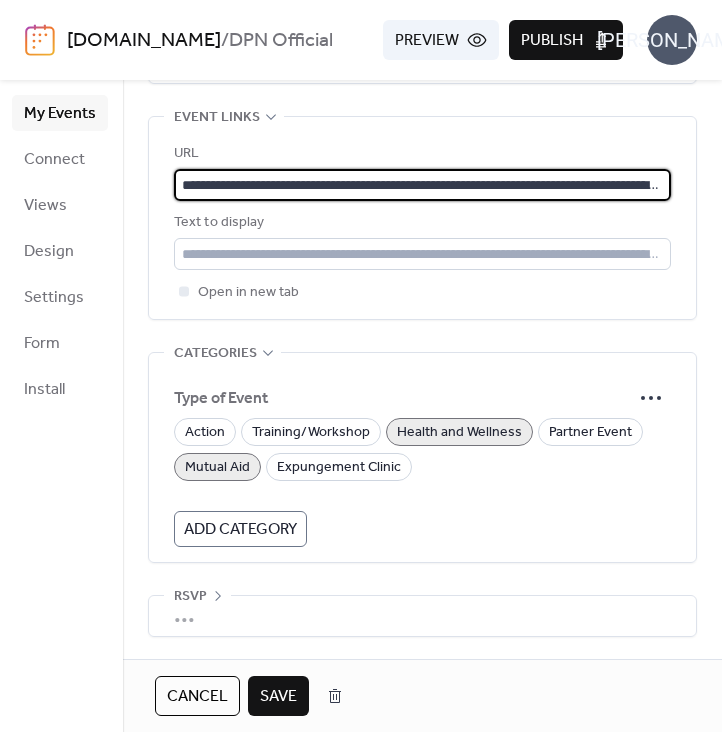 scroll, scrollTop: 0, scrollLeft: 1056, axis: horizontal 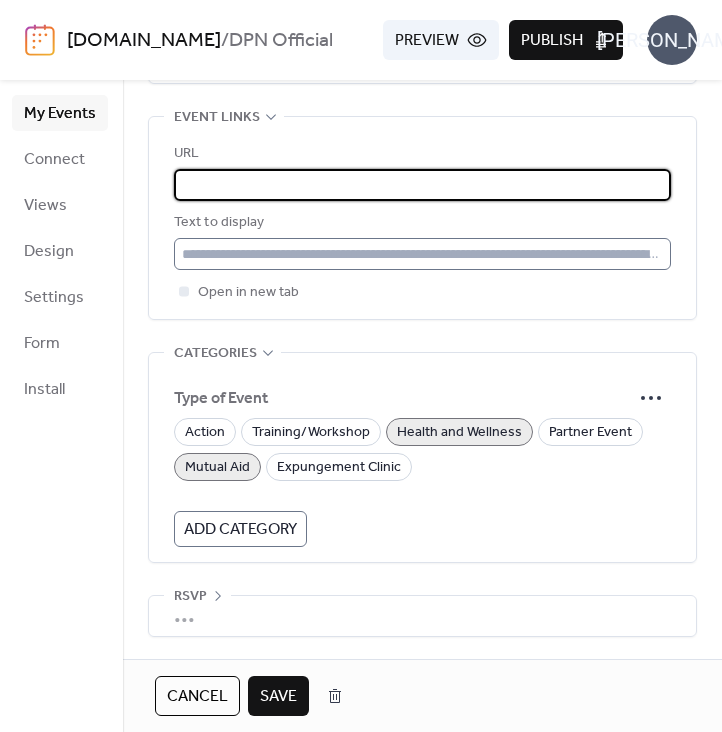 type on "**********" 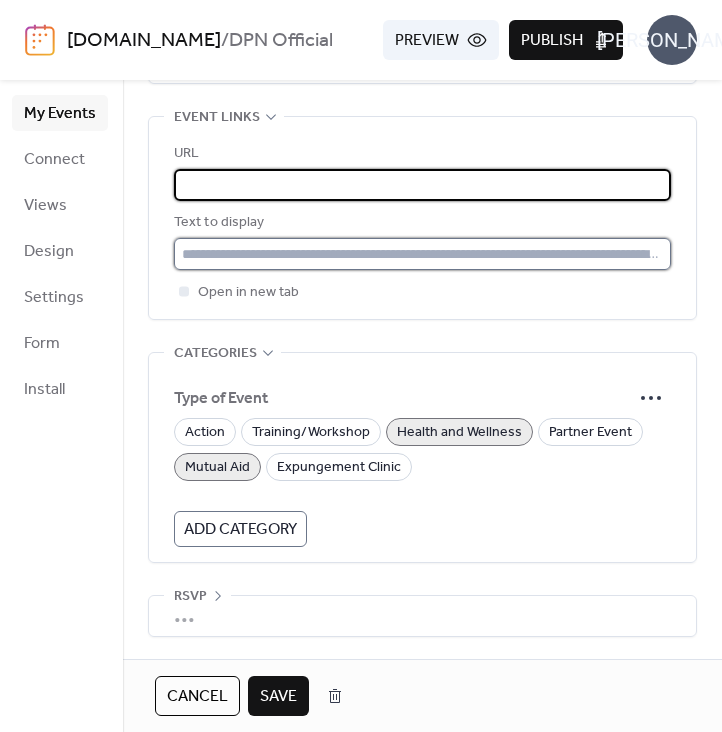 scroll, scrollTop: 0, scrollLeft: 0, axis: both 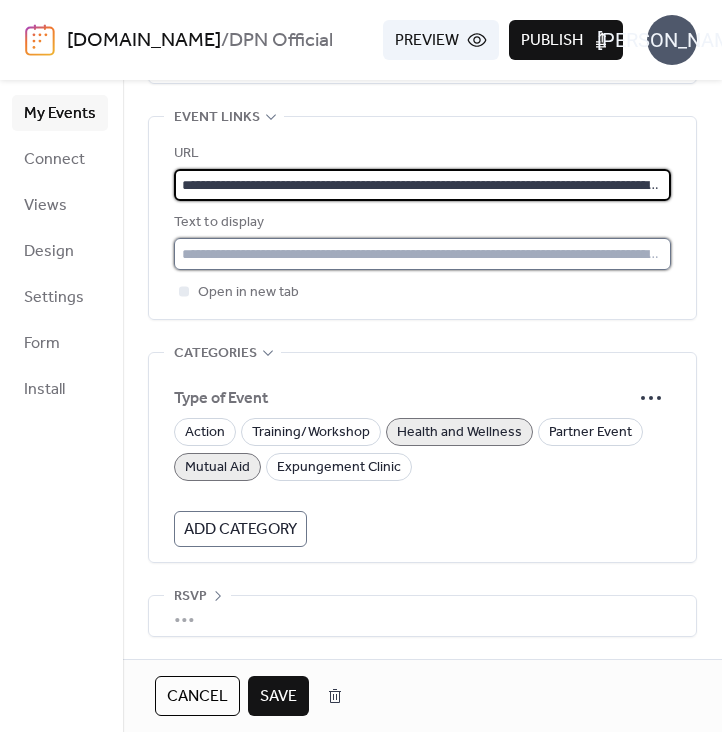 click at bounding box center [422, 254] 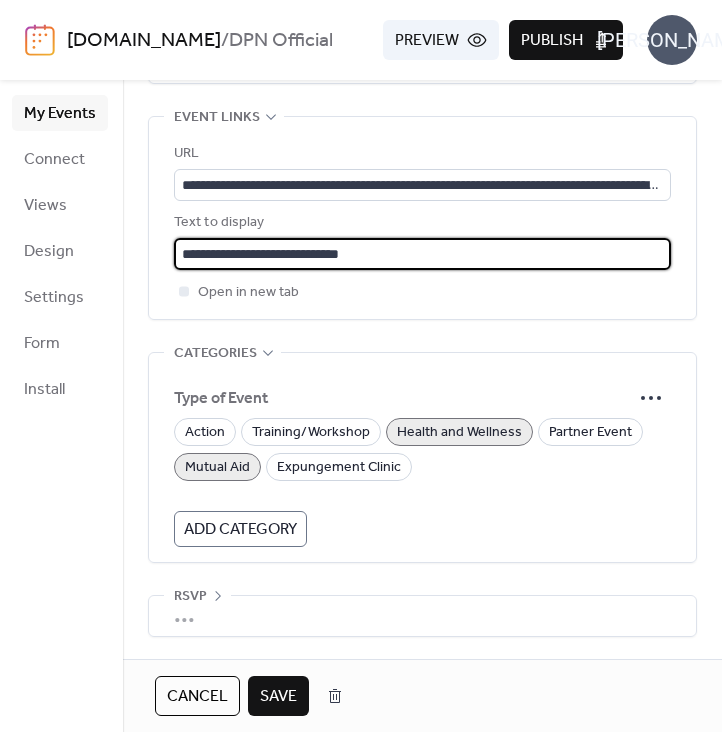 type on "**********" 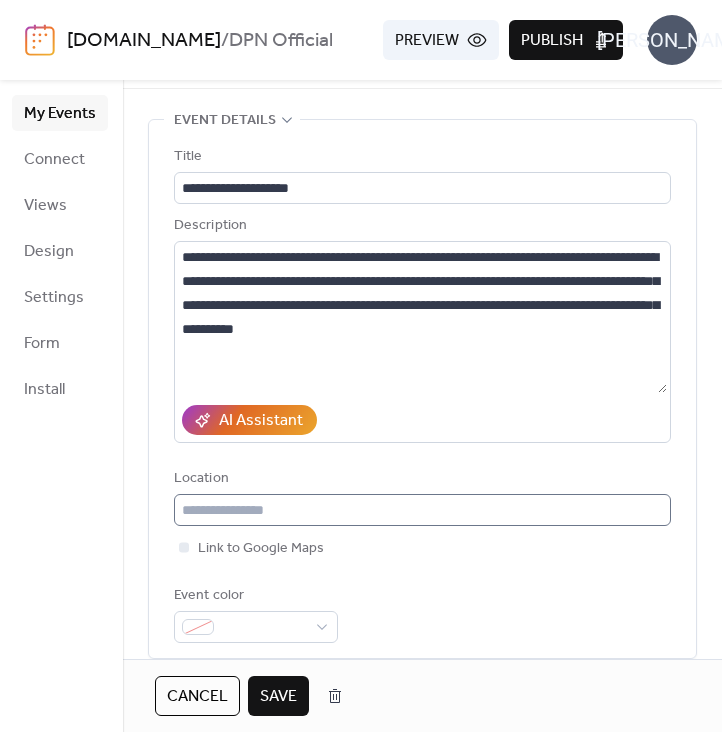 scroll, scrollTop: 135, scrollLeft: 0, axis: vertical 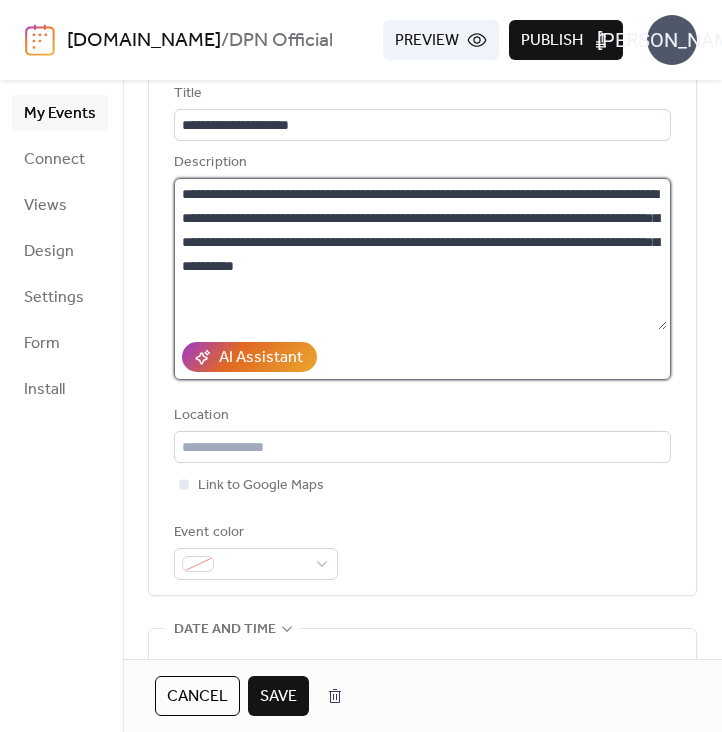 click on "**********" at bounding box center [420, 254] 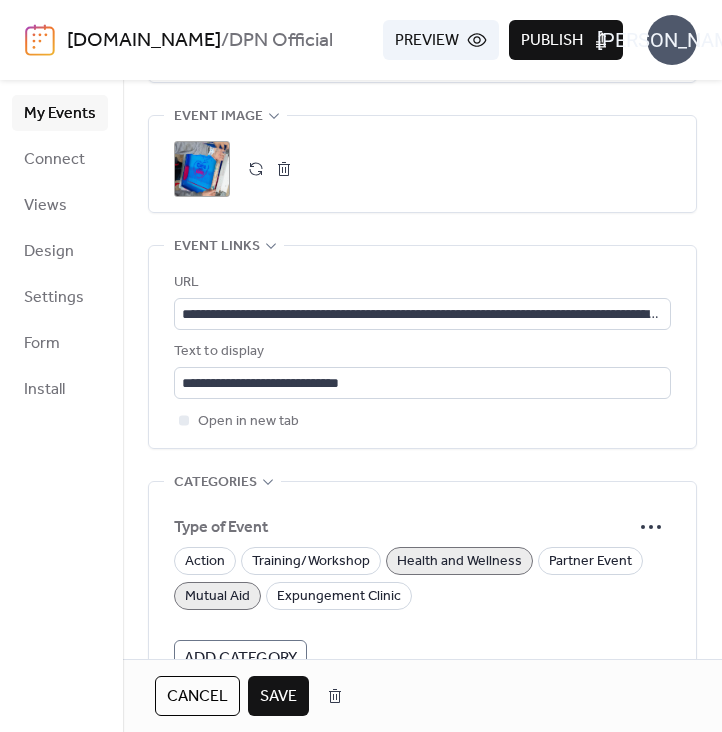 scroll, scrollTop: 1245, scrollLeft: 0, axis: vertical 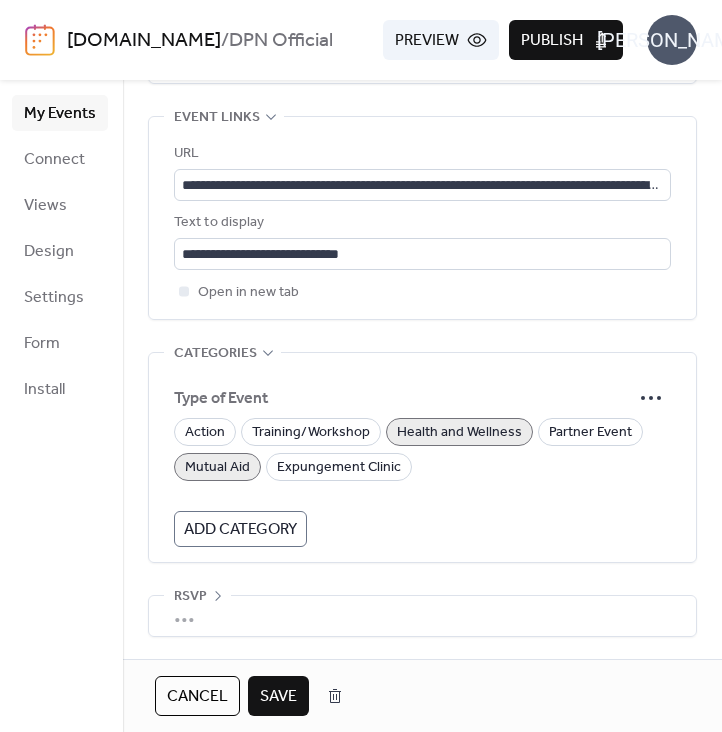 type on "**********" 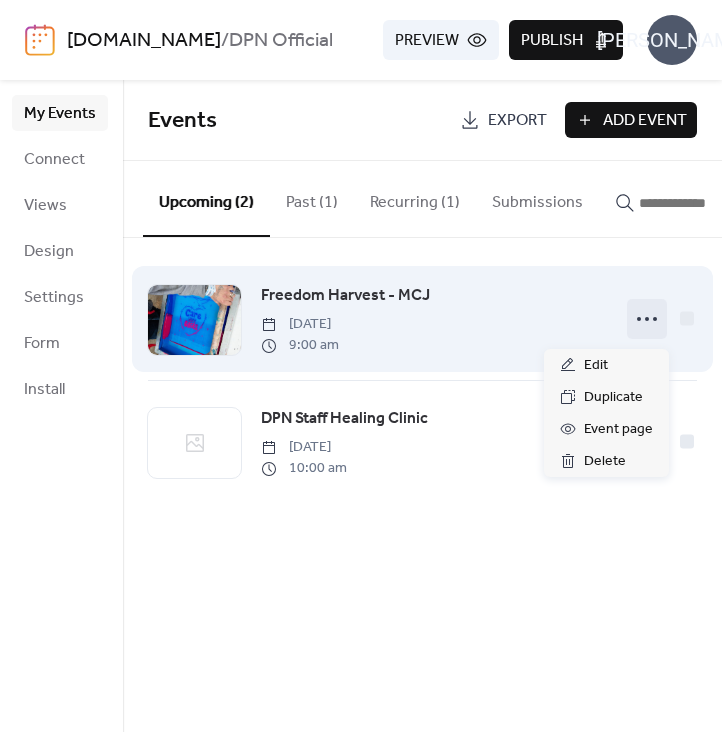 click 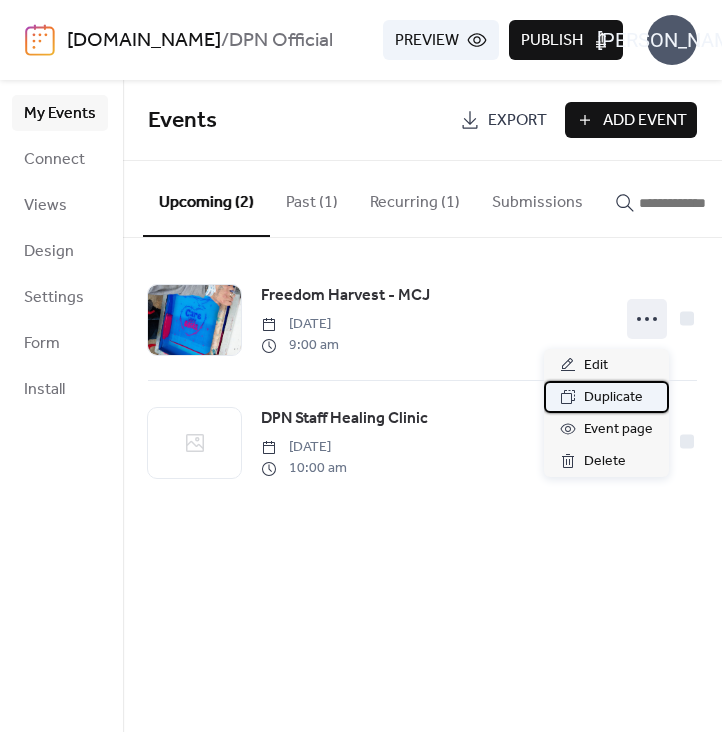 click on "Duplicate" at bounding box center (613, 398) 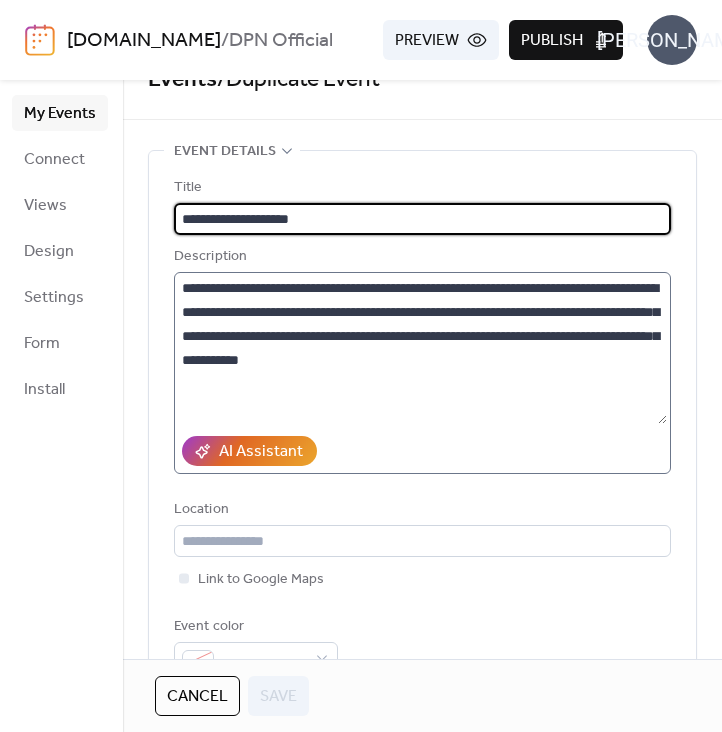 scroll, scrollTop: 45, scrollLeft: 0, axis: vertical 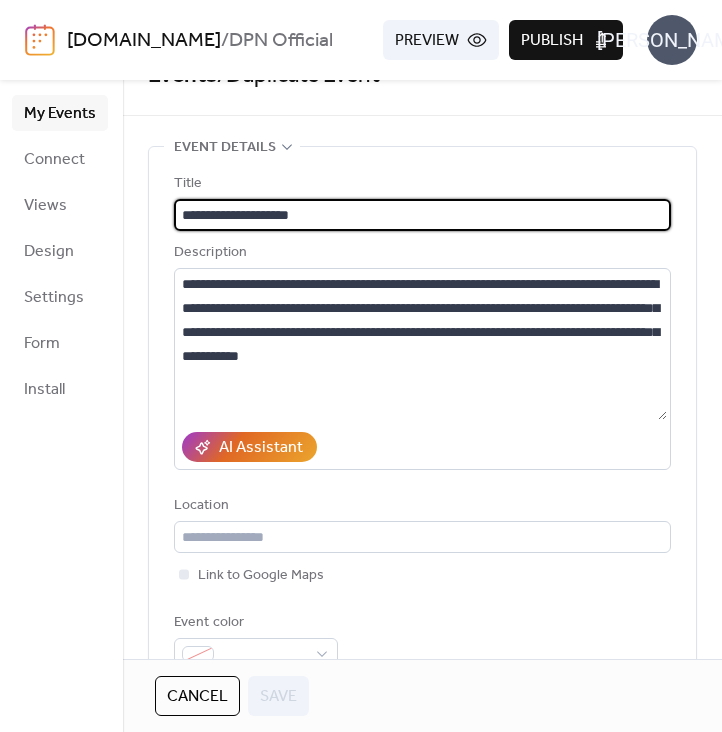 click on "**********" at bounding box center (422, 215) 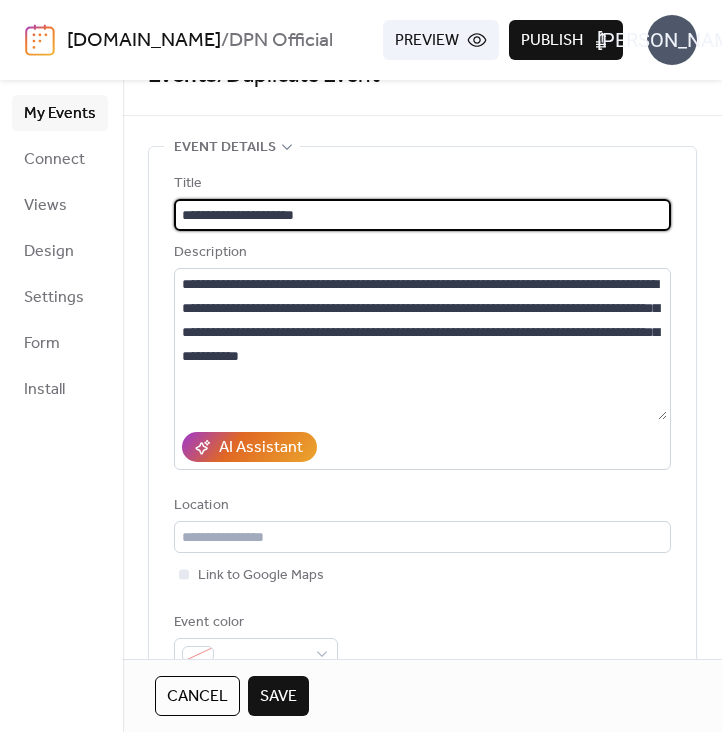 type on "**********" 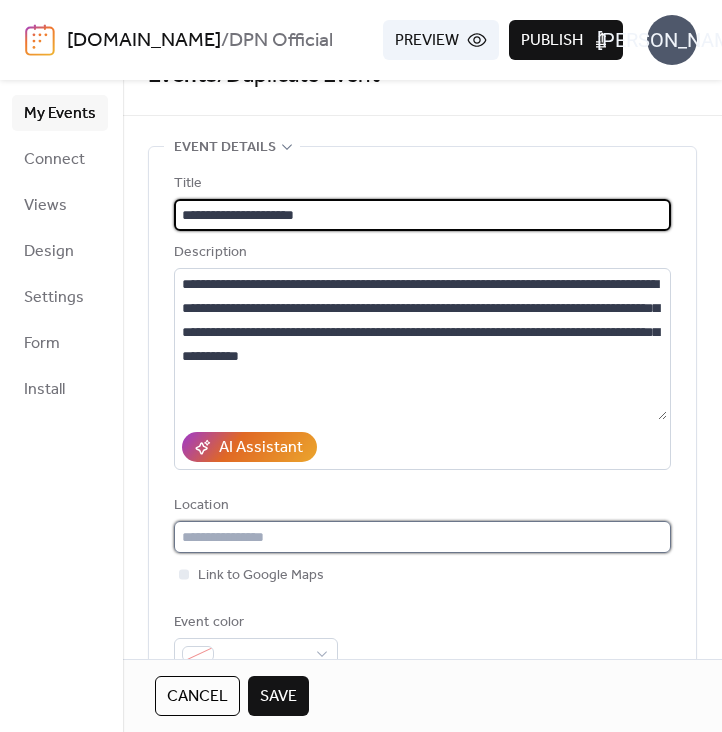 click at bounding box center (422, 537) 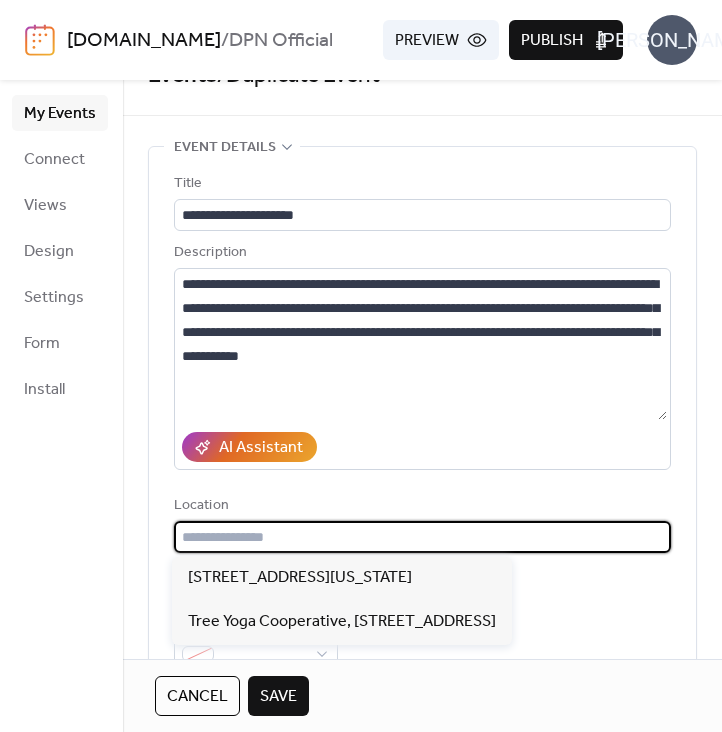 paste on "**********" 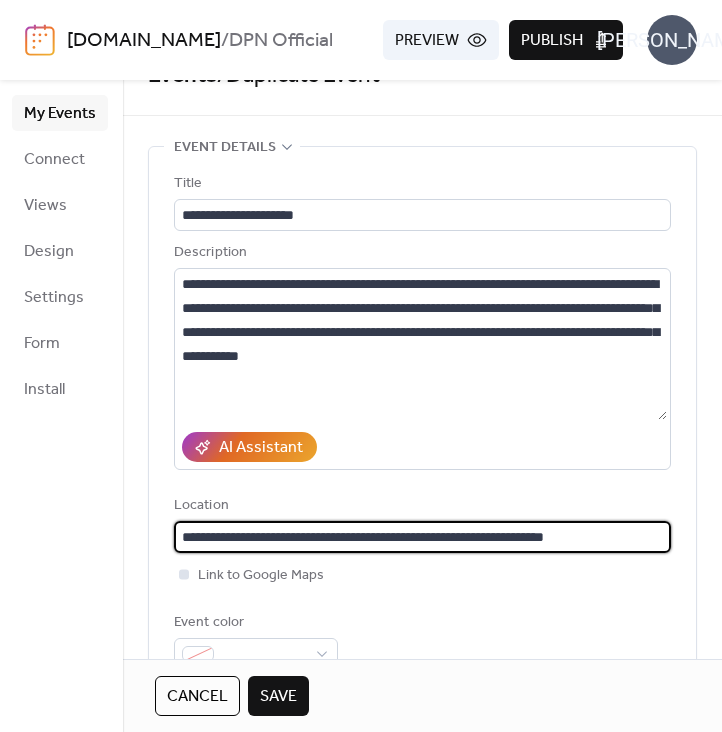 scroll, scrollTop: 119, scrollLeft: 0, axis: vertical 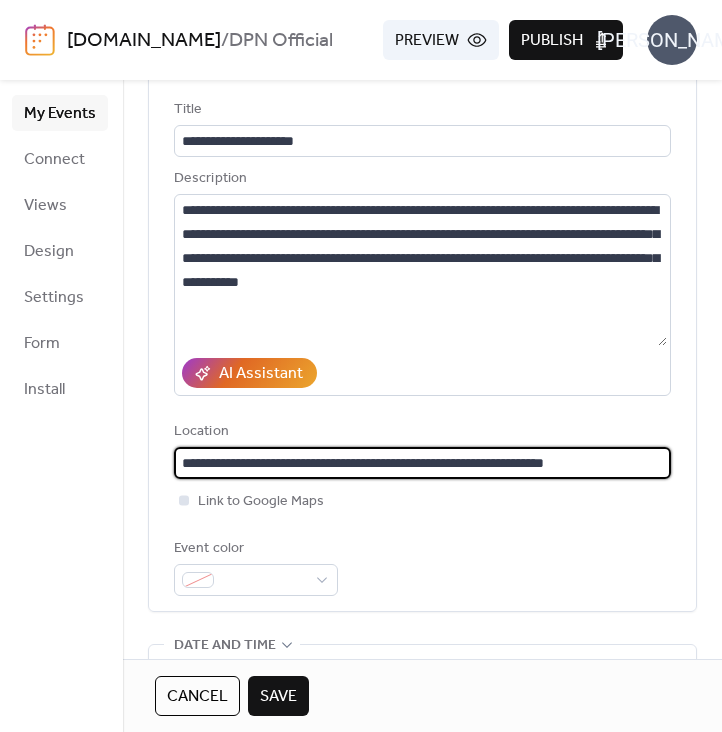 type on "**********" 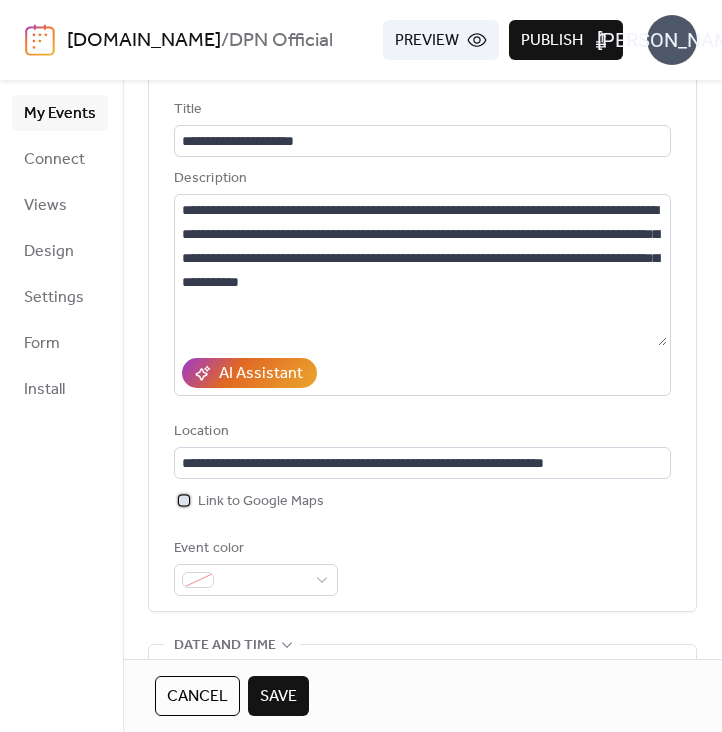 click on "Link to Google Maps" at bounding box center [261, 502] 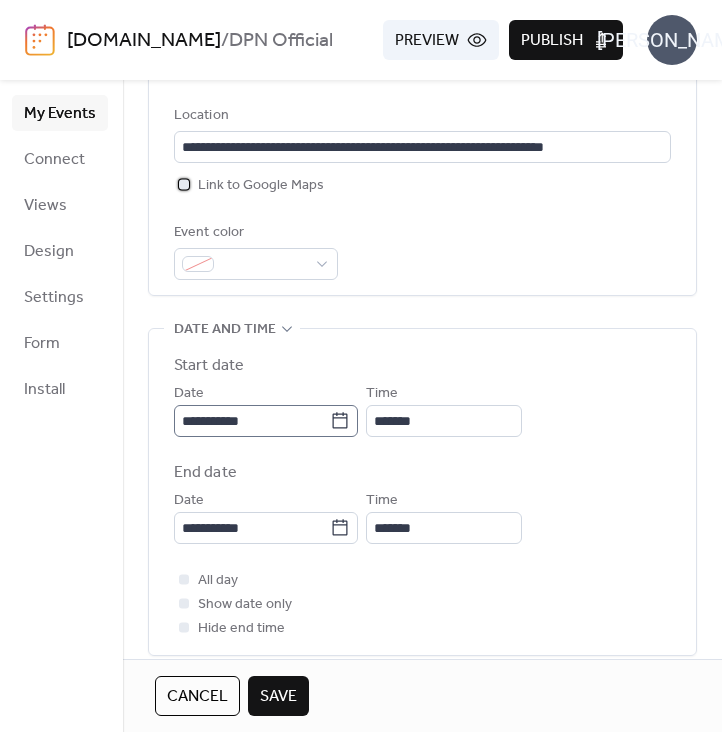 scroll, scrollTop: 456, scrollLeft: 0, axis: vertical 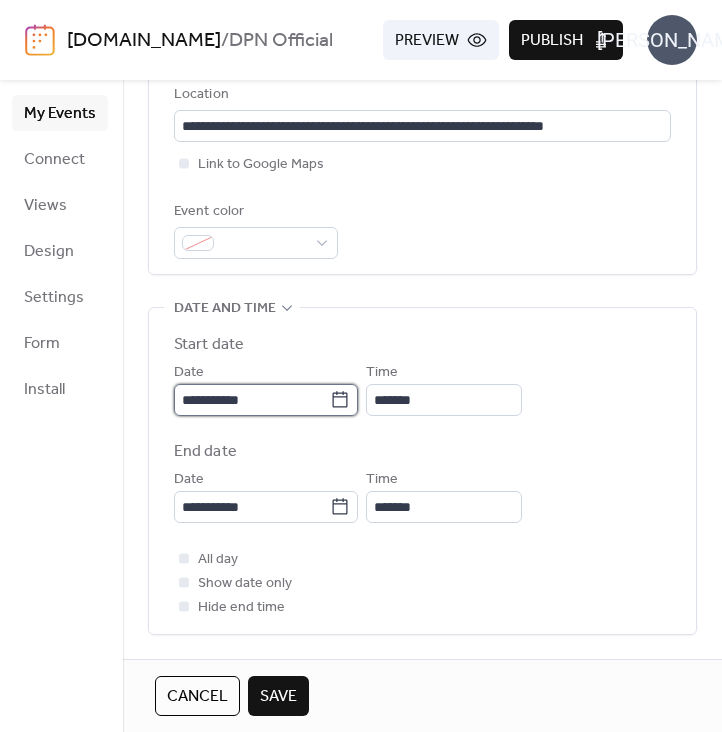 click on "**********" at bounding box center [252, 400] 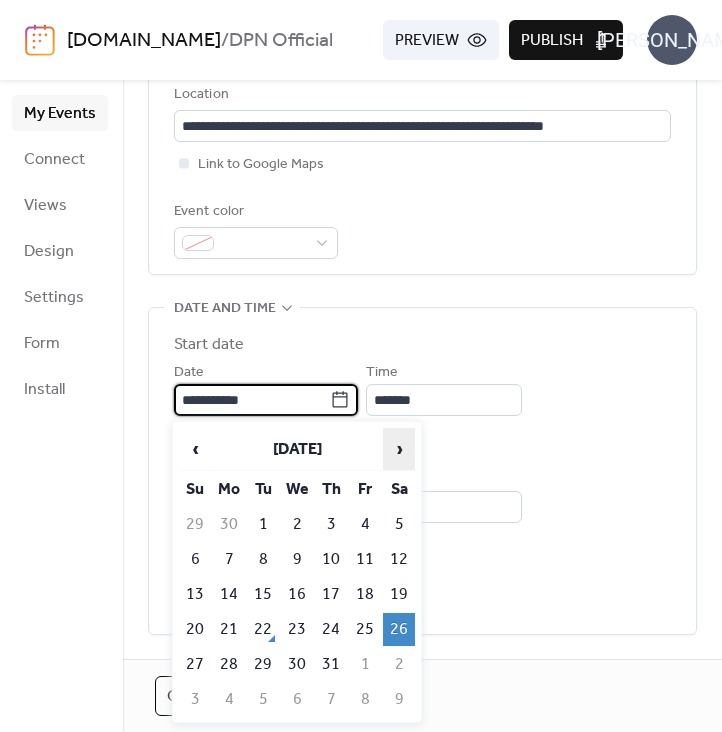click on "›" at bounding box center (399, 449) 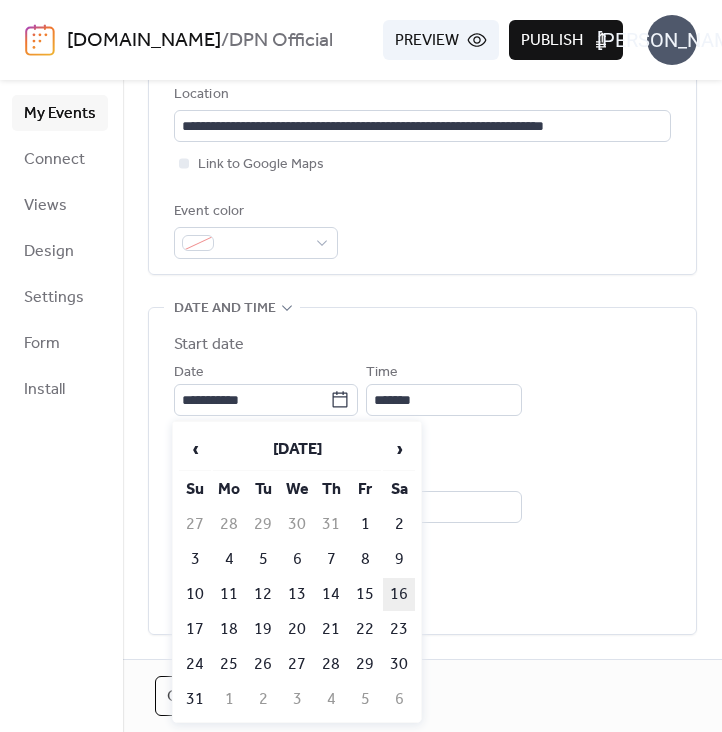 click on "16" at bounding box center (399, 594) 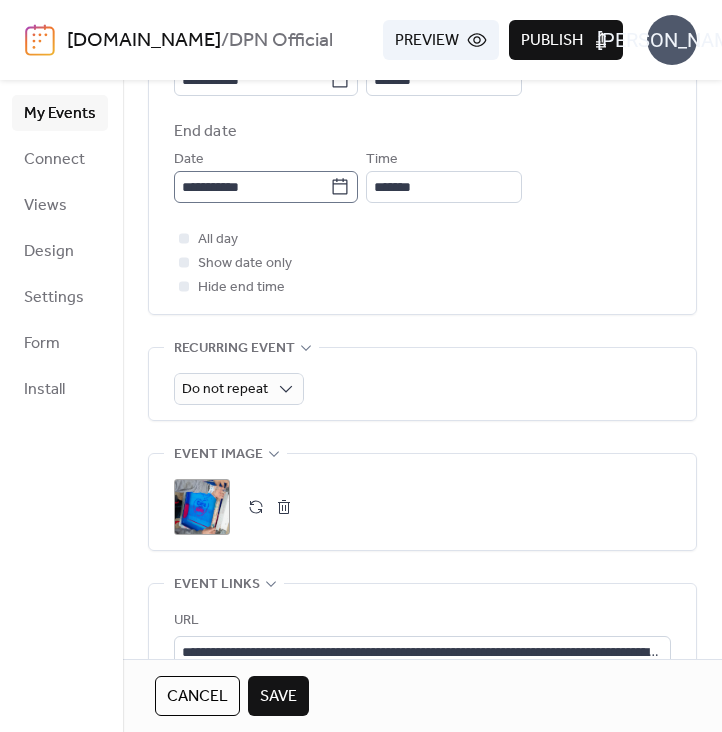scroll, scrollTop: 925, scrollLeft: 0, axis: vertical 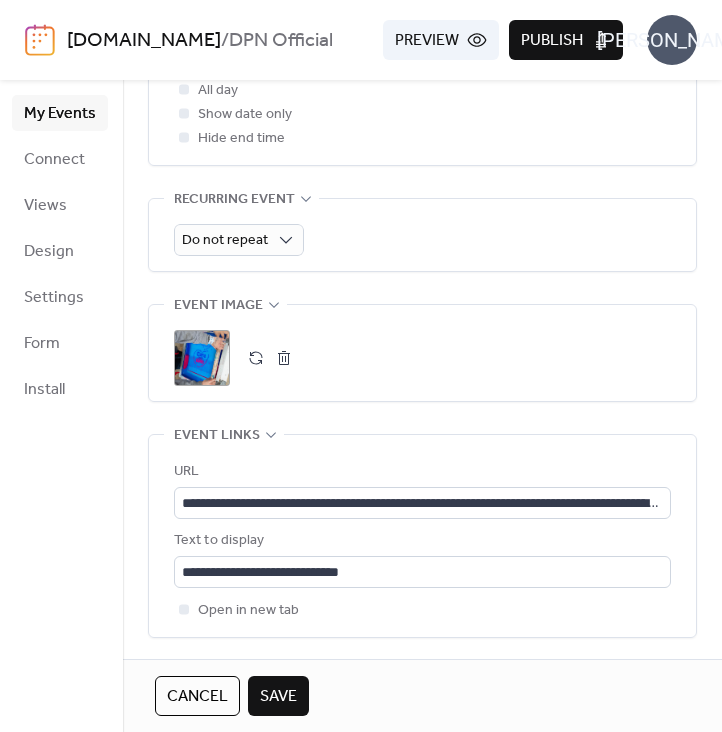 click on "Save" at bounding box center [278, 697] 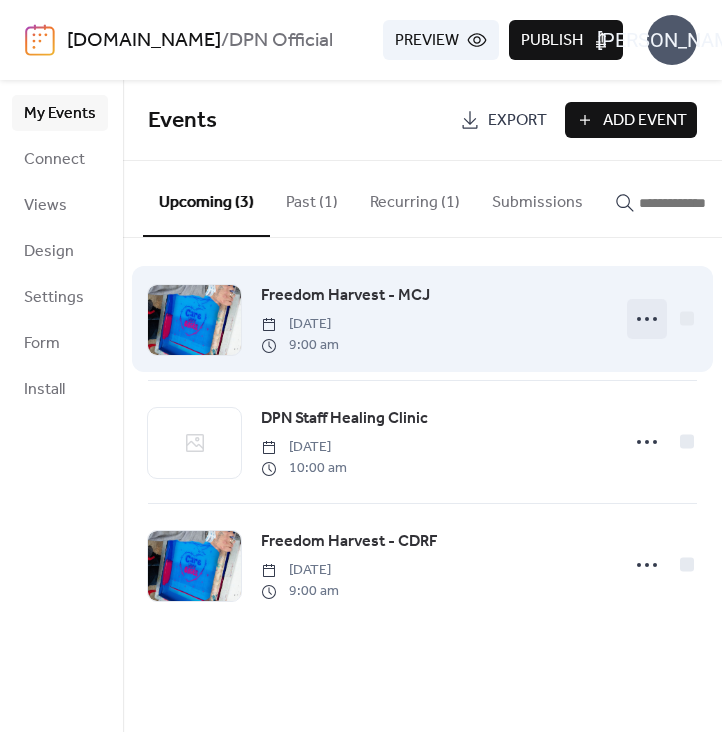 click 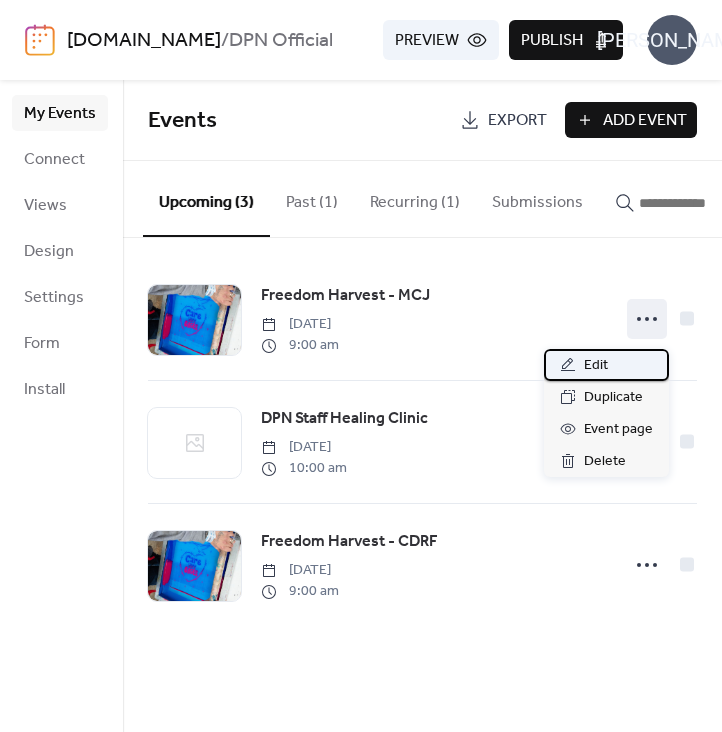 click on "Edit" at bounding box center (606, 365) 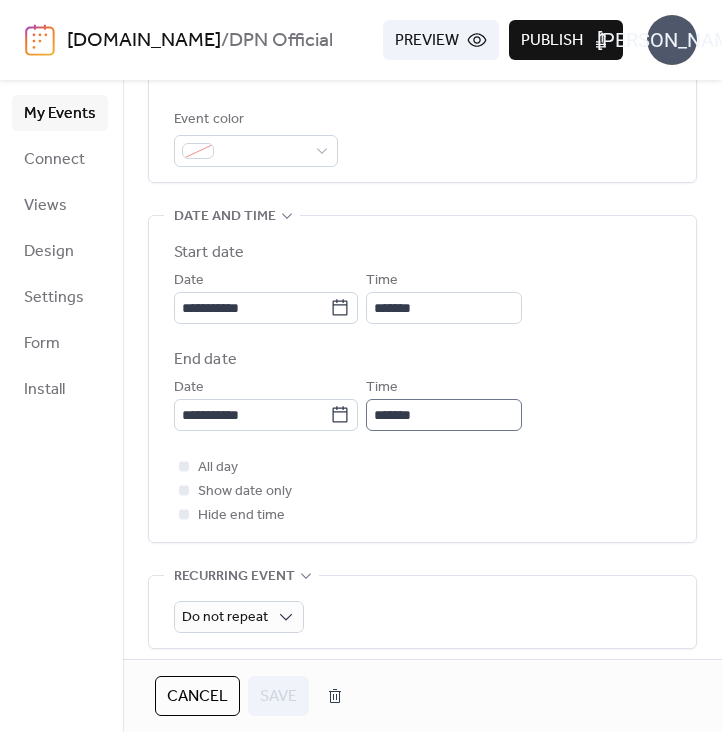 scroll, scrollTop: 524, scrollLeft: 0, axis: vertical 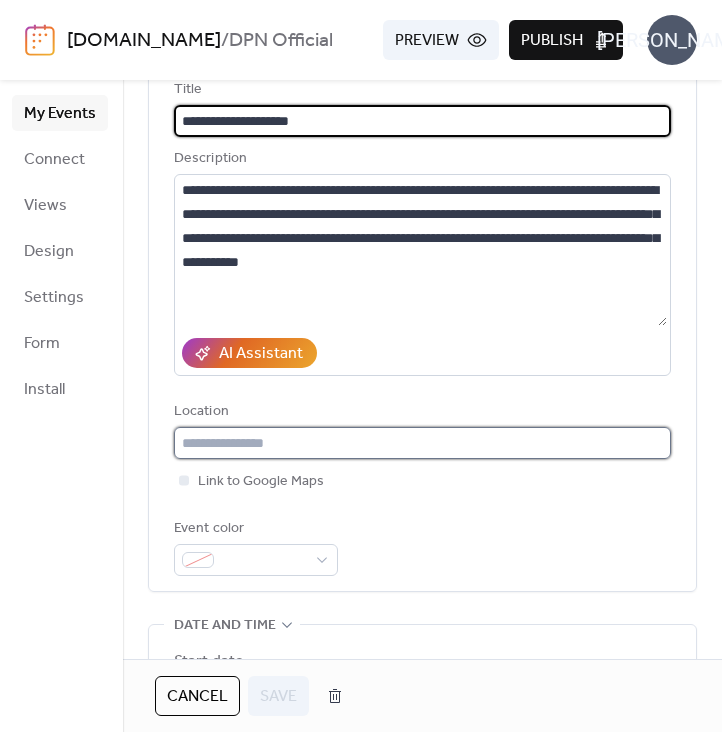 click at bounding box center (422, 443) 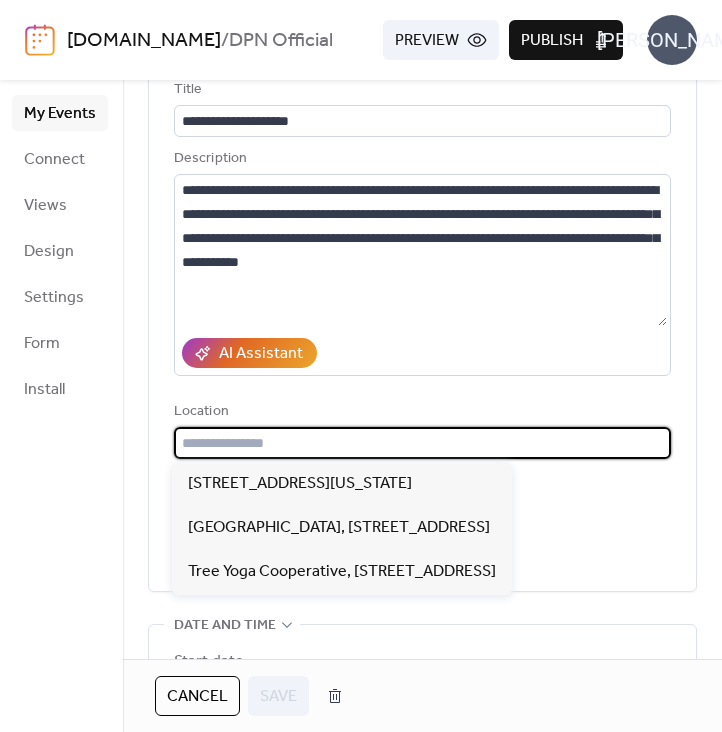paste on "********" 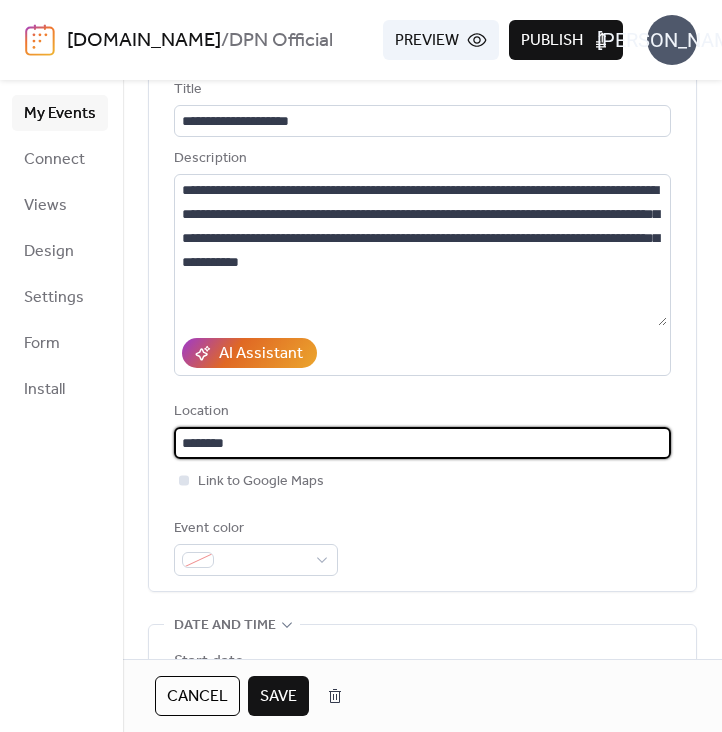 paste on "********" 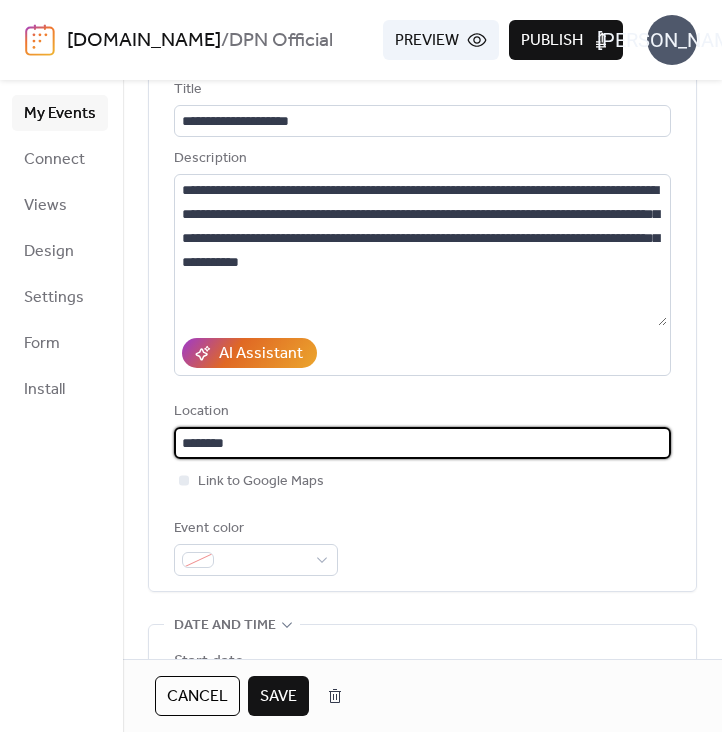 type on "********" 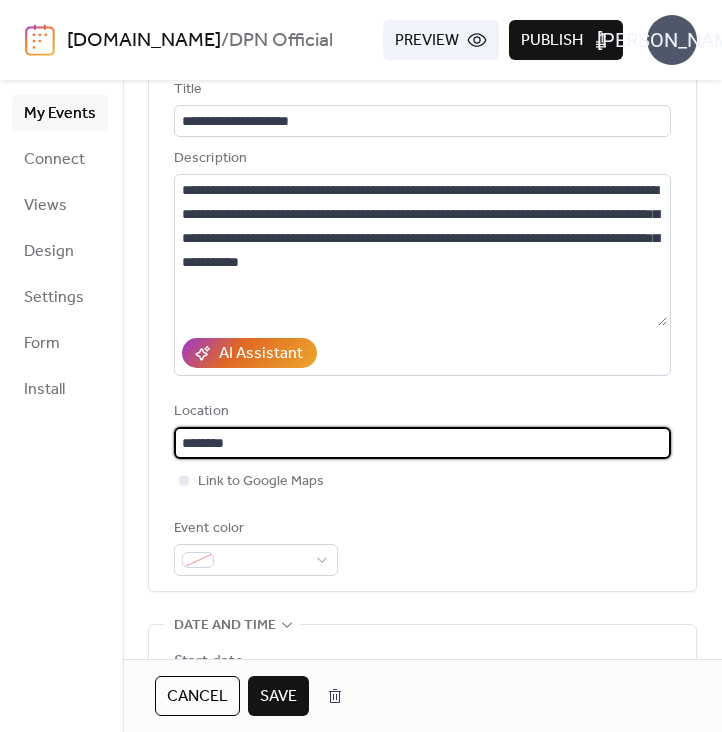 click on "********" at bounding box center [422, 443] 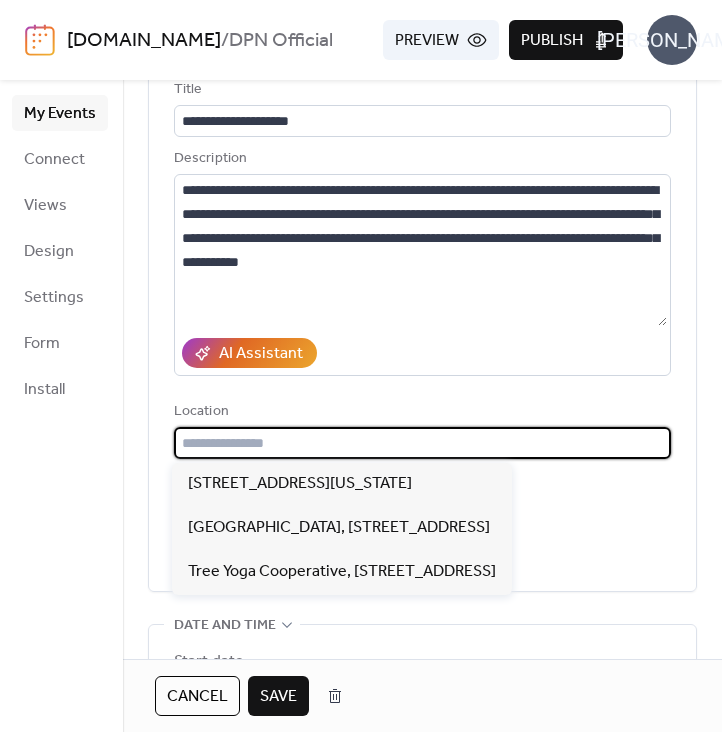 paste on "**********" 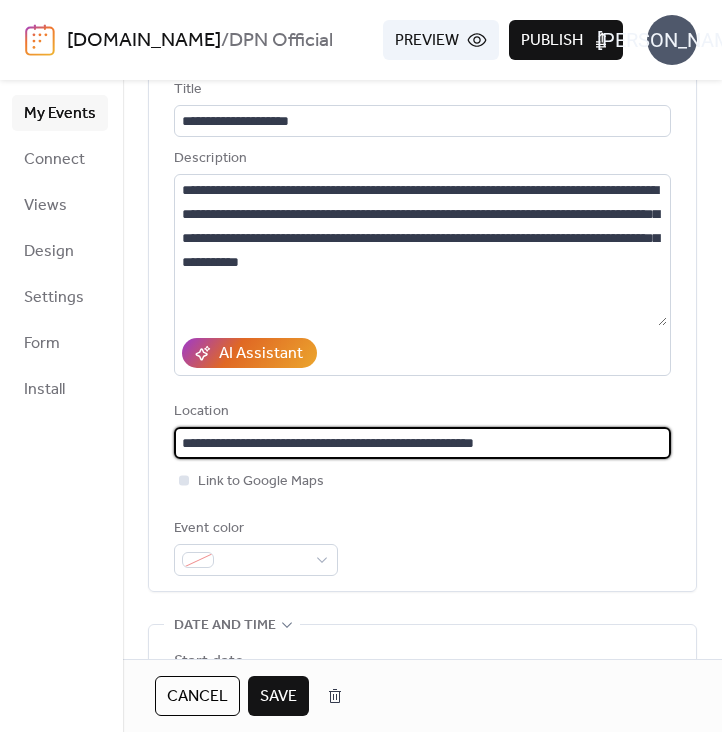 type on "**********" 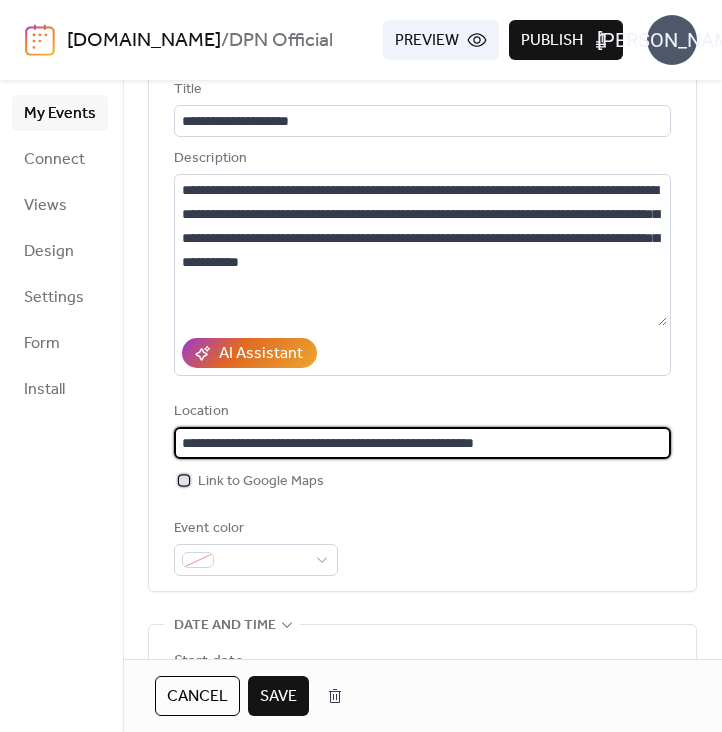 click on "Link to Google Maps" at bounding box center (261, 482) 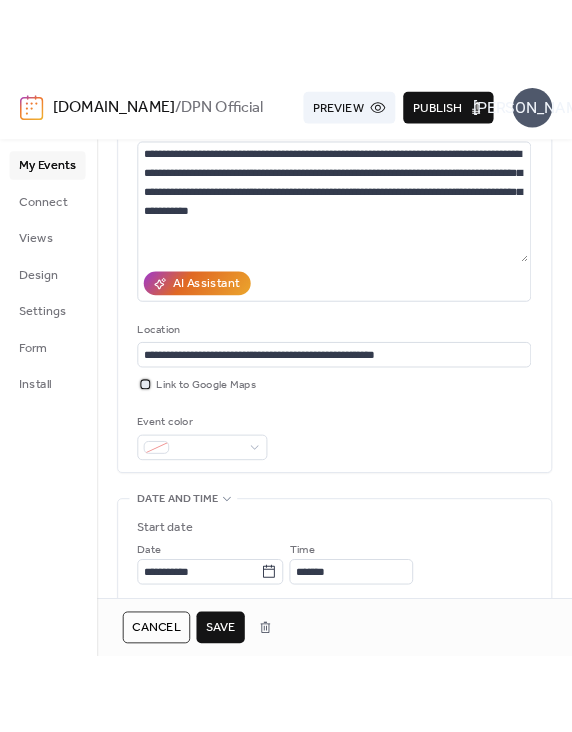scroll, scrollTop: 246, scrollLeft: 0, axis: vertical 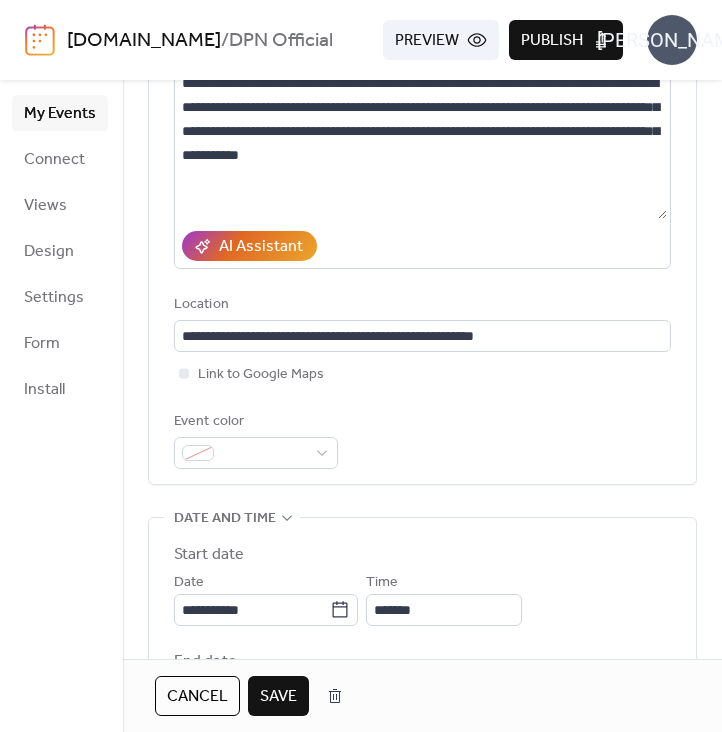click on "Save" at bounding box center (278, 697) 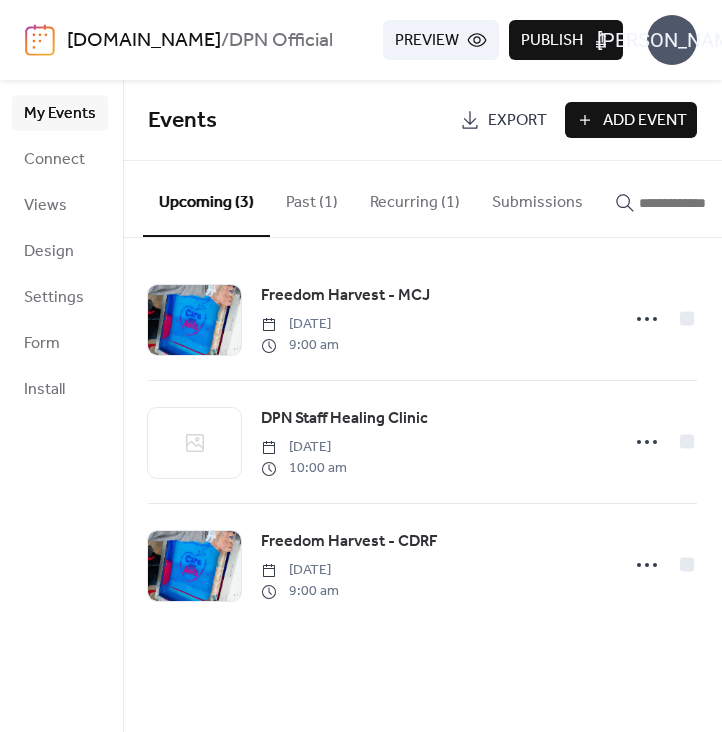 click on "Publish" at bounding box center [552, 41] 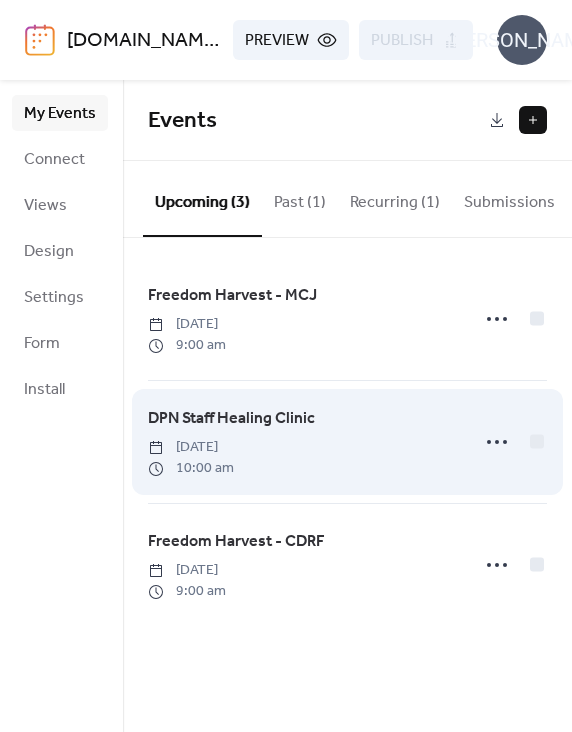 click on "DPN Staff Healing Clinic" at bounding box center [231, 419] 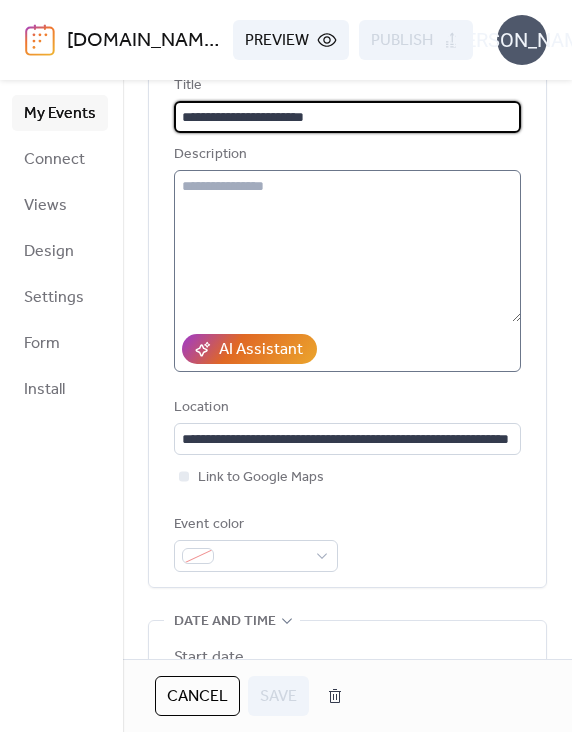 scroll, scrollTop: 144, scrollLeft: 0, axis: vertical 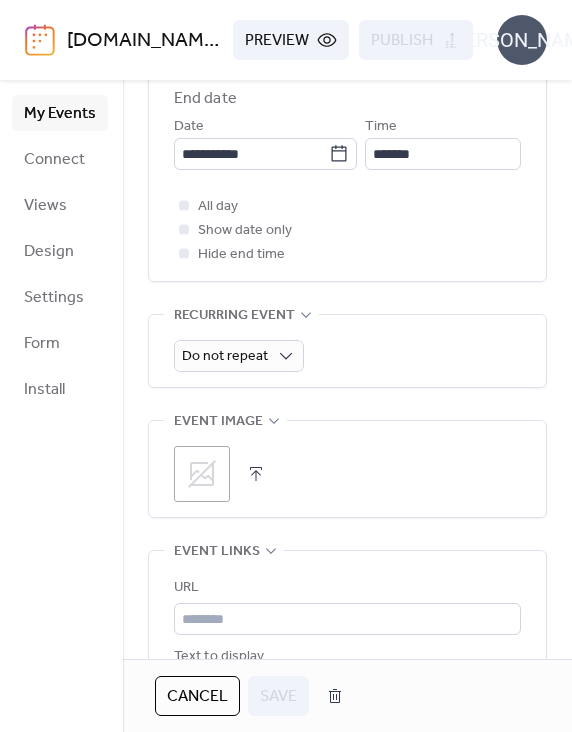 click at bounding box center [256, 474] 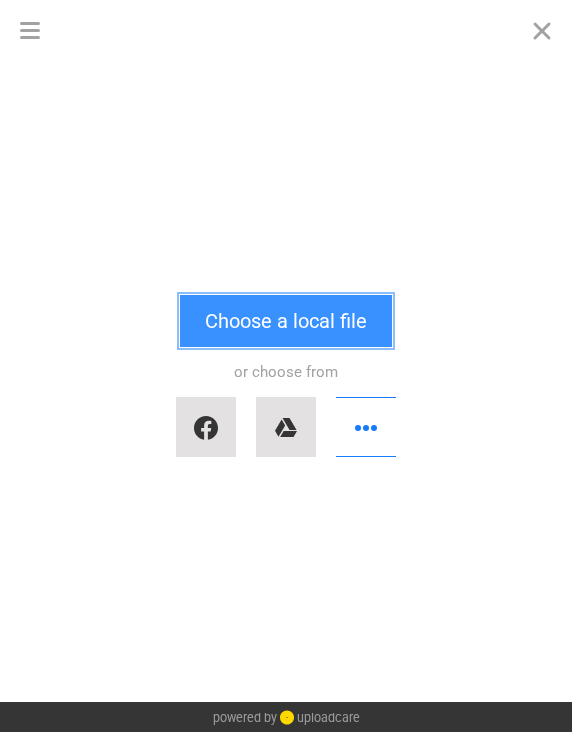 click on "Choose a local file" at bounding box center (286, 321) 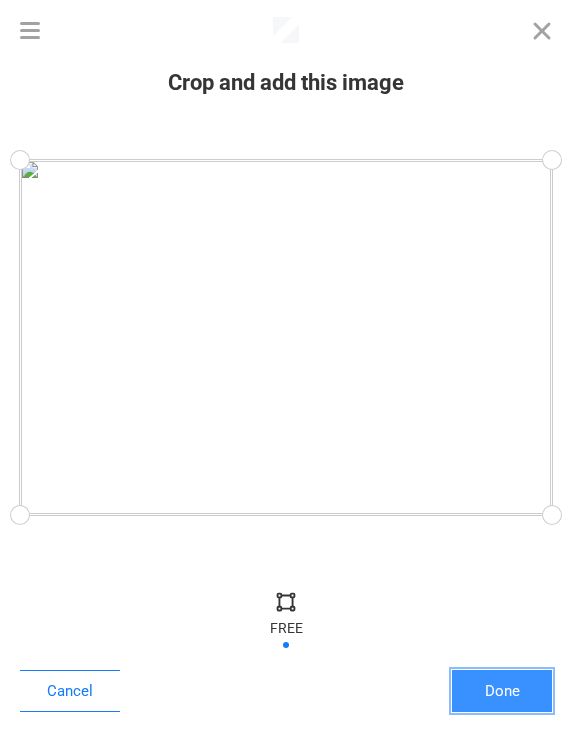 click on "Done" at bounding box center [502, 691] 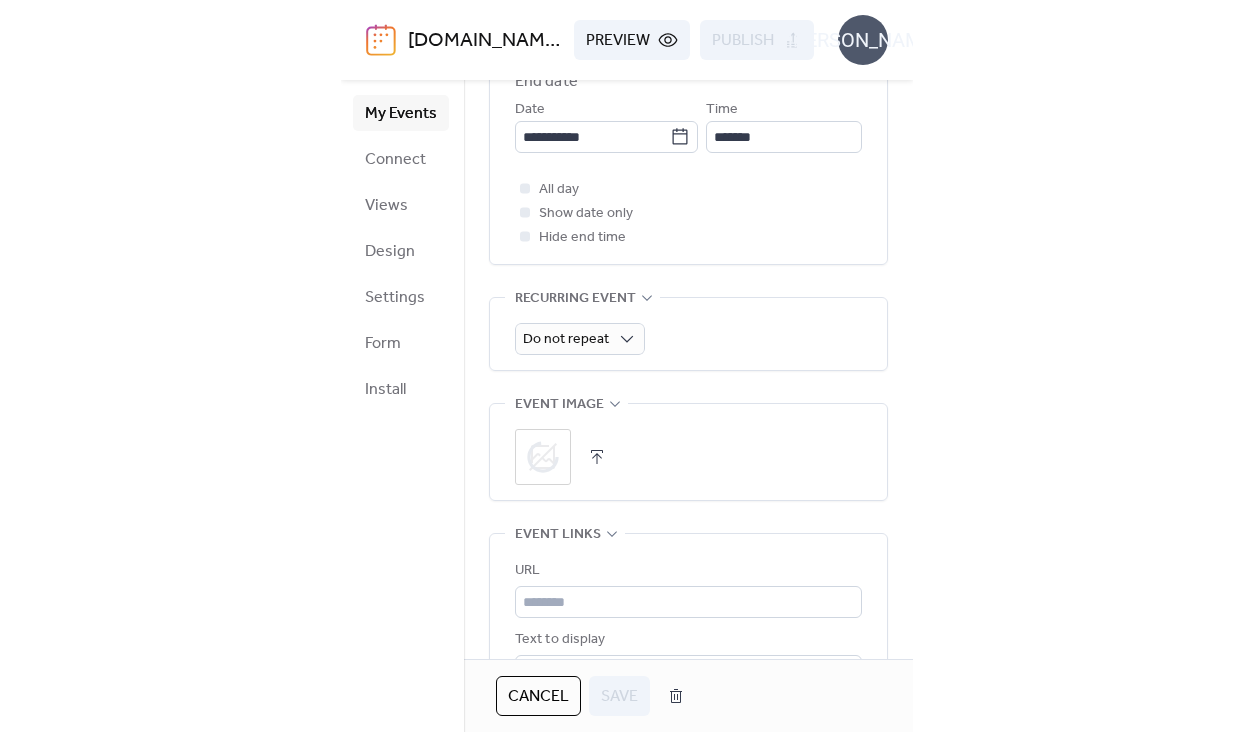 scroll, scrollTop: 805, scrollLeft: 0, axis: vertical 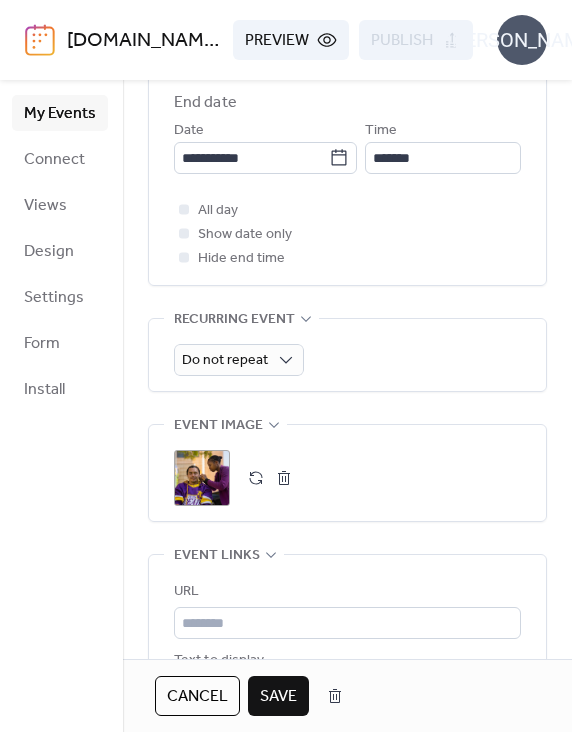 click on "Save" at bounding box center (278, 697) 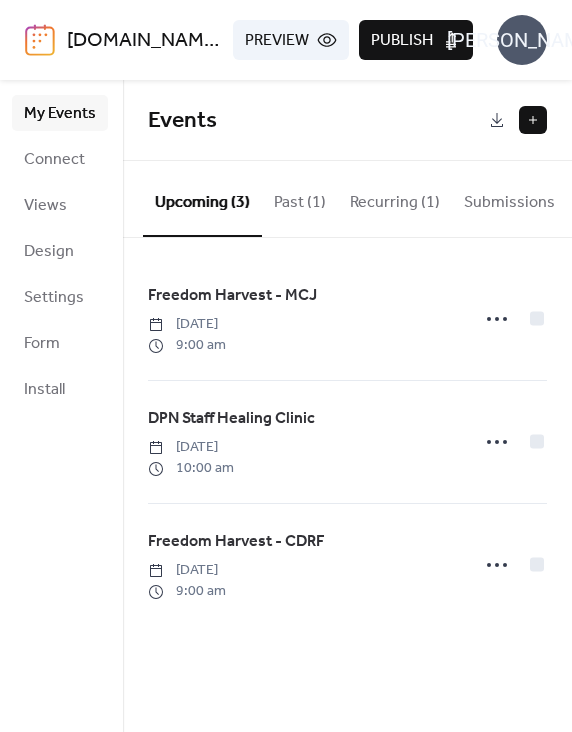 click on "Publish" at bounding box center (416, 40) 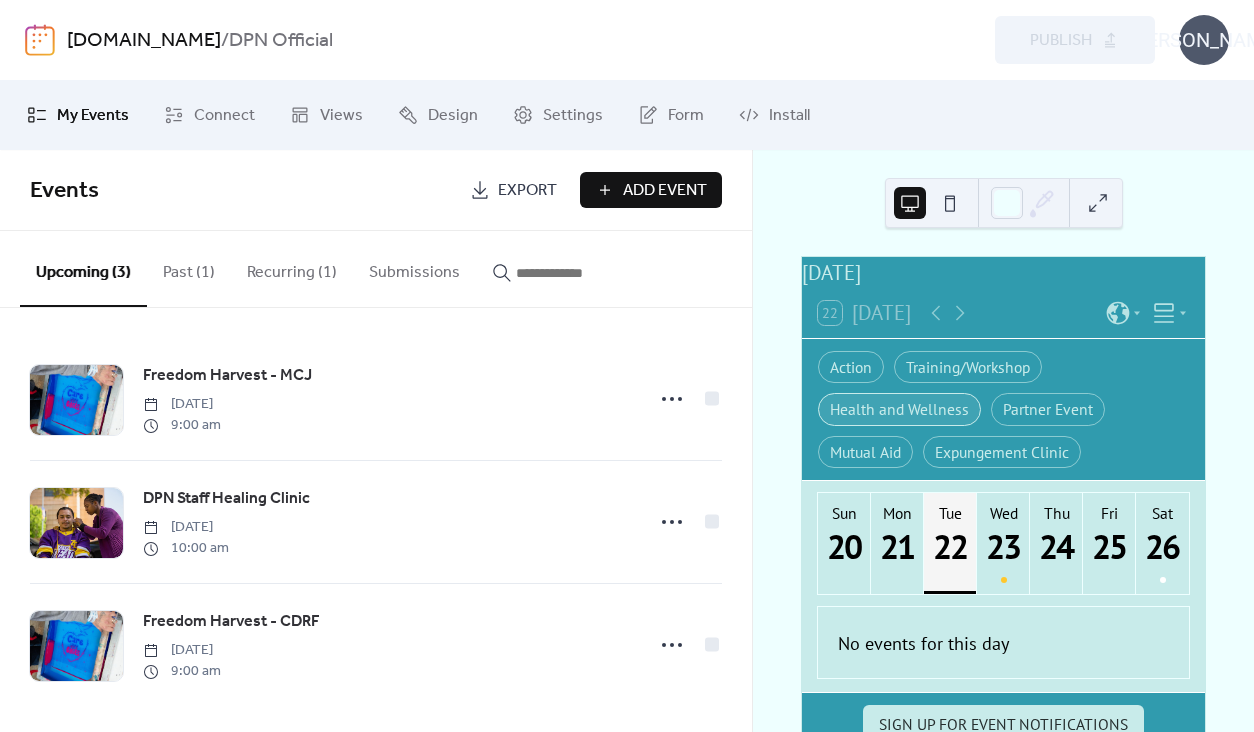 scroll, scrollTop: 71, scrollLeft: 0, axis: vertical 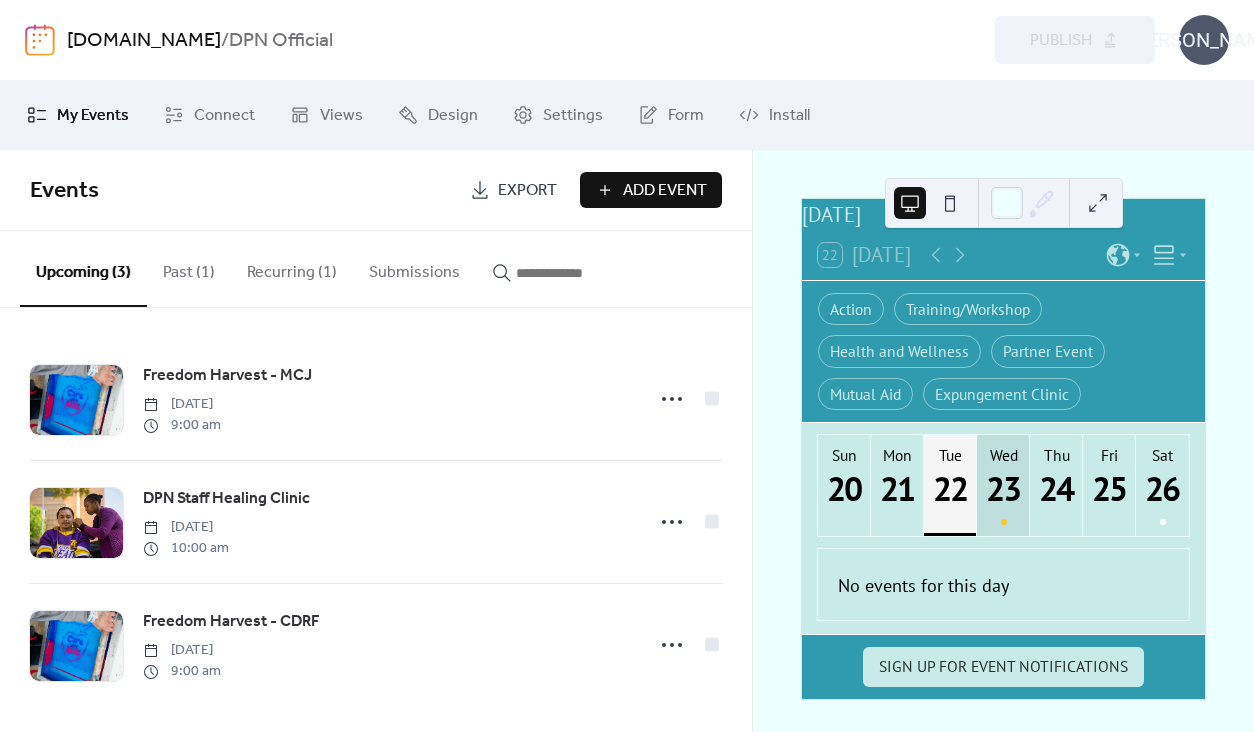 click on "23" at bounding box center [1002, 488] 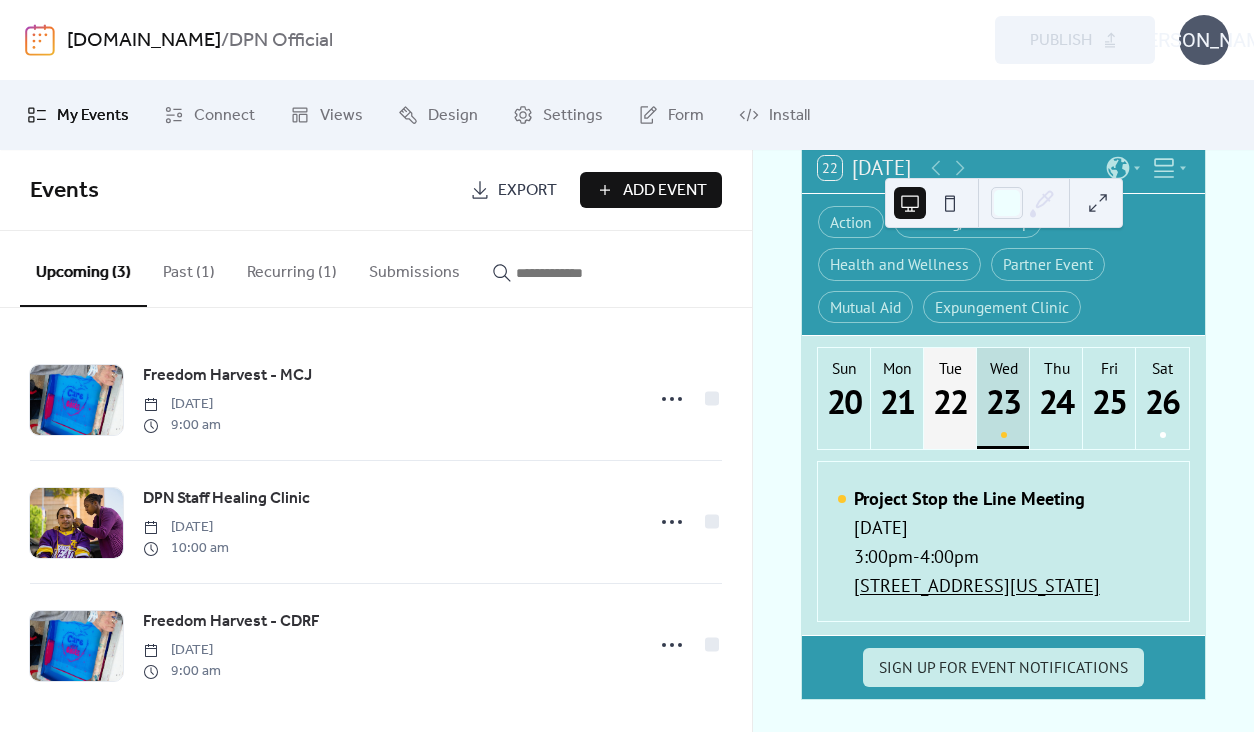 scroll, scrollTop: 157, scrollLeft: 0, axis: vertical 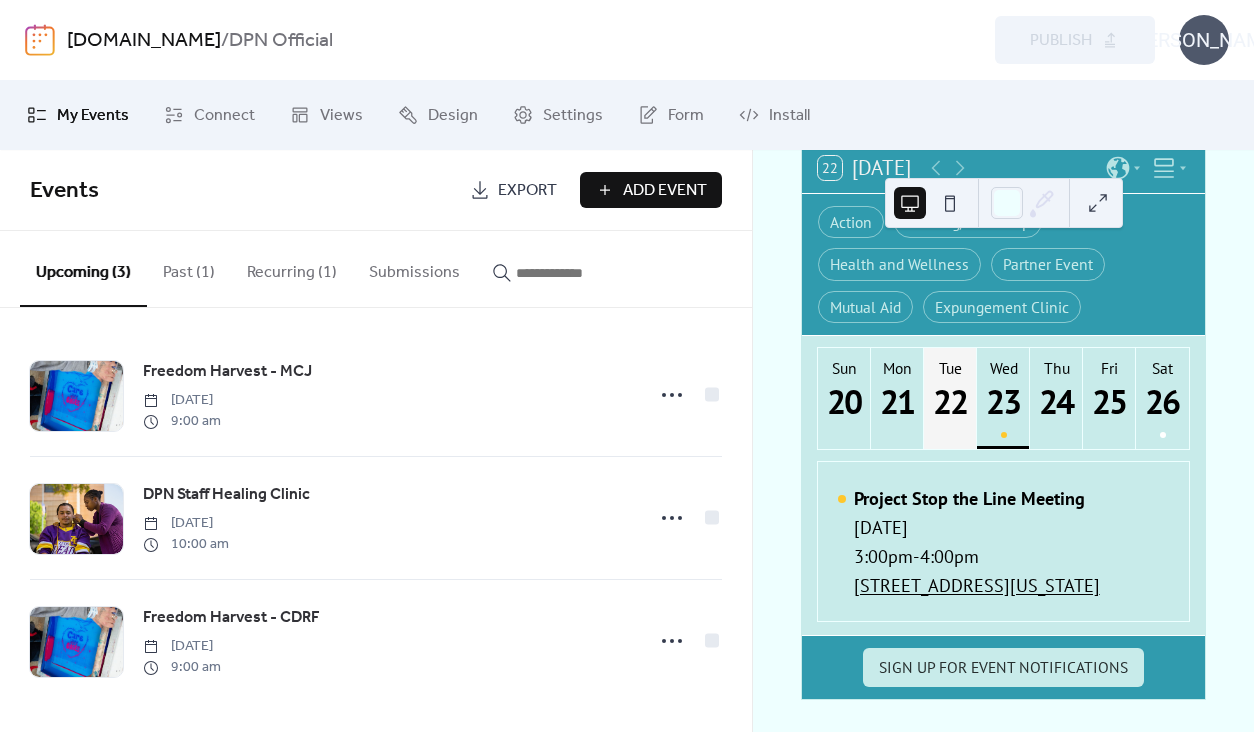 click on "Recurring (1)" at bounding box center [292, 268] 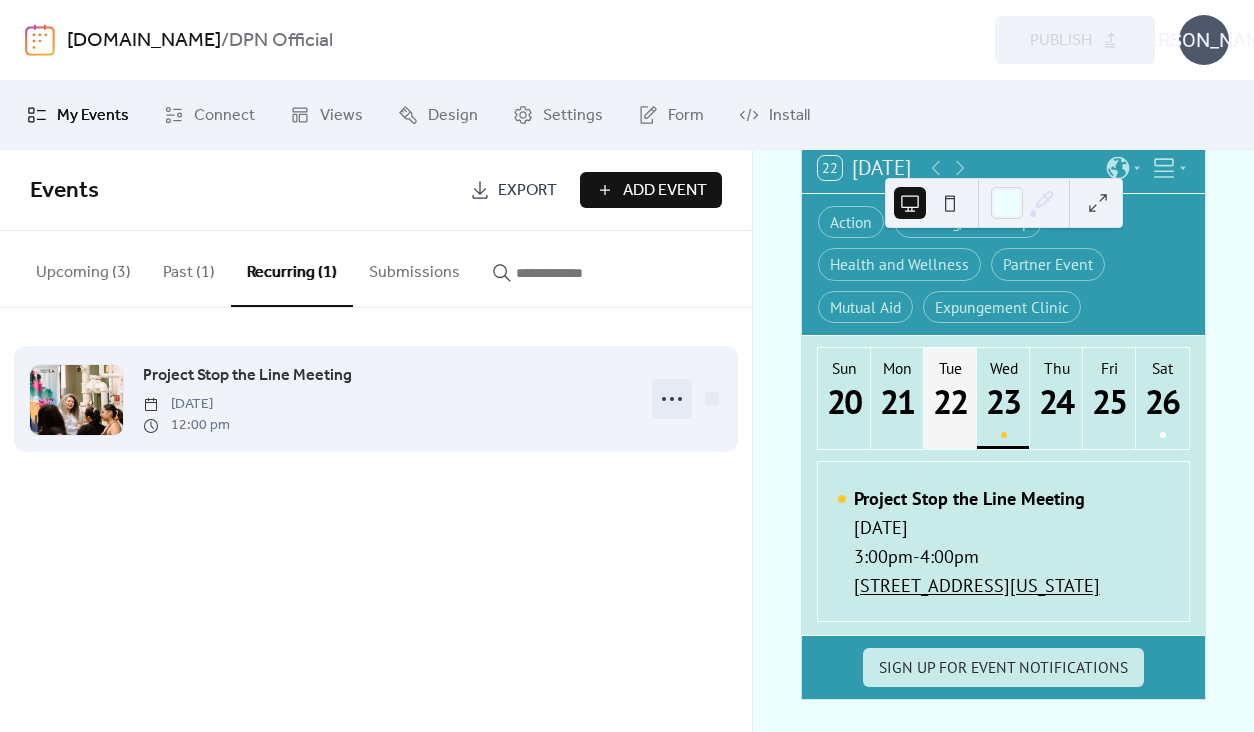 click 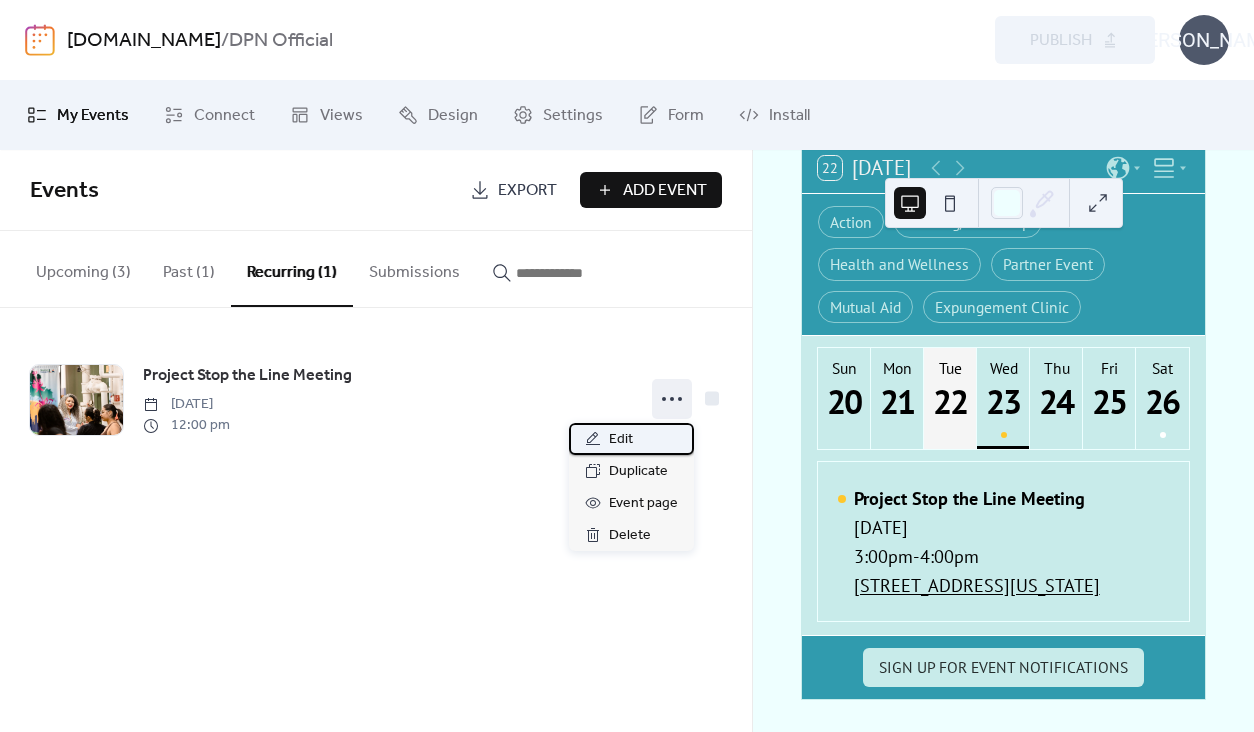 click on "Edit" at bounding box center [631, 439] 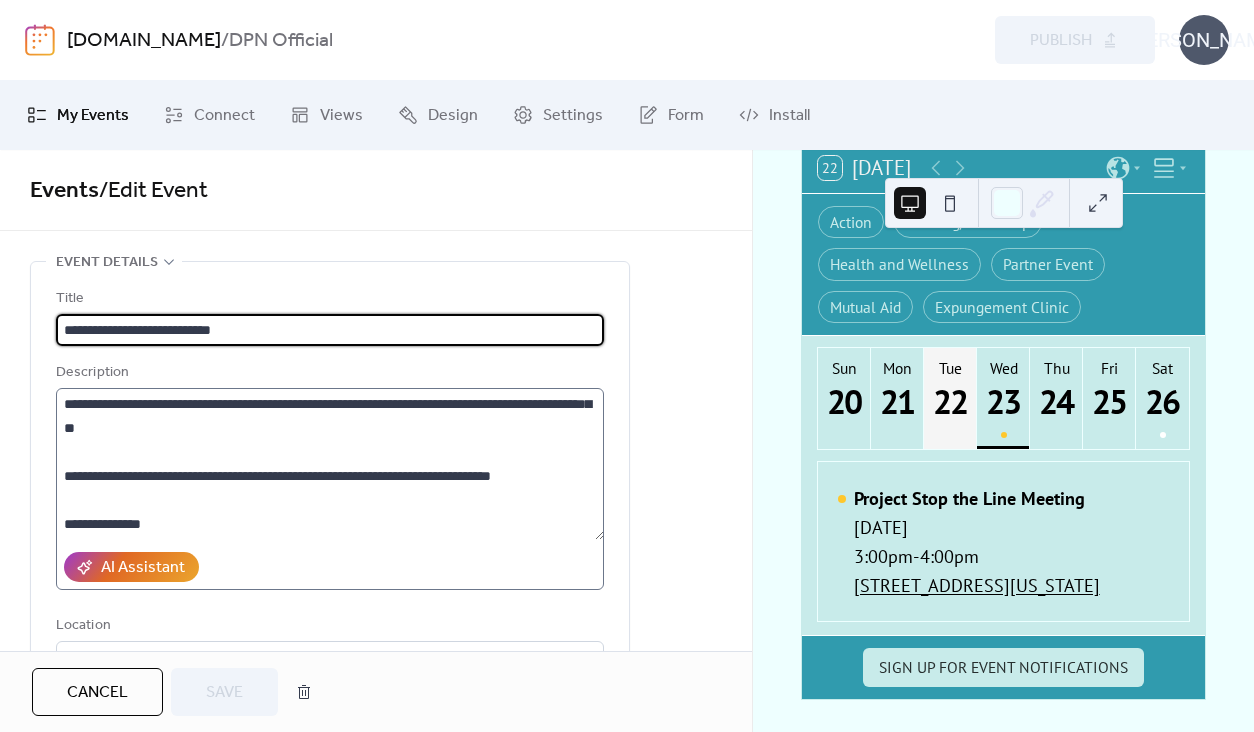 scroll, scrollTop: 0, scrollLeft: 0, axis: both 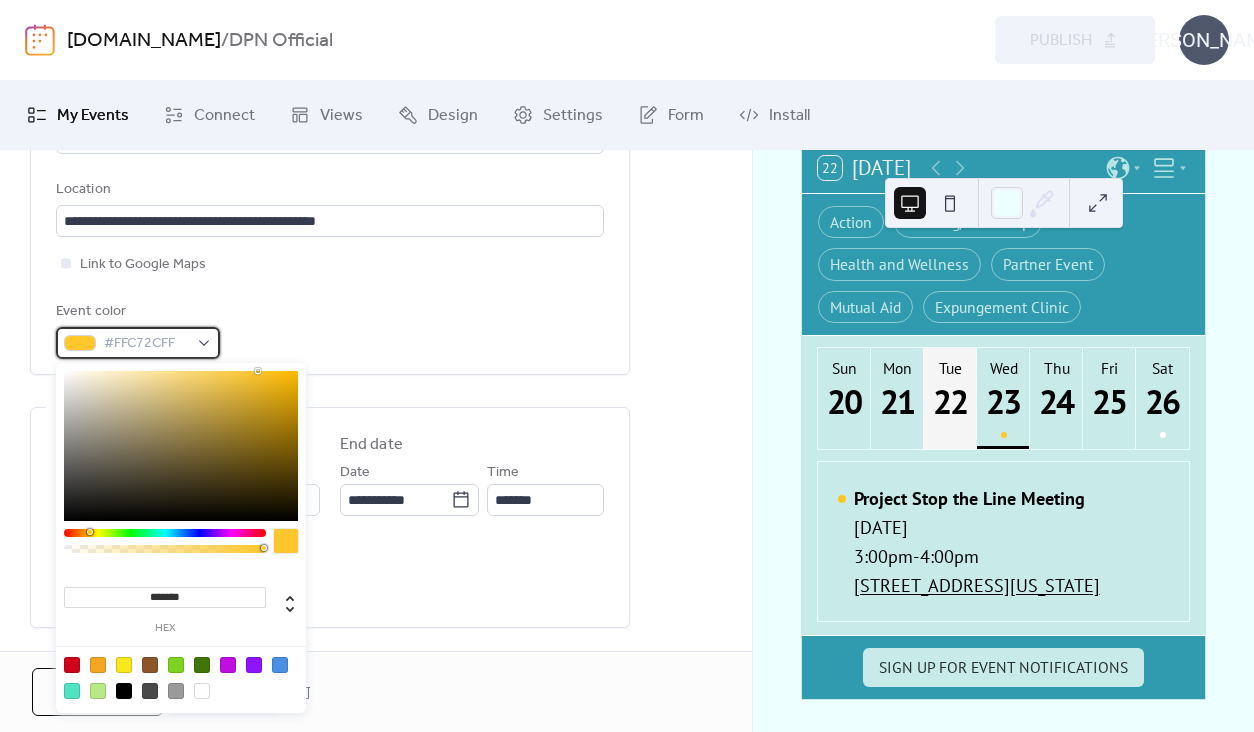 click on "#FFC72CFF" at bounding box center [146, 344] 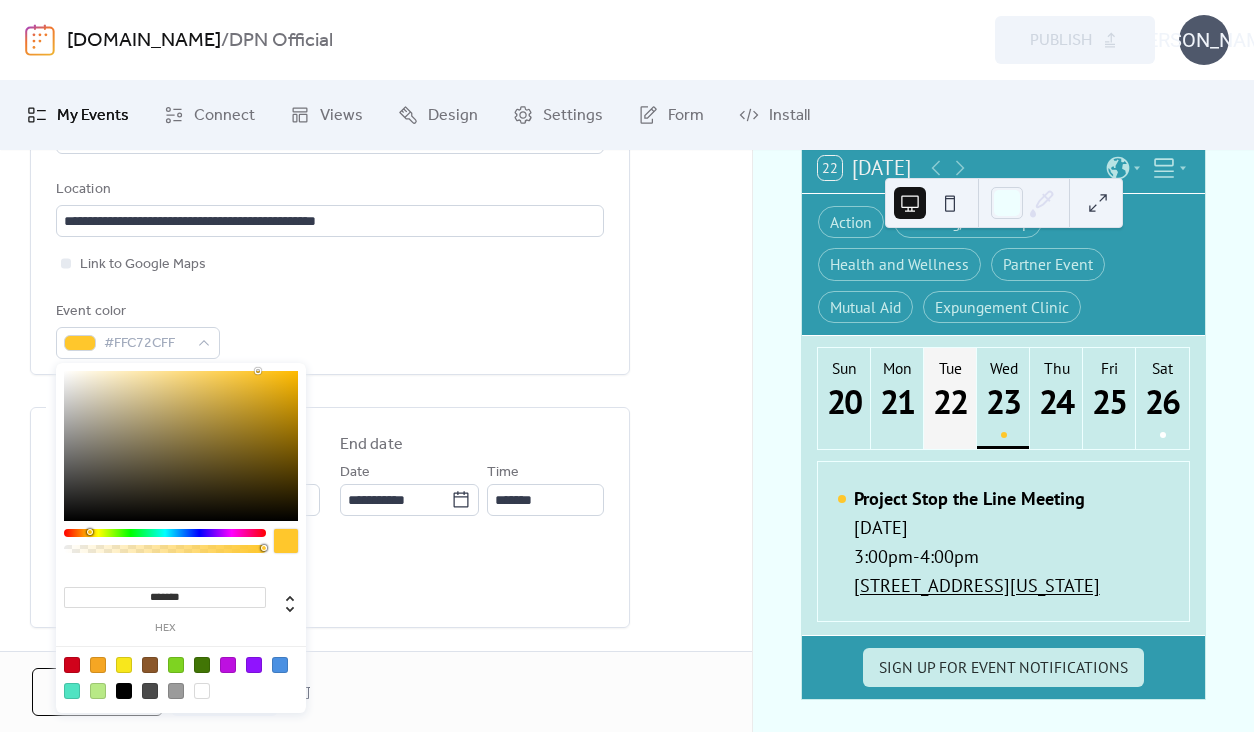 click at bounding box center (286, 541) 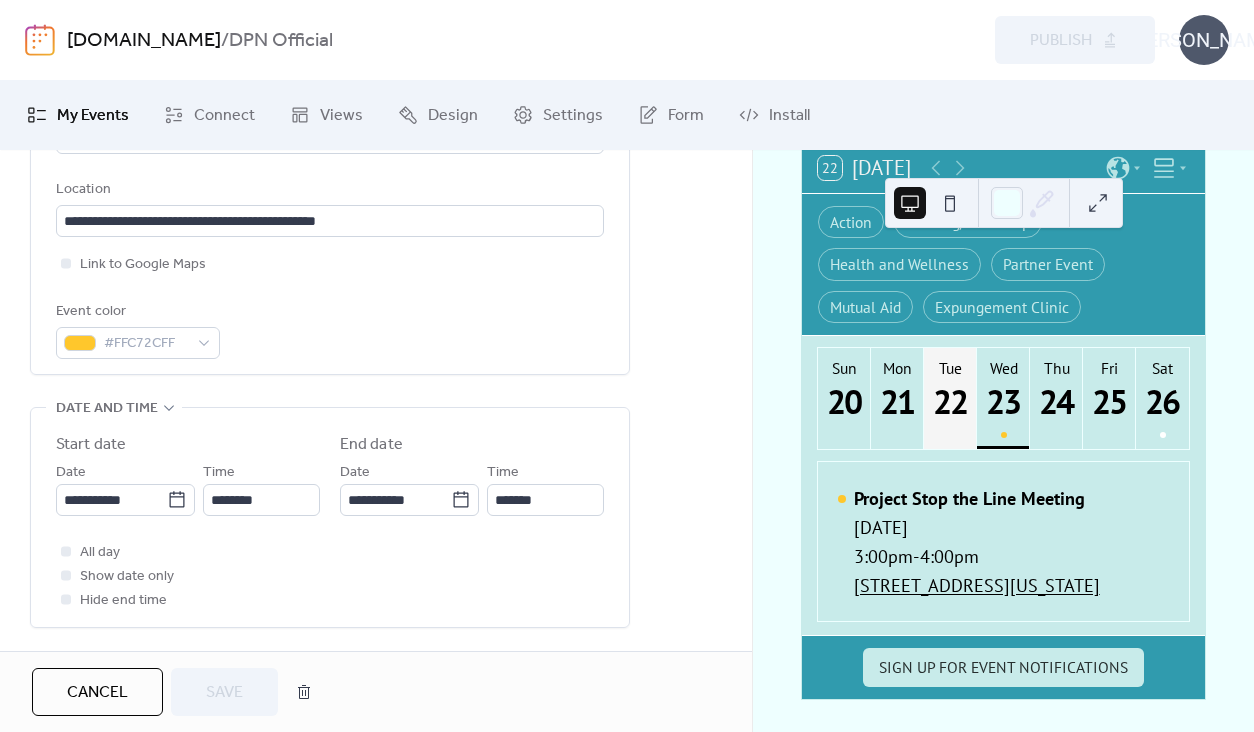 click on "**********" at bounding box center (330, 814) 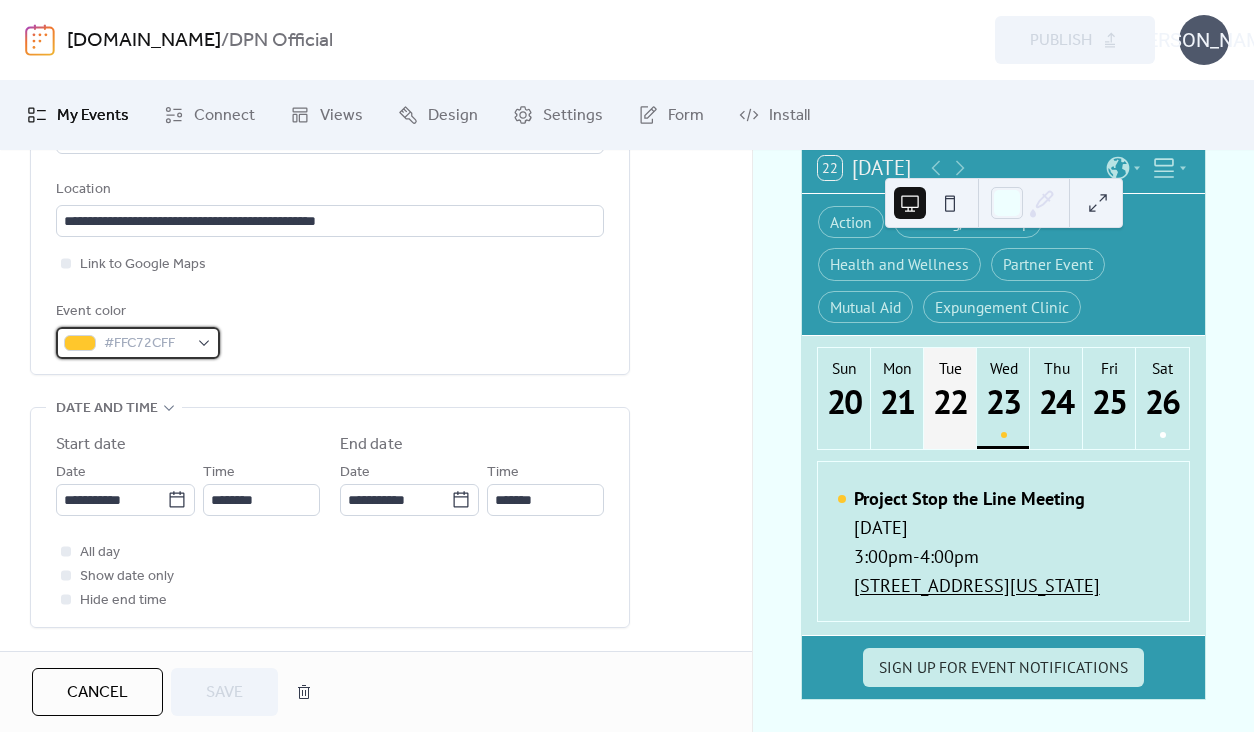 click on "#FFC72CFF" at bounding box center [138, 343] 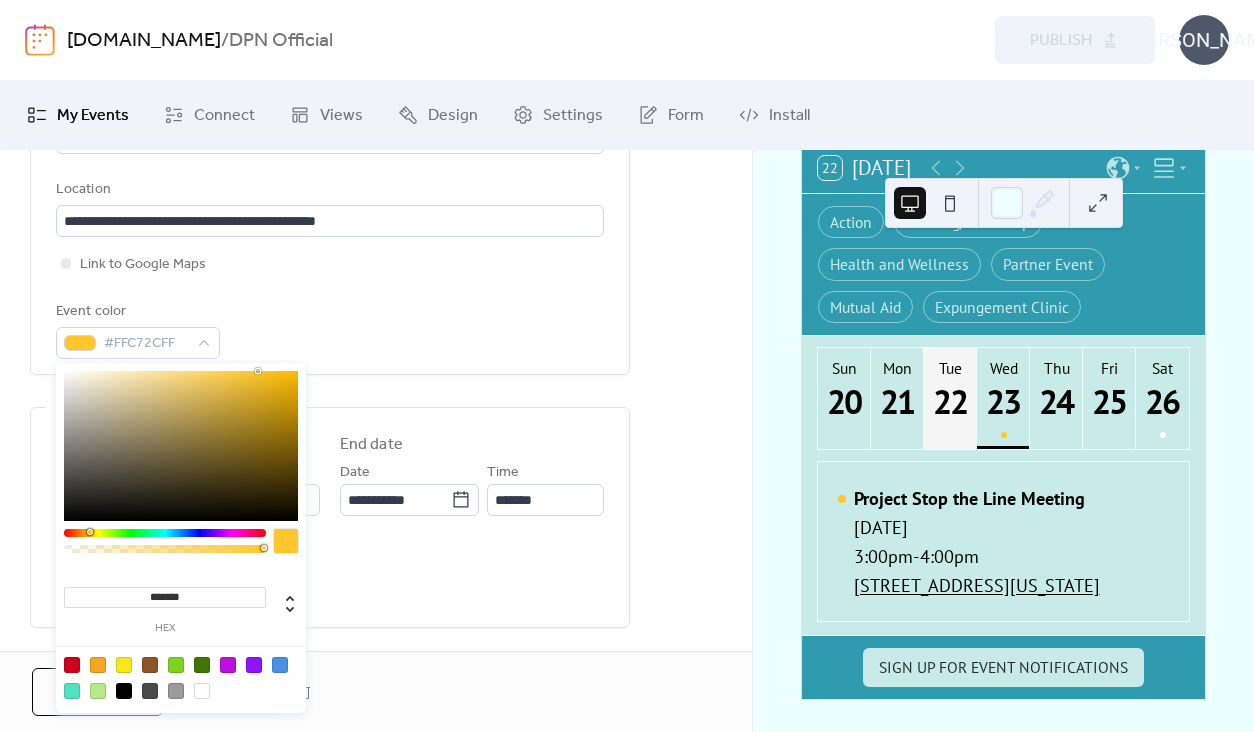 click at bounding box center (202, 691) 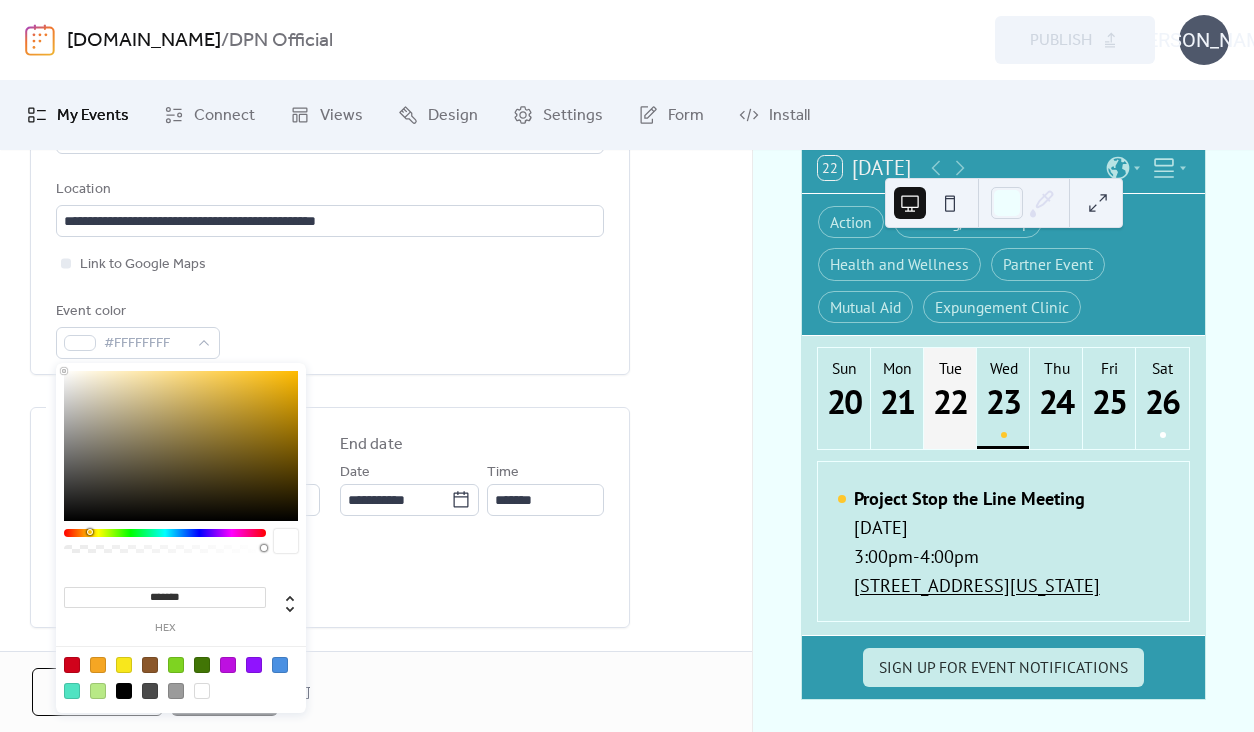 click on "**********" at bounding box center (330, 814) 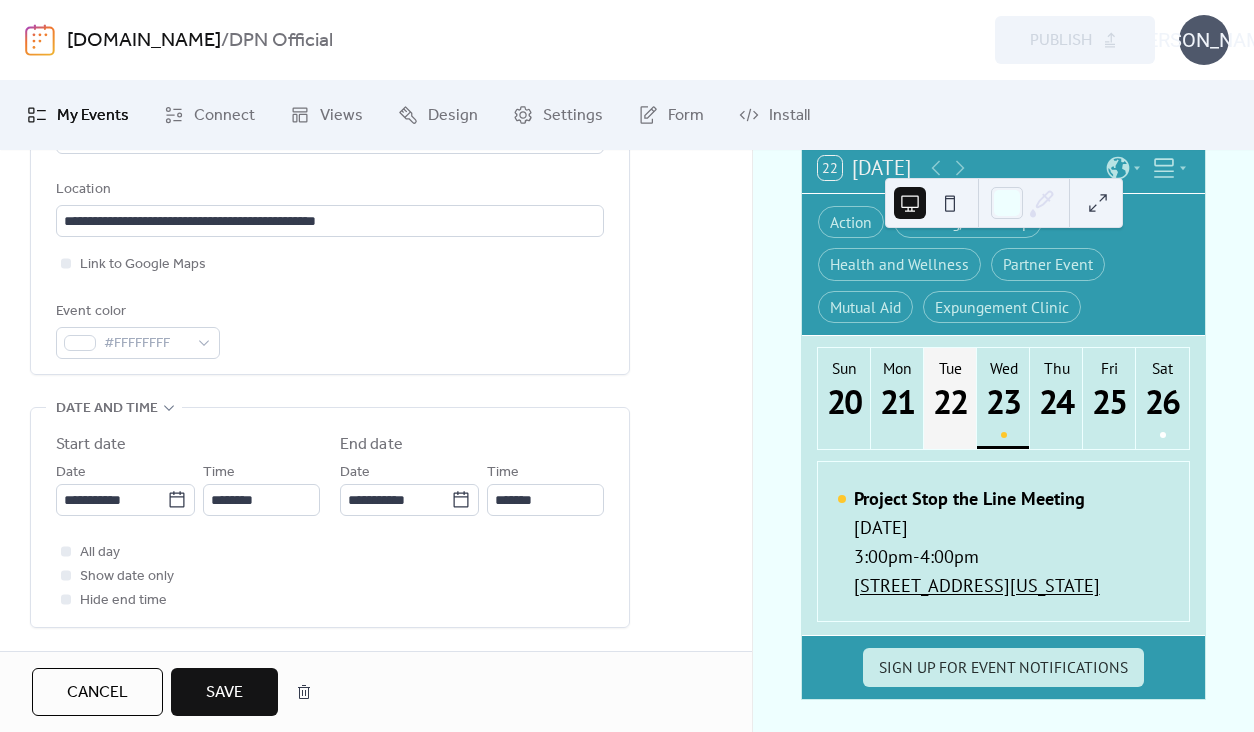 scroll, scrollTop: 1000, scrollLeft: 0, axis: vertical 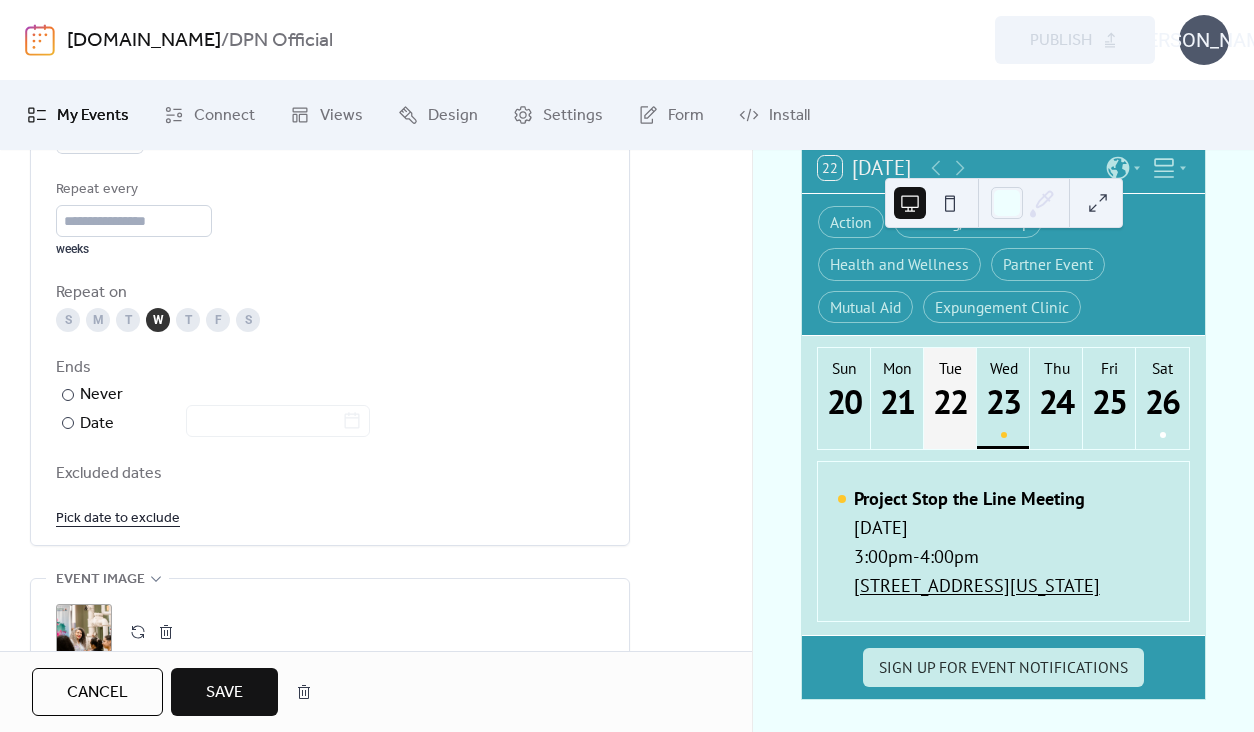 click on "Save" at bounding box center (224, 692) 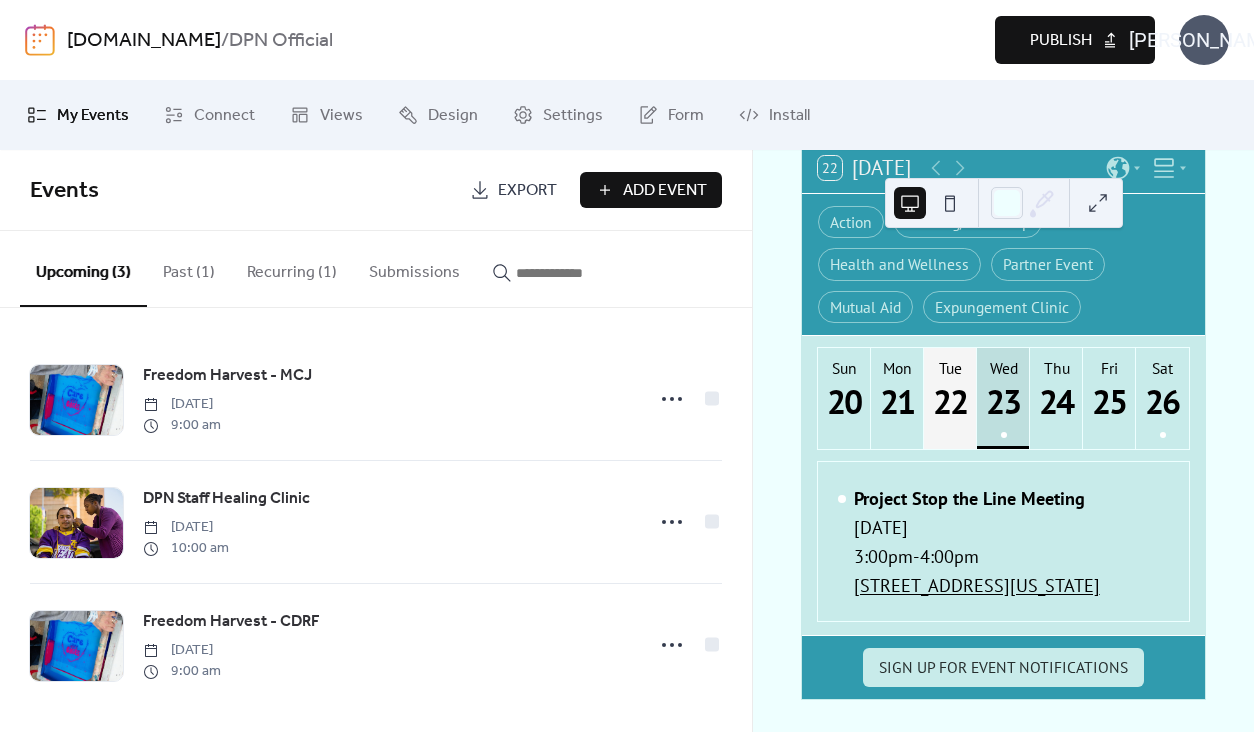click on "23" at bounding box center (1002, 401) 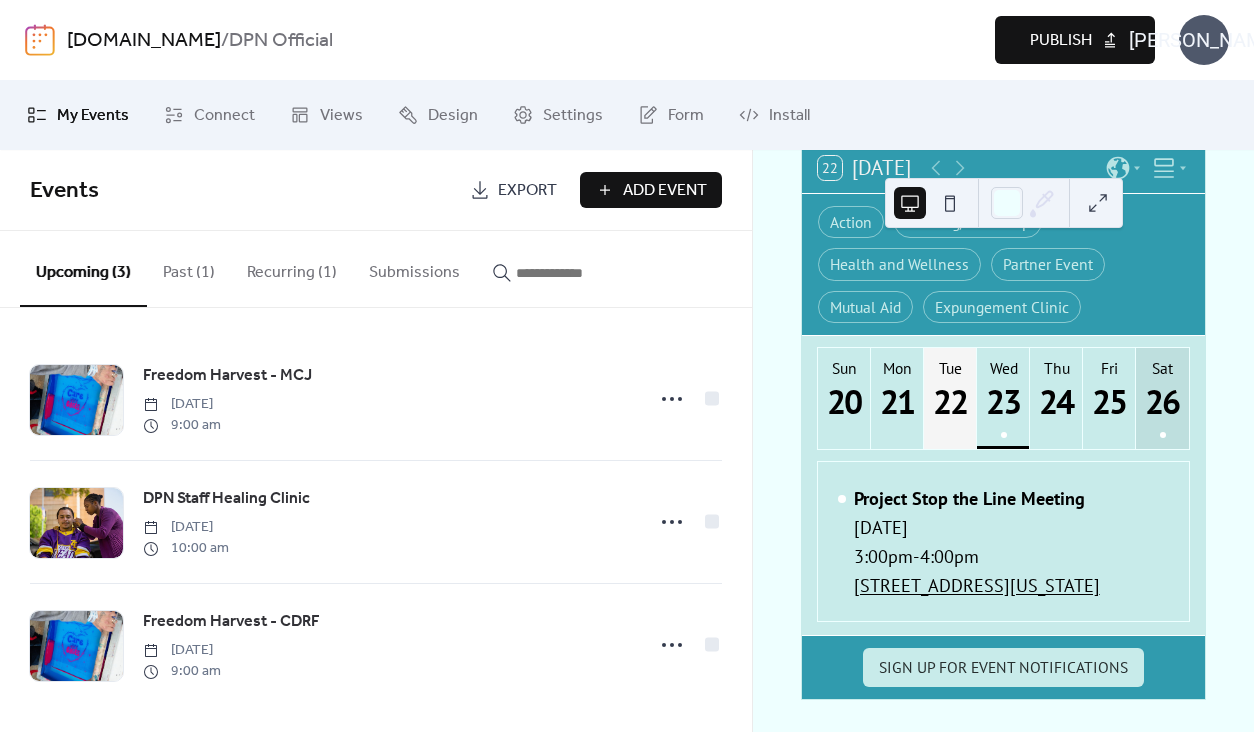 click on "26" at bounding box center (1161, 401) 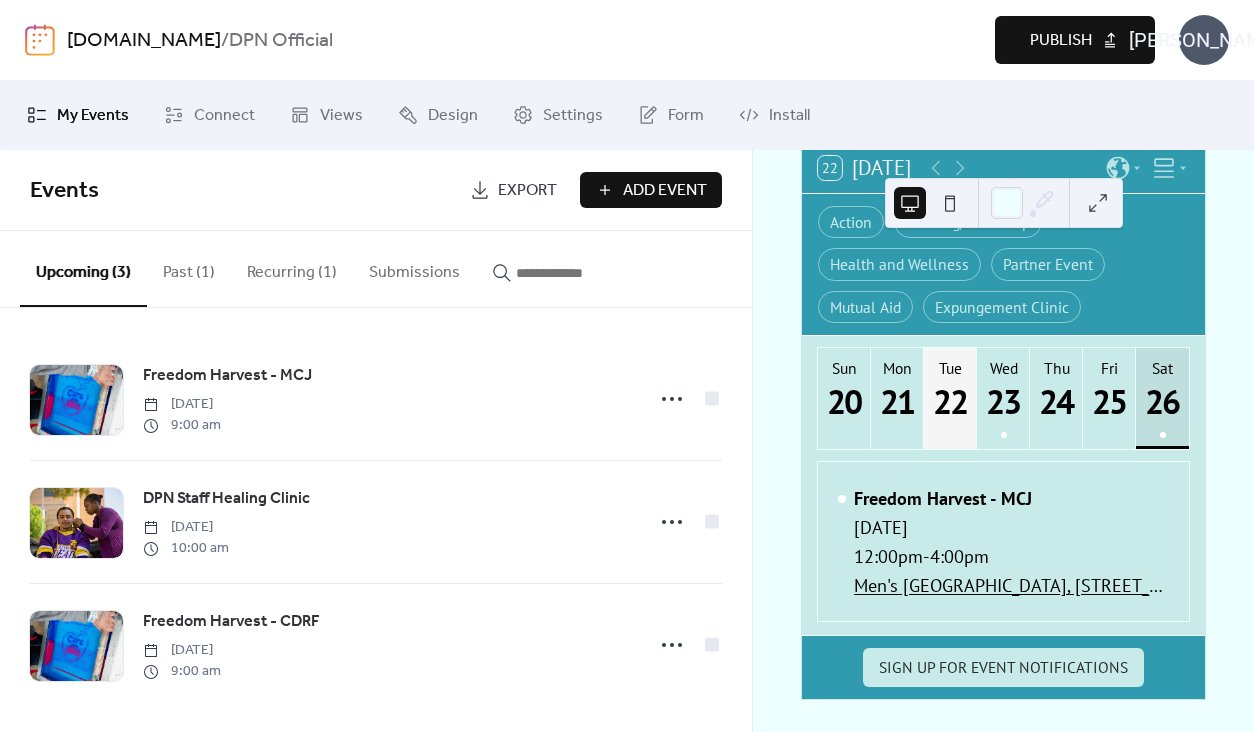 type 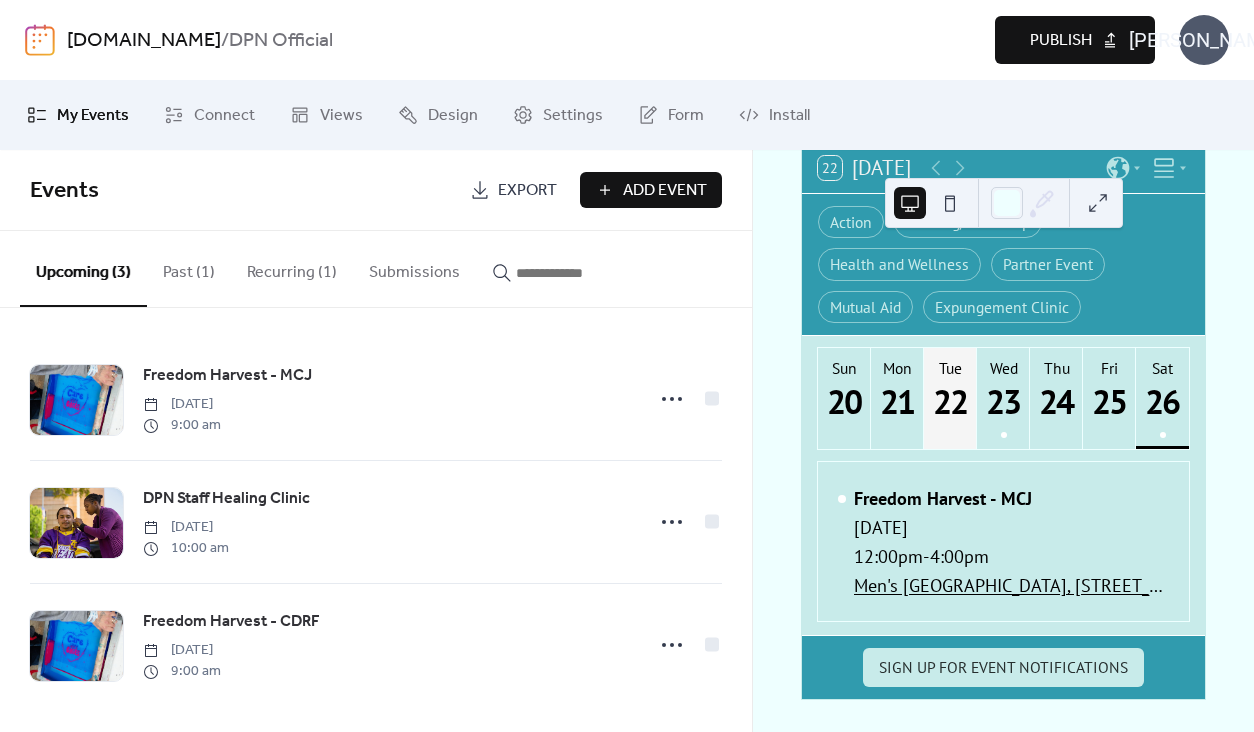 click at bounding box center [1098, 203] 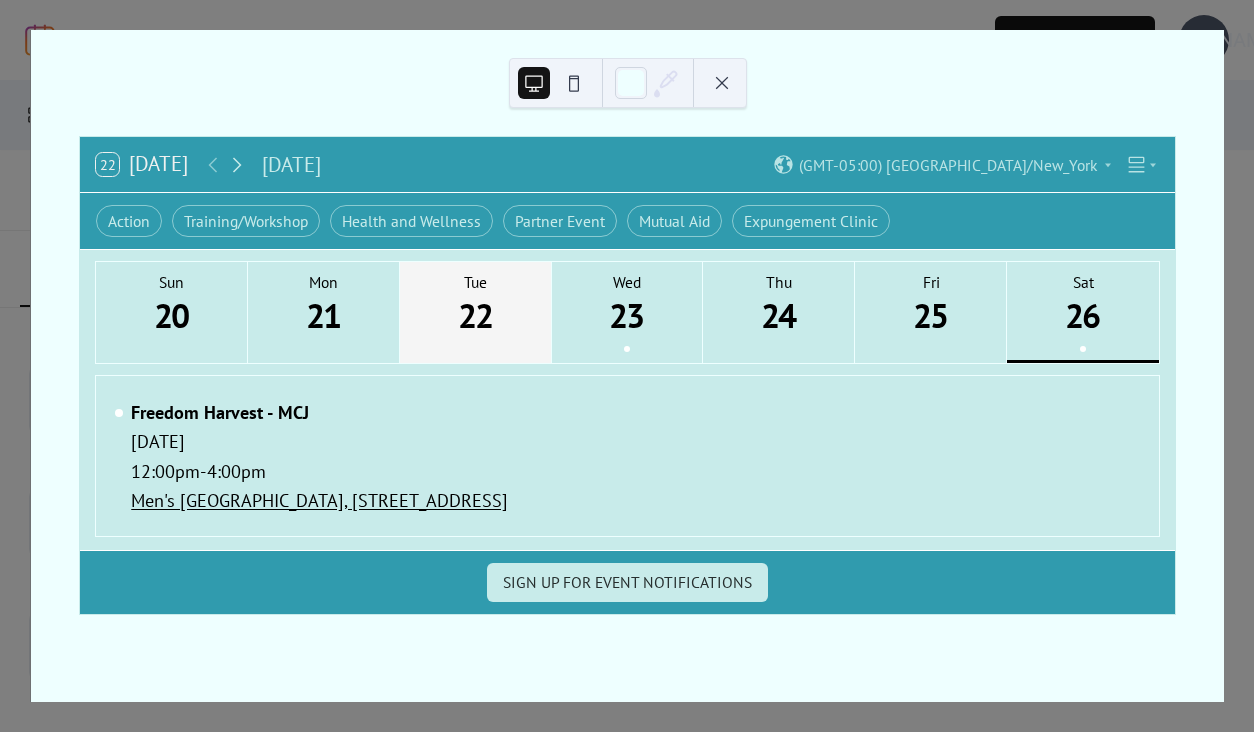 click 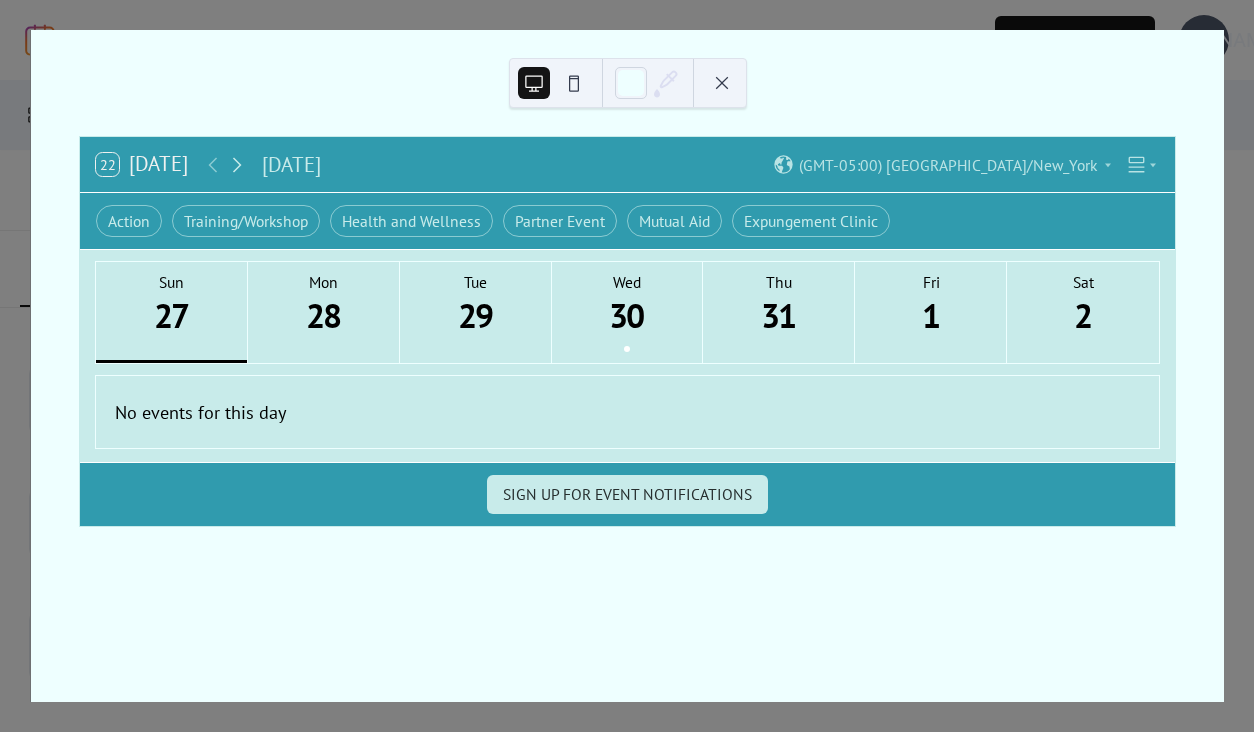 click 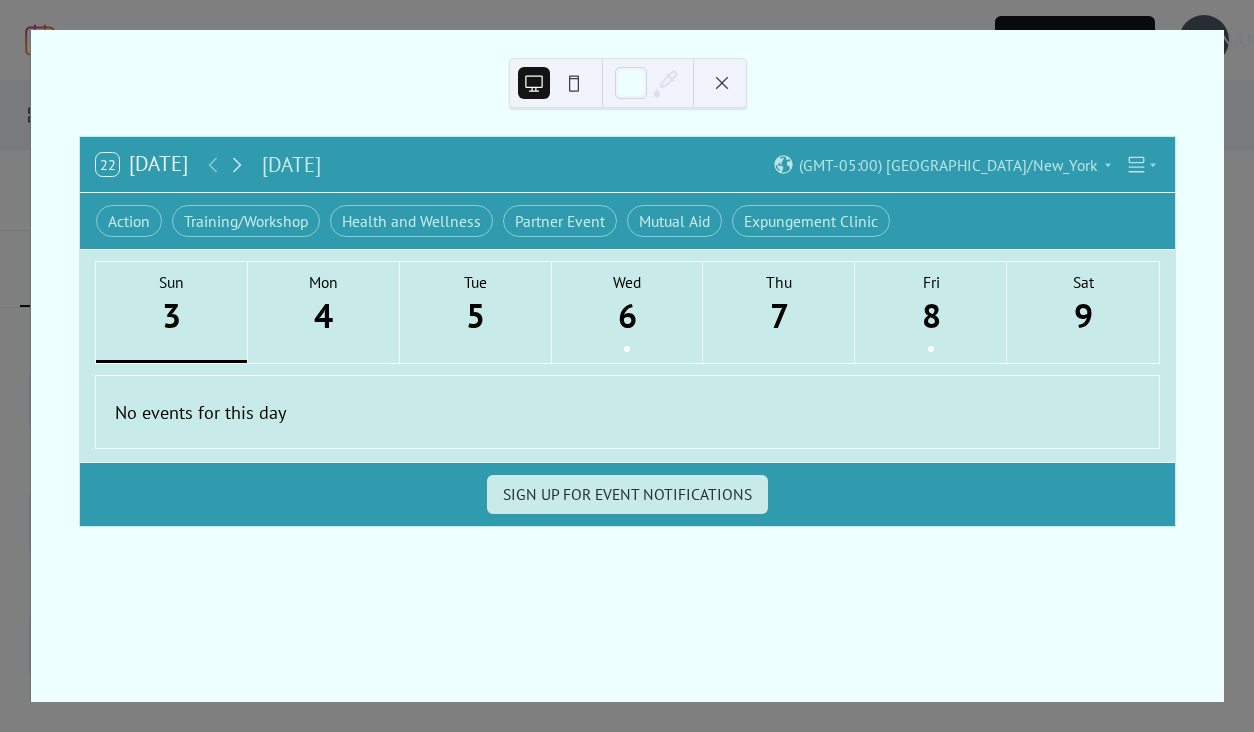 click 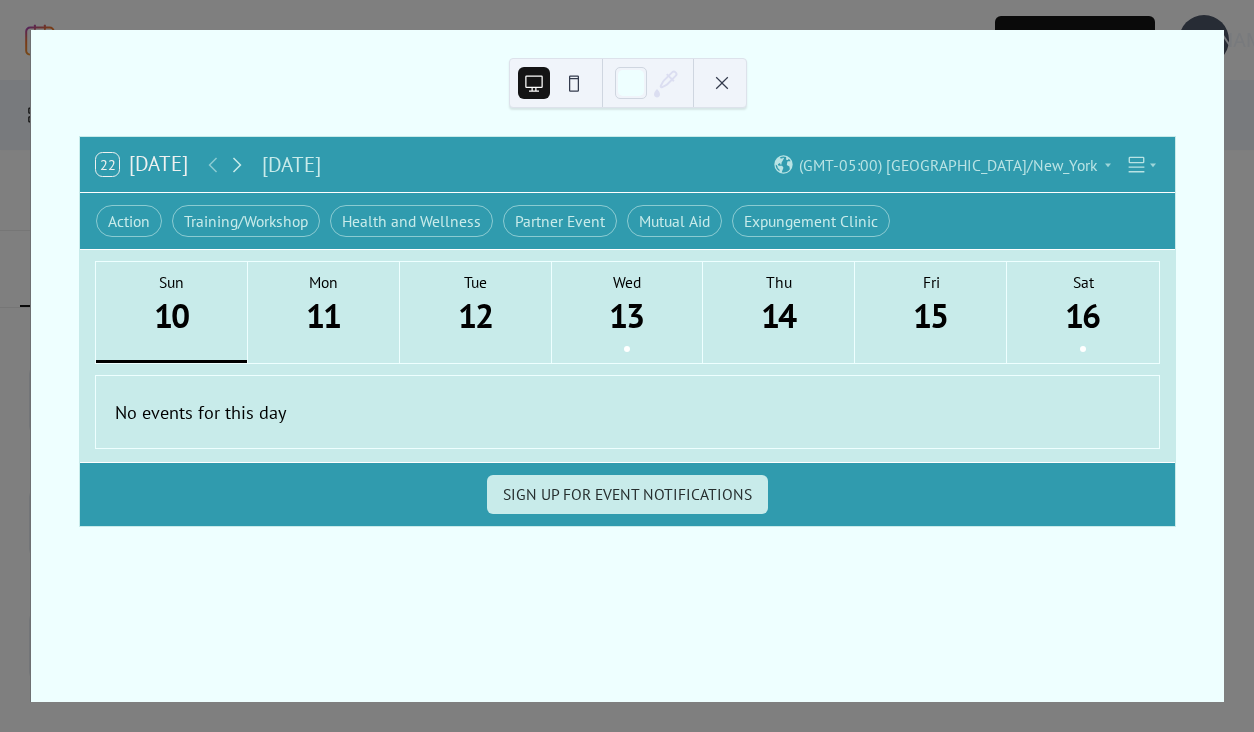 click 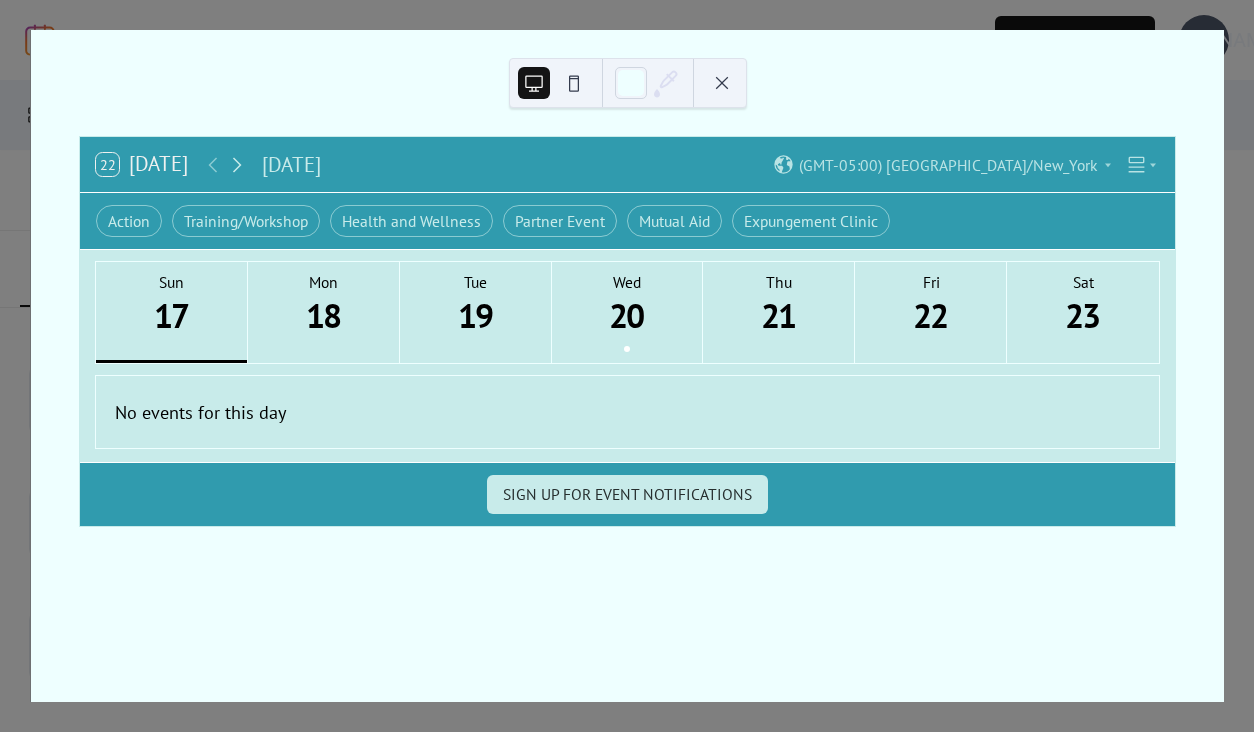 click 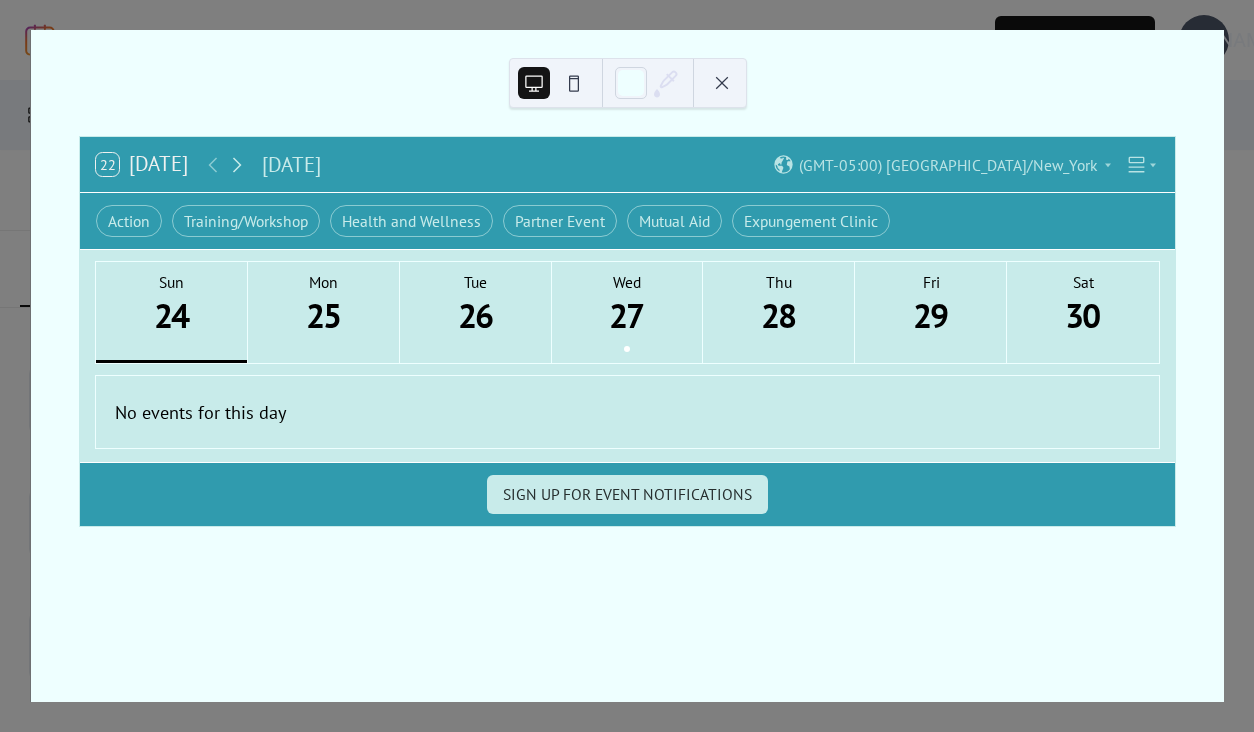 click 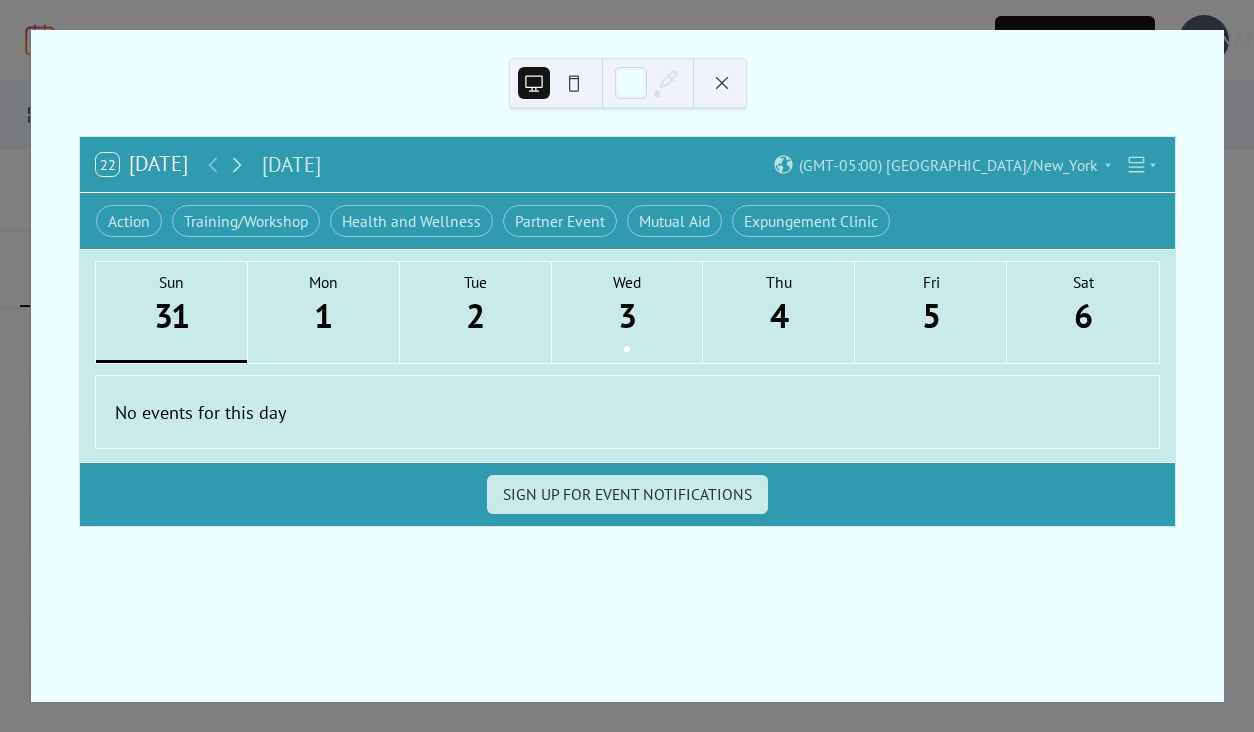 click 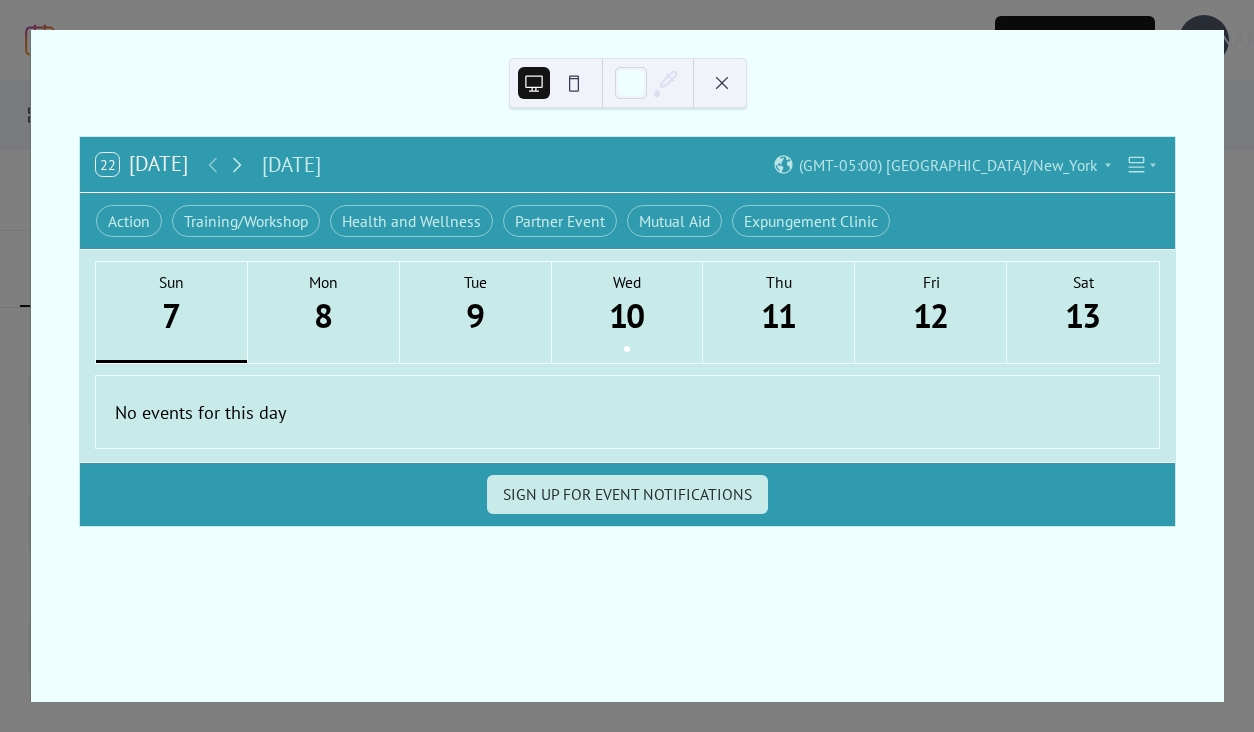 click 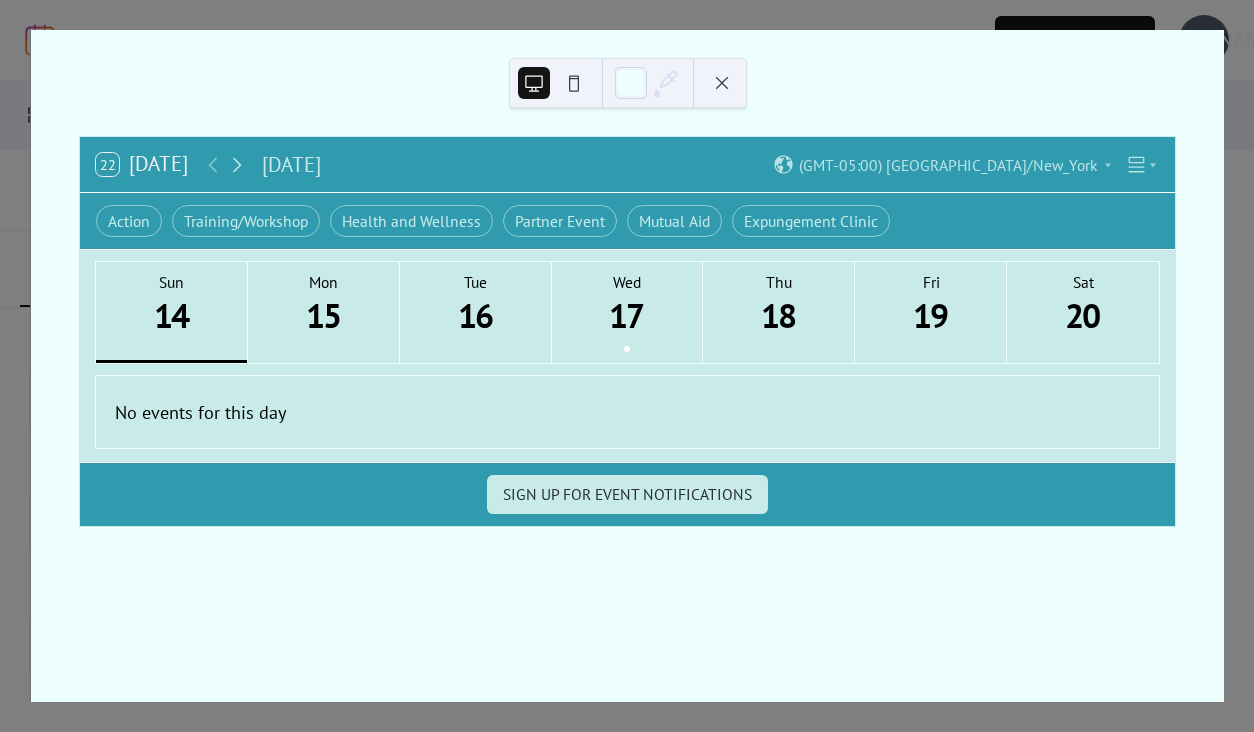 click 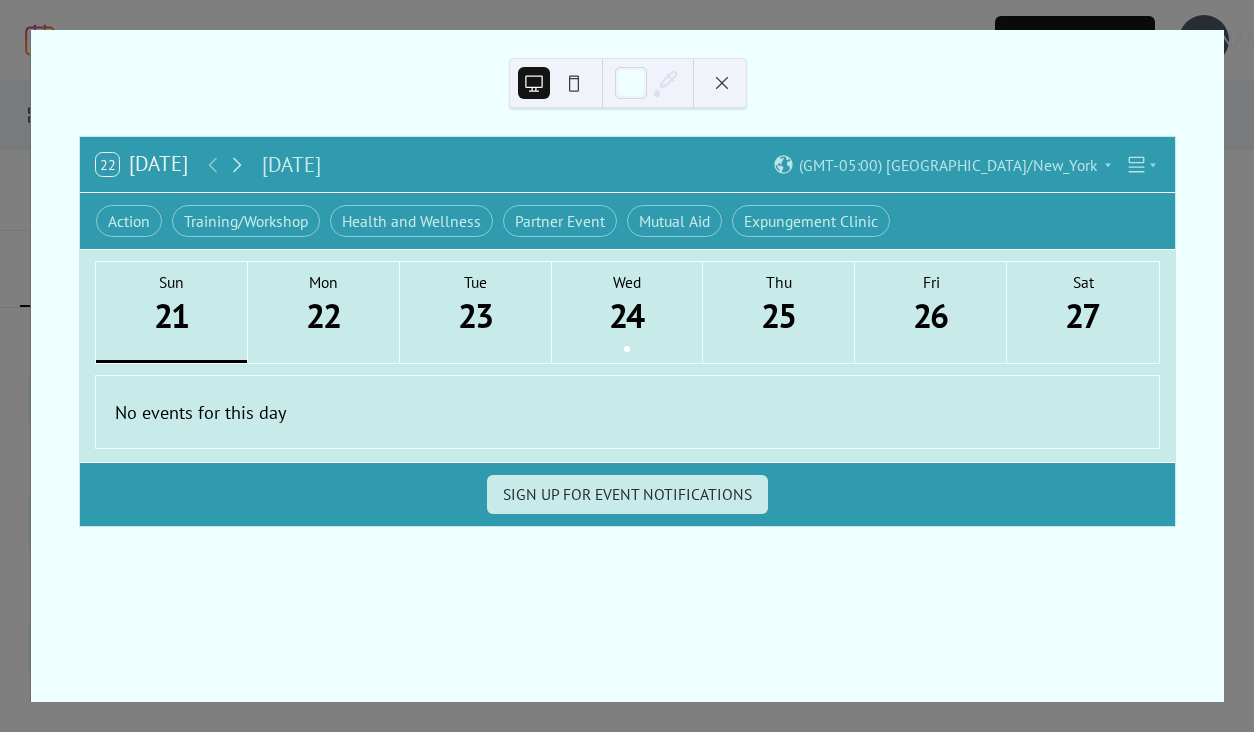 click 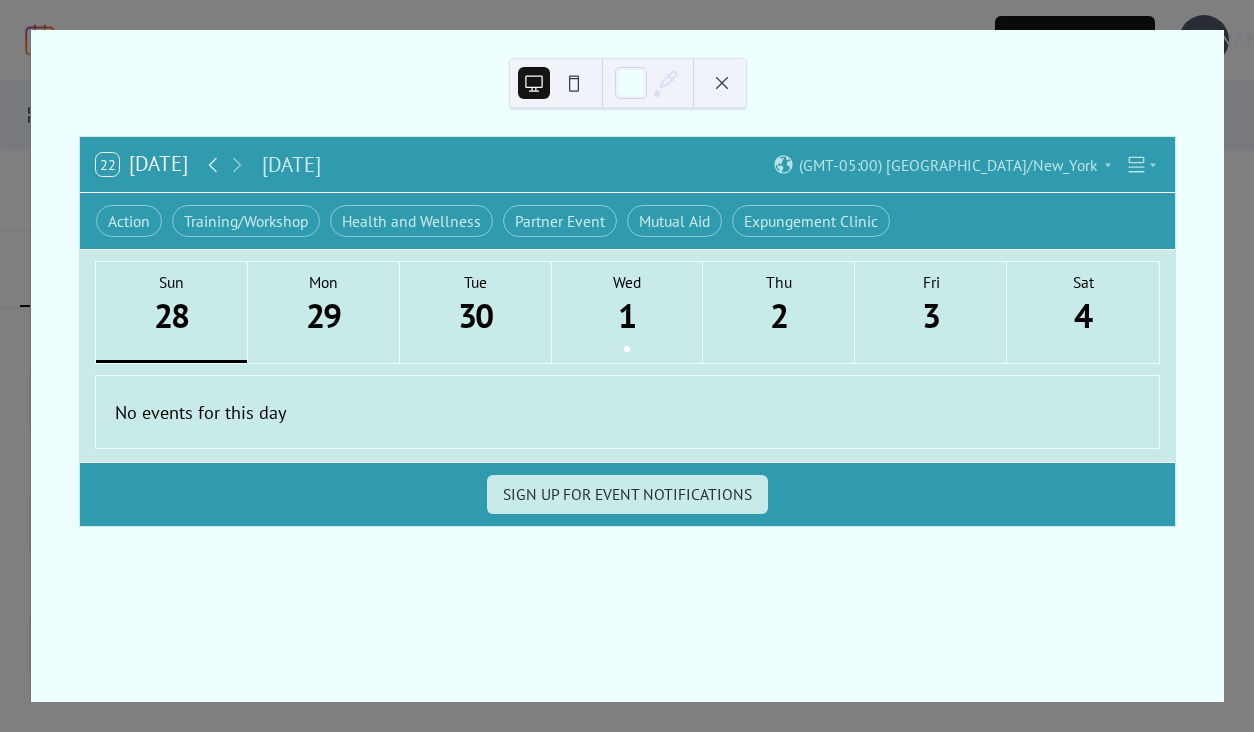 click 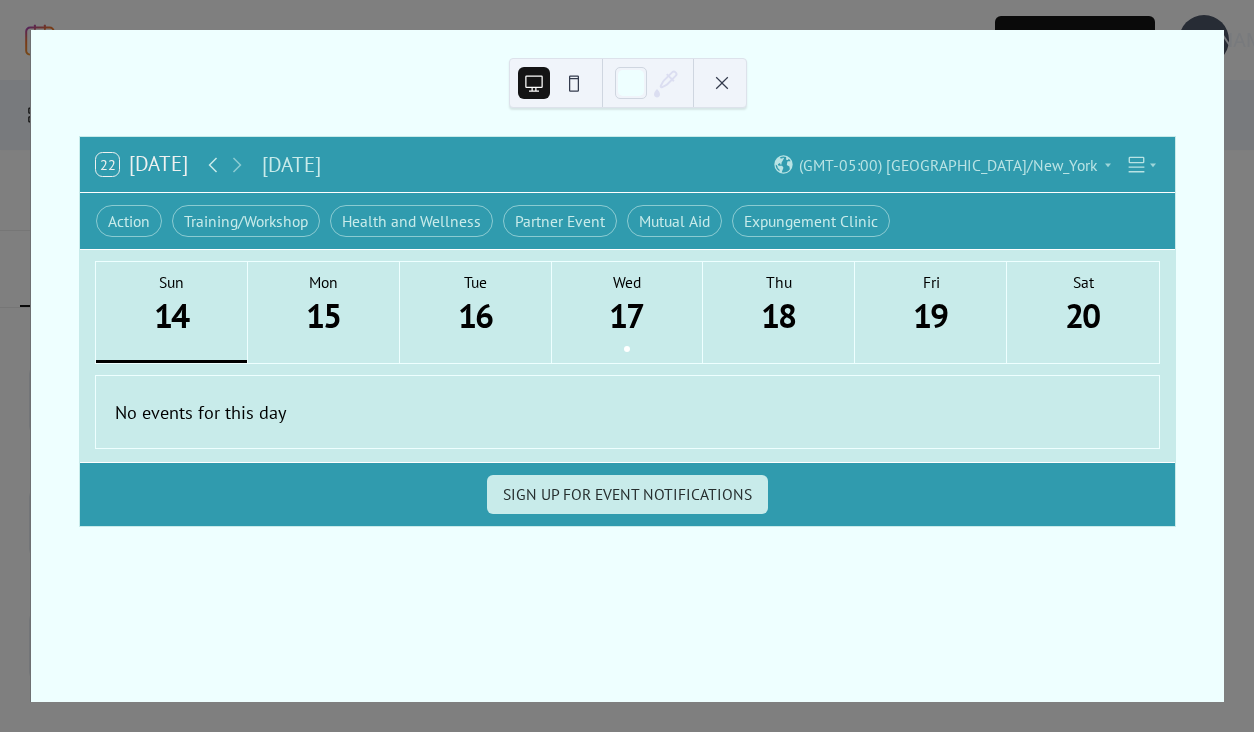 click 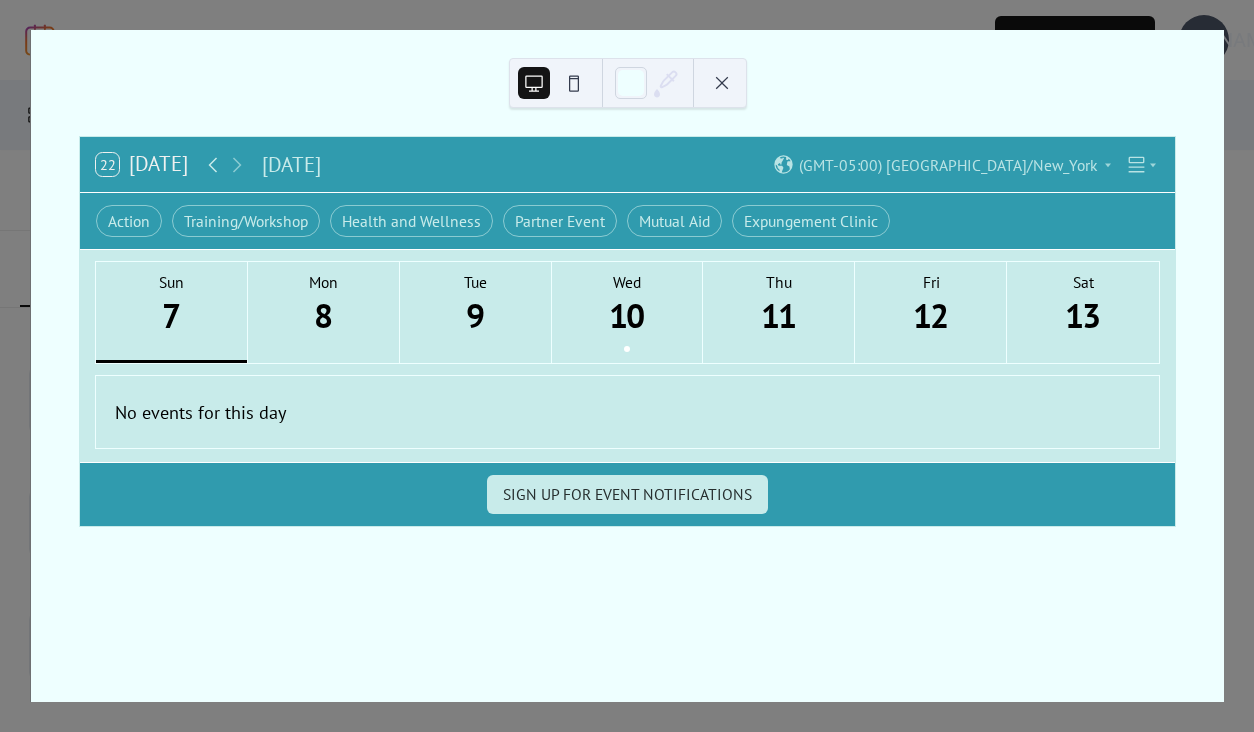 click 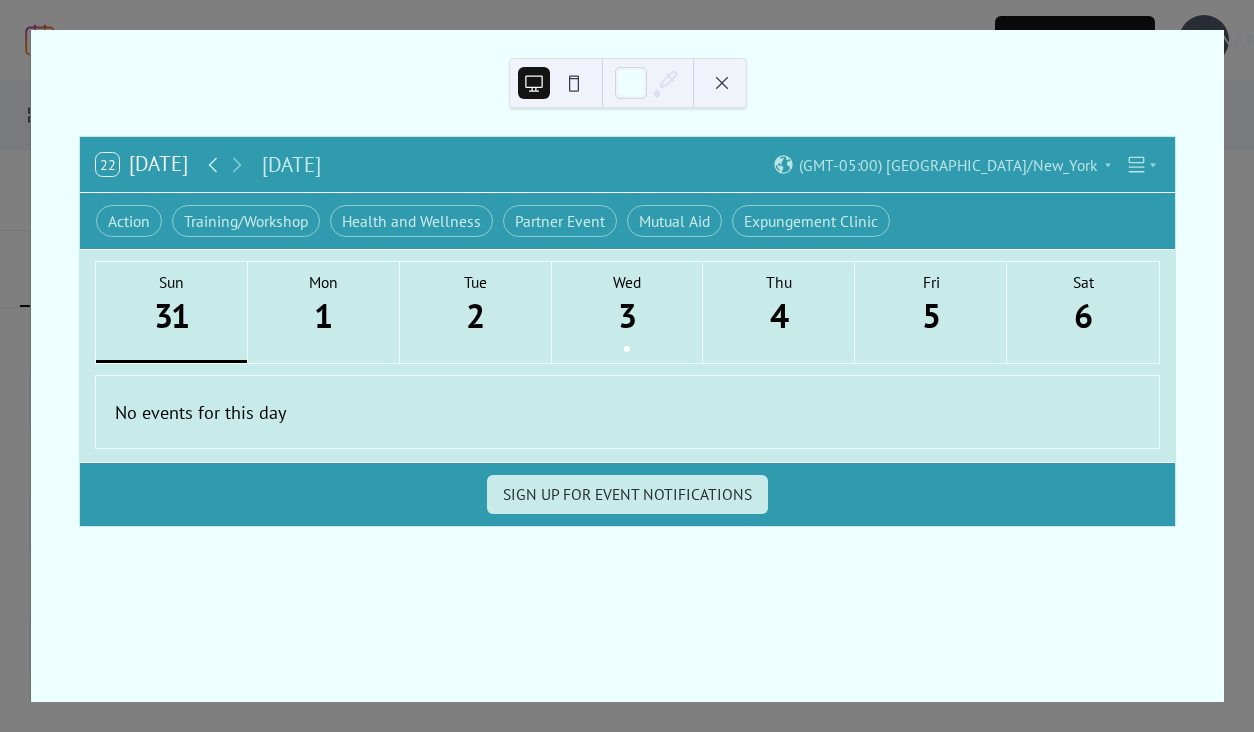 click 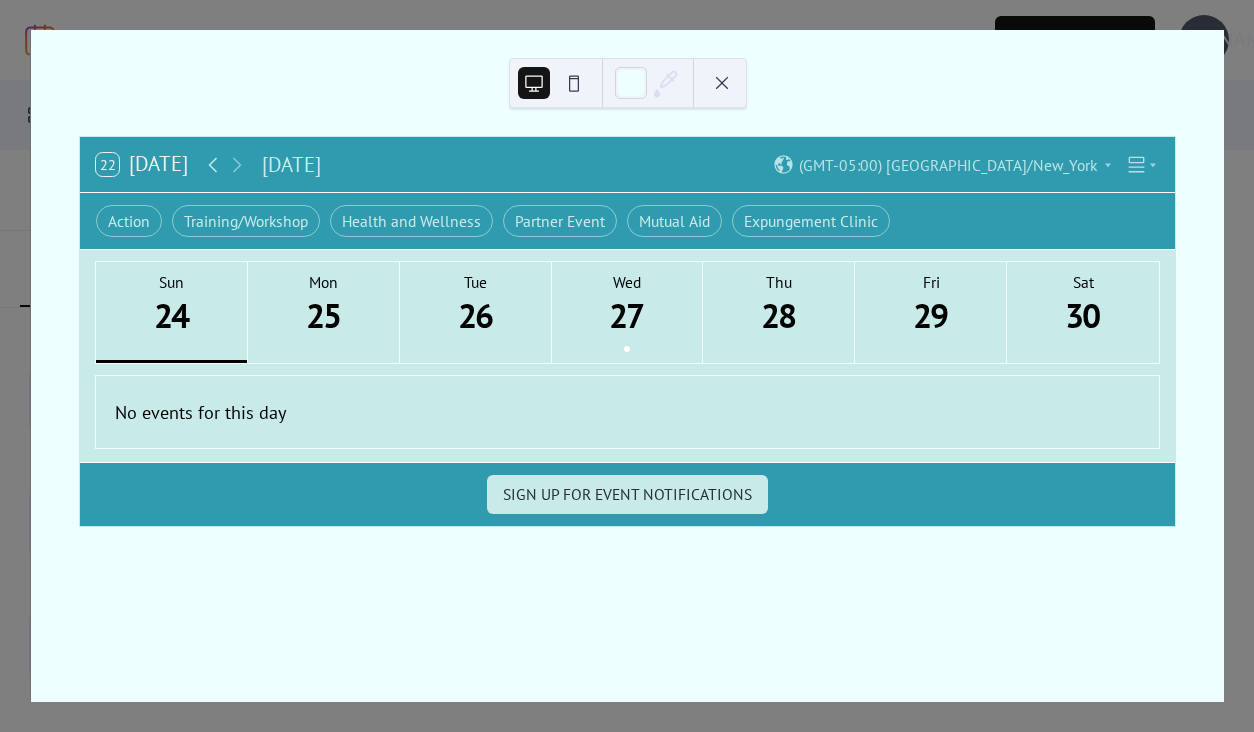 click 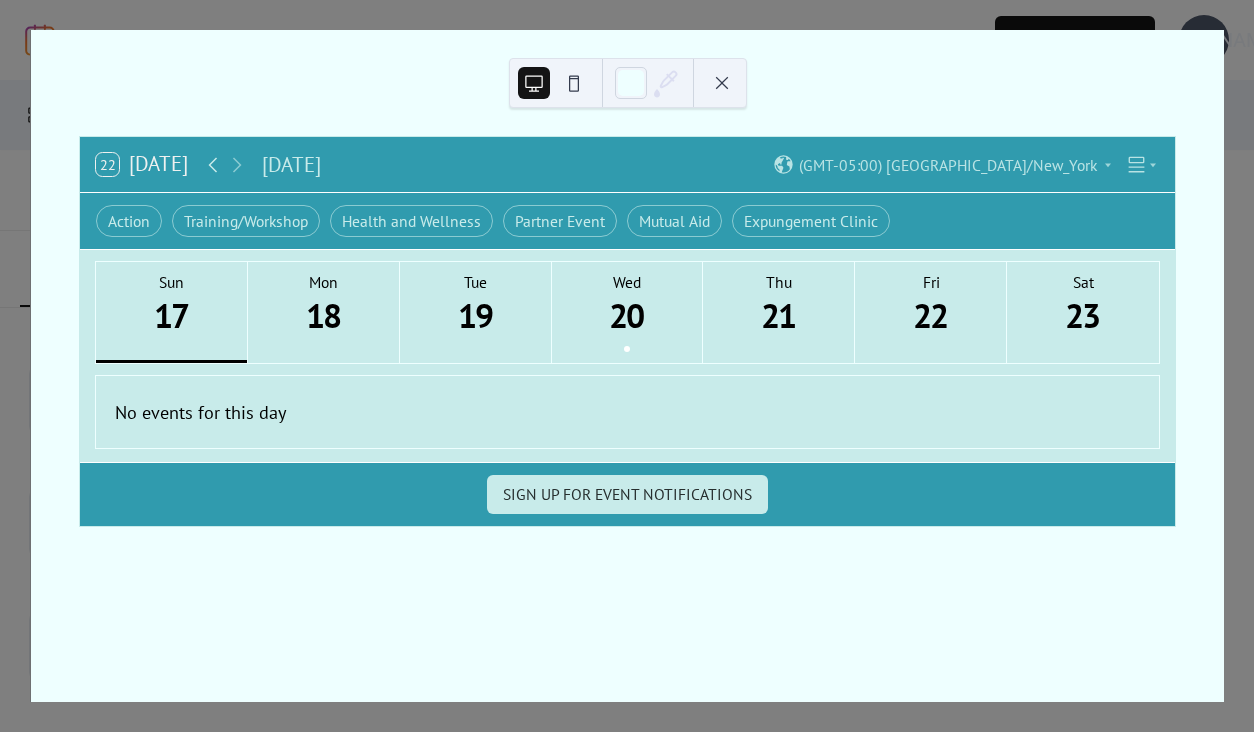click 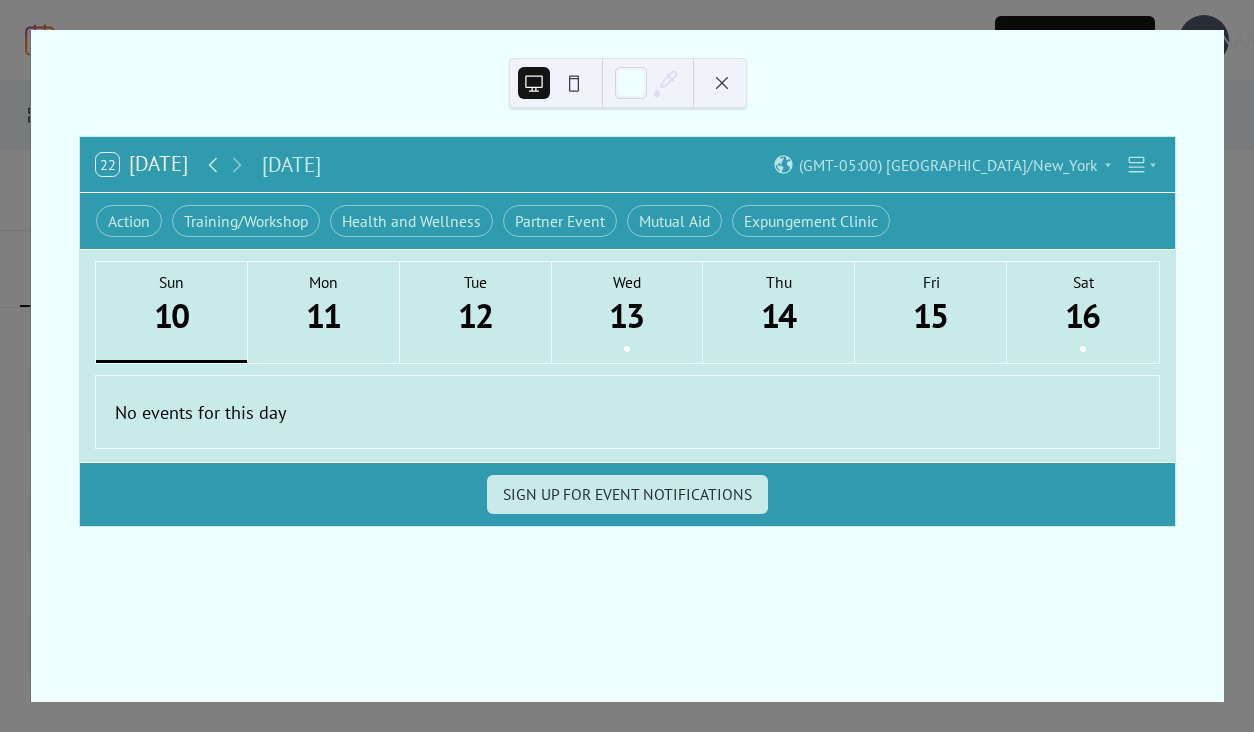 click 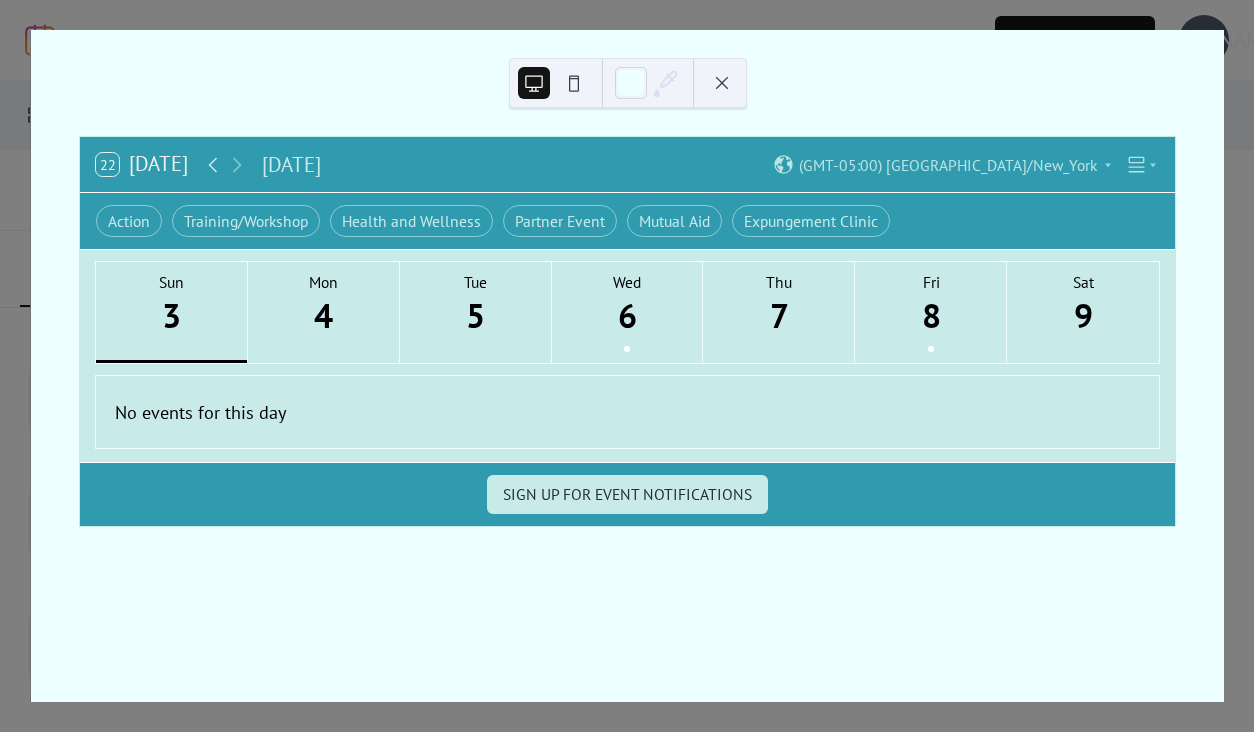 click 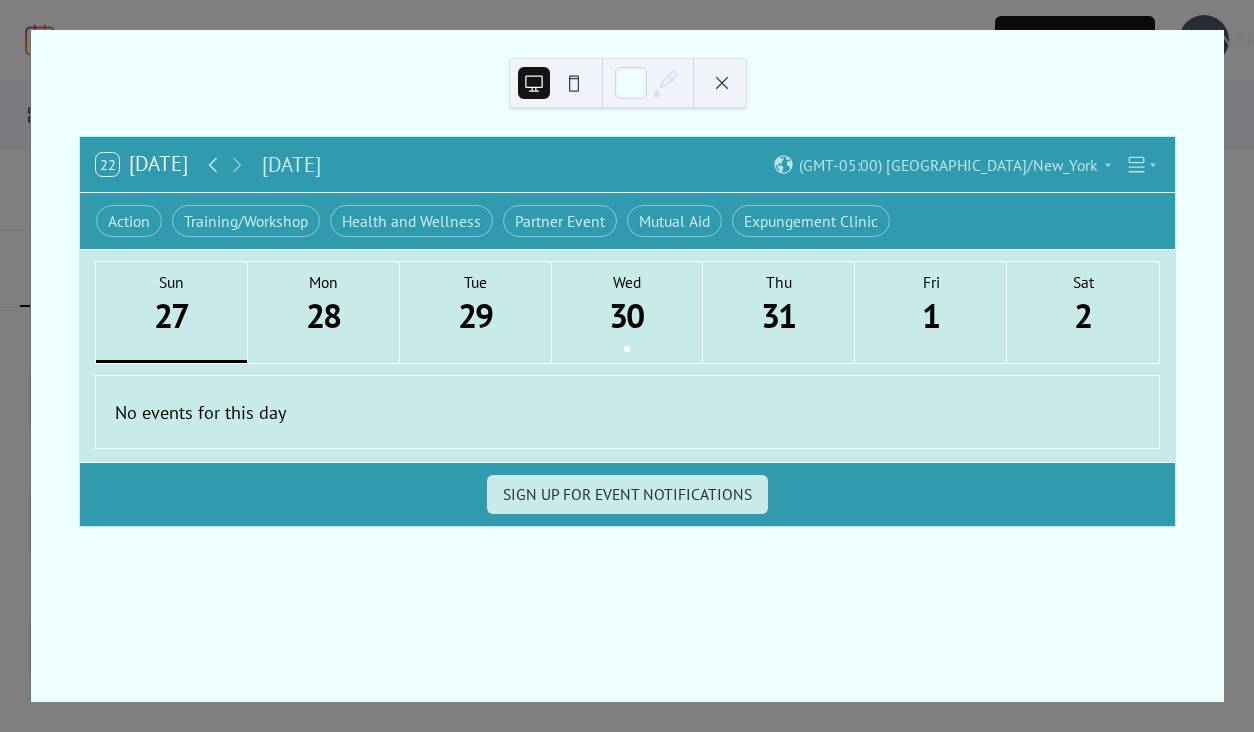 click 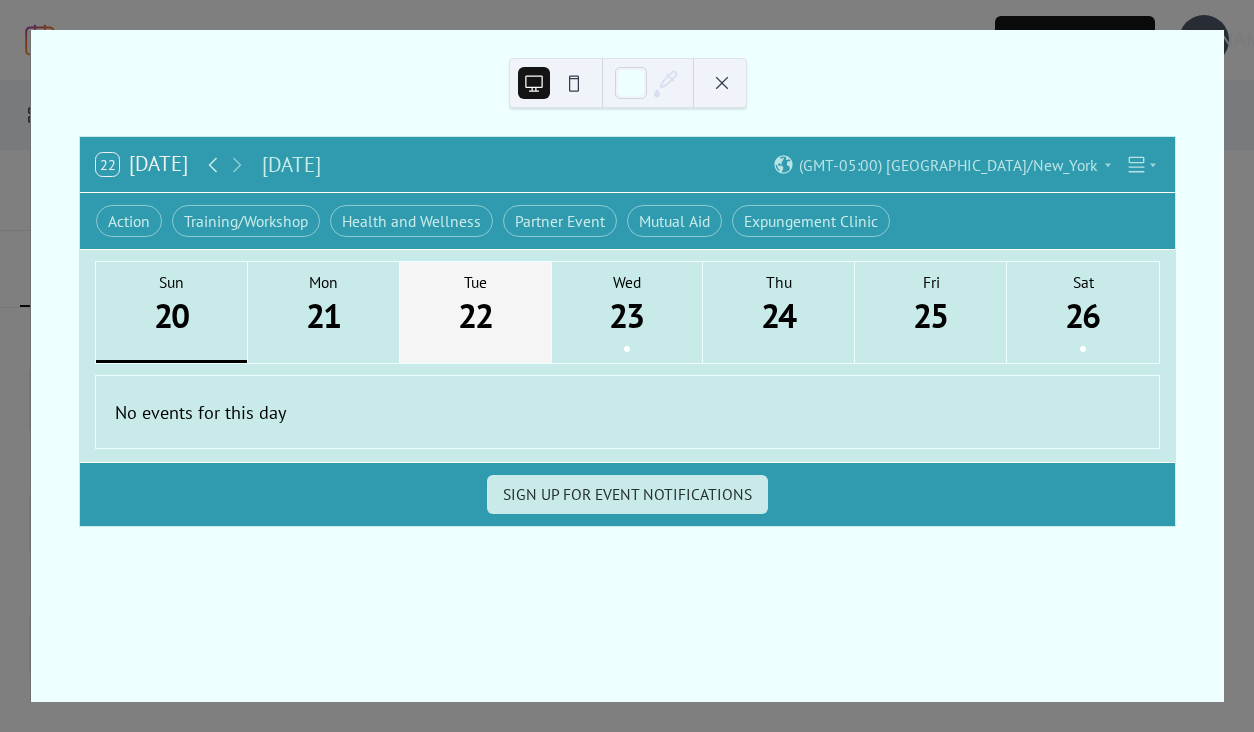 click 